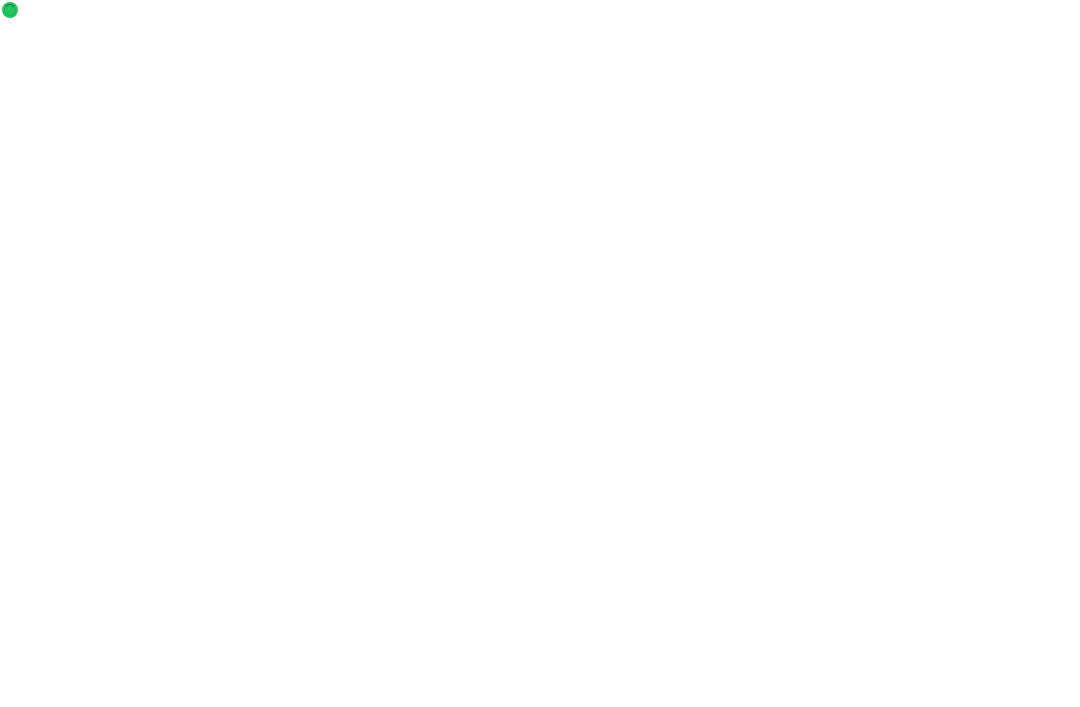 scroll, scrollTop: 0, scrollLeft: 0, axis: both 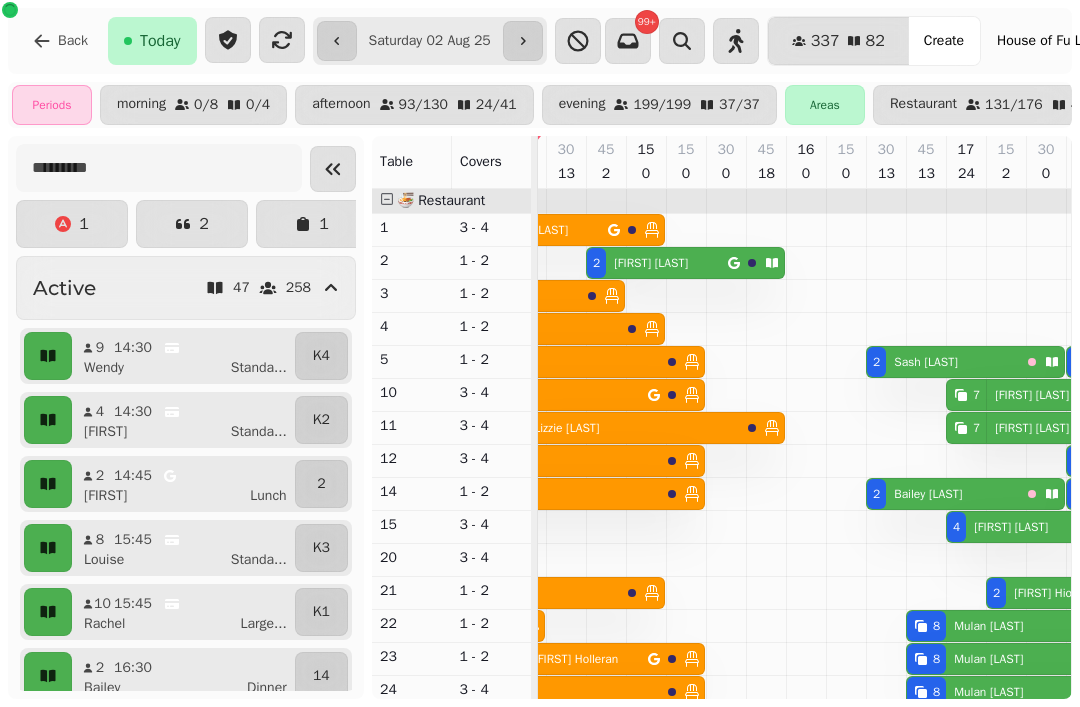 click 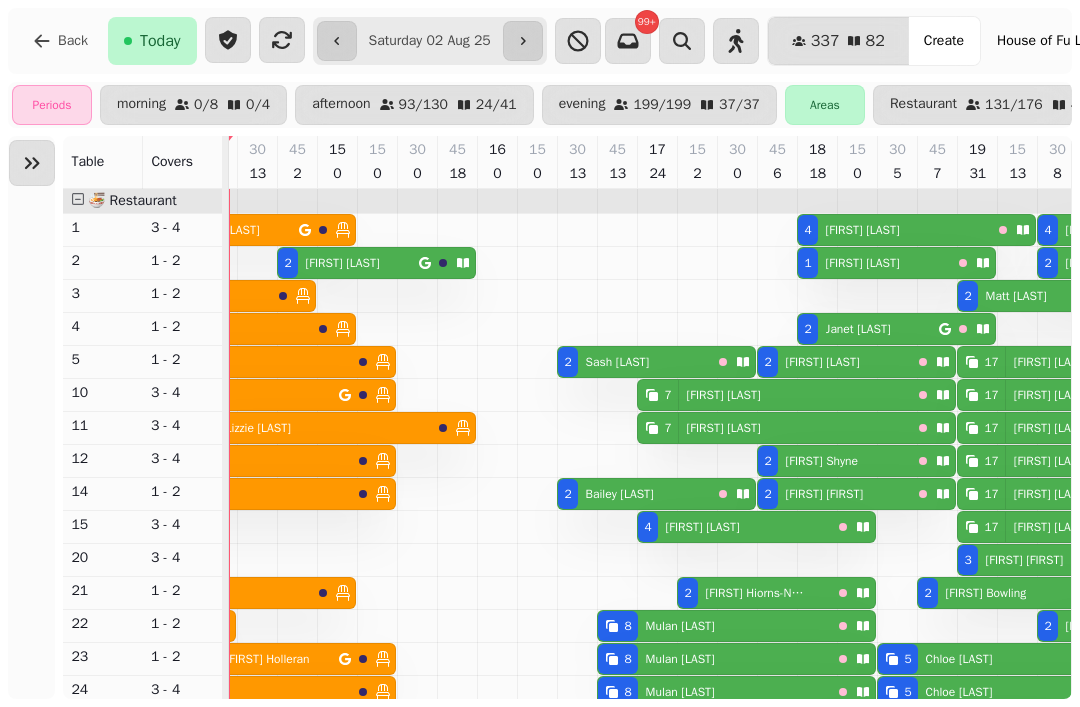 click at bounding box center (78, 199) 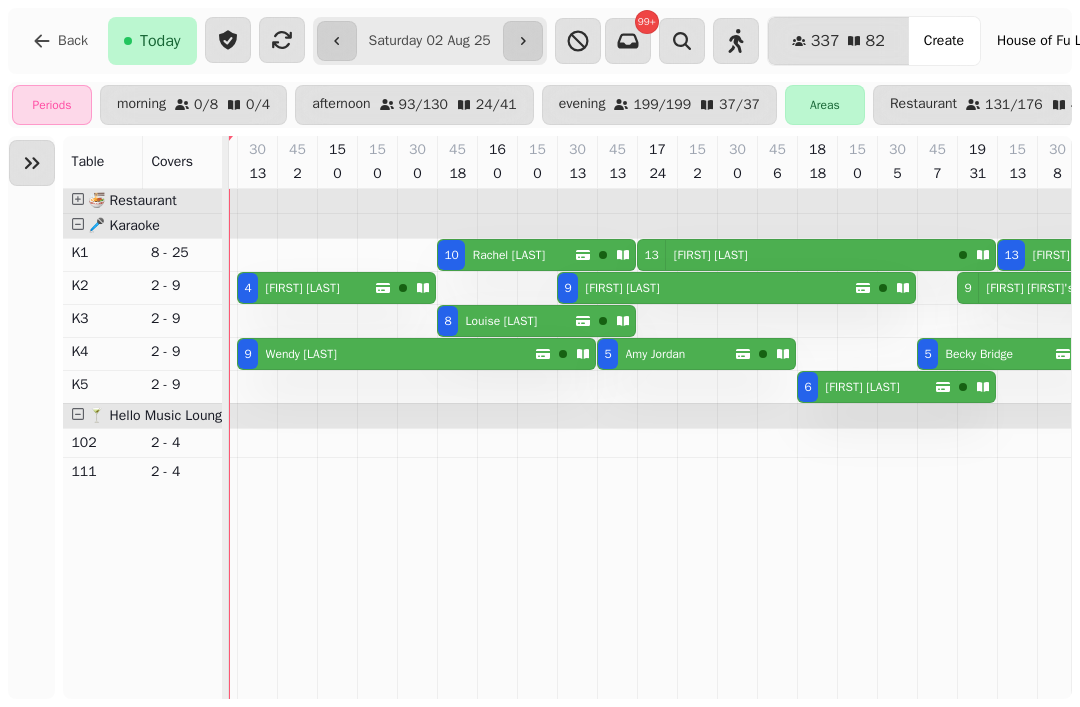 scroll, scrollTop: 0, scrollLeft: 2160, axis: horizontal 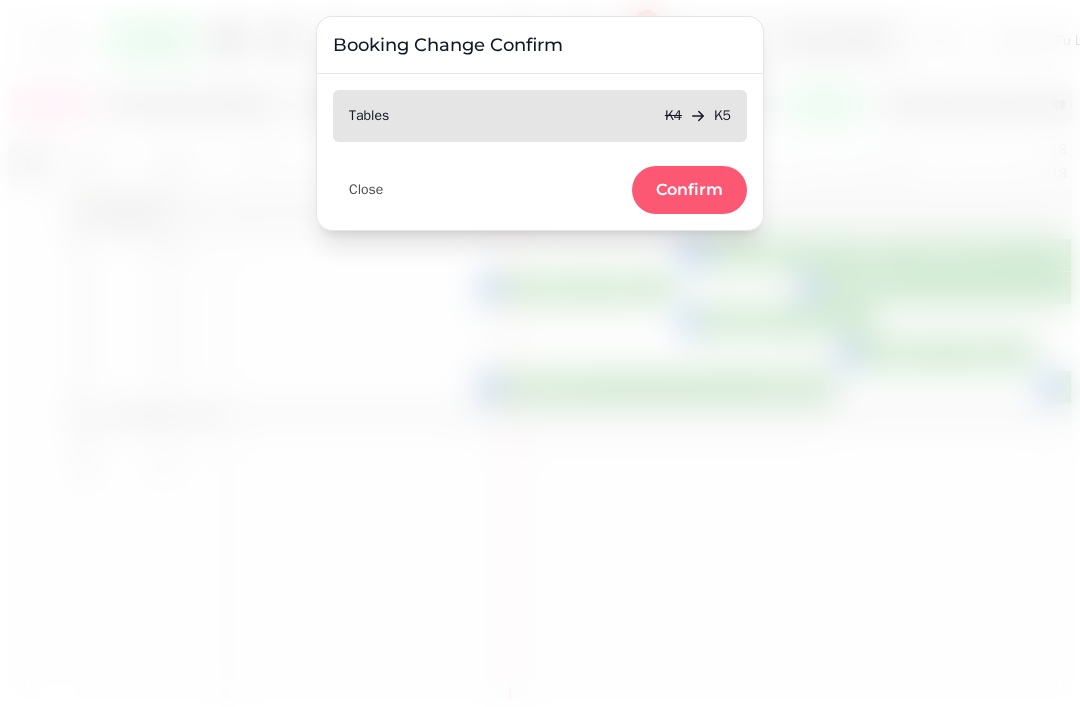 click on "Confirm" at bounding box center [689, 190] 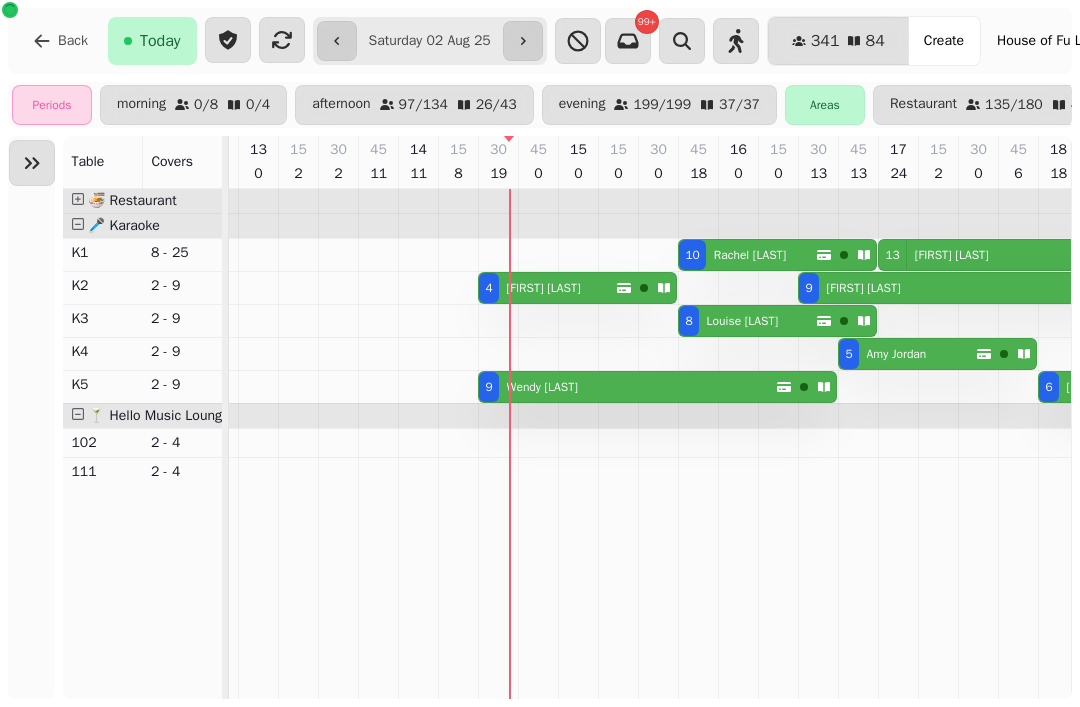 click on "Wendy   Greenhalgh" at bounding box center (538, 387) 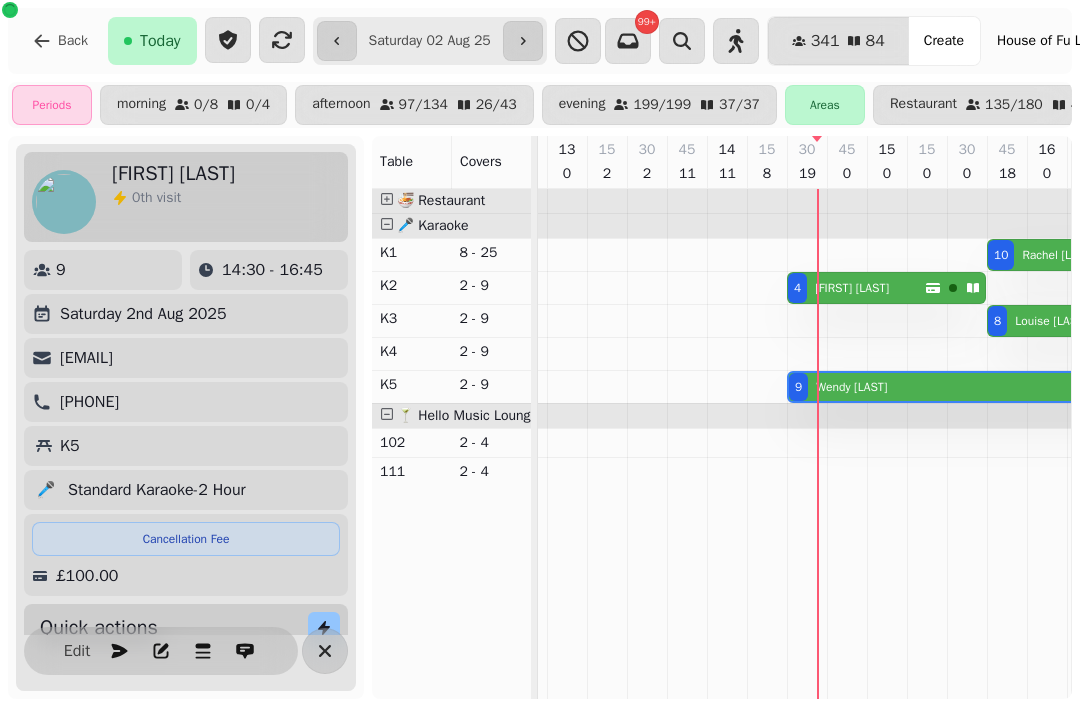 scroll, scrollTop: 0, scrollLeft: 2307, axis: horizontal 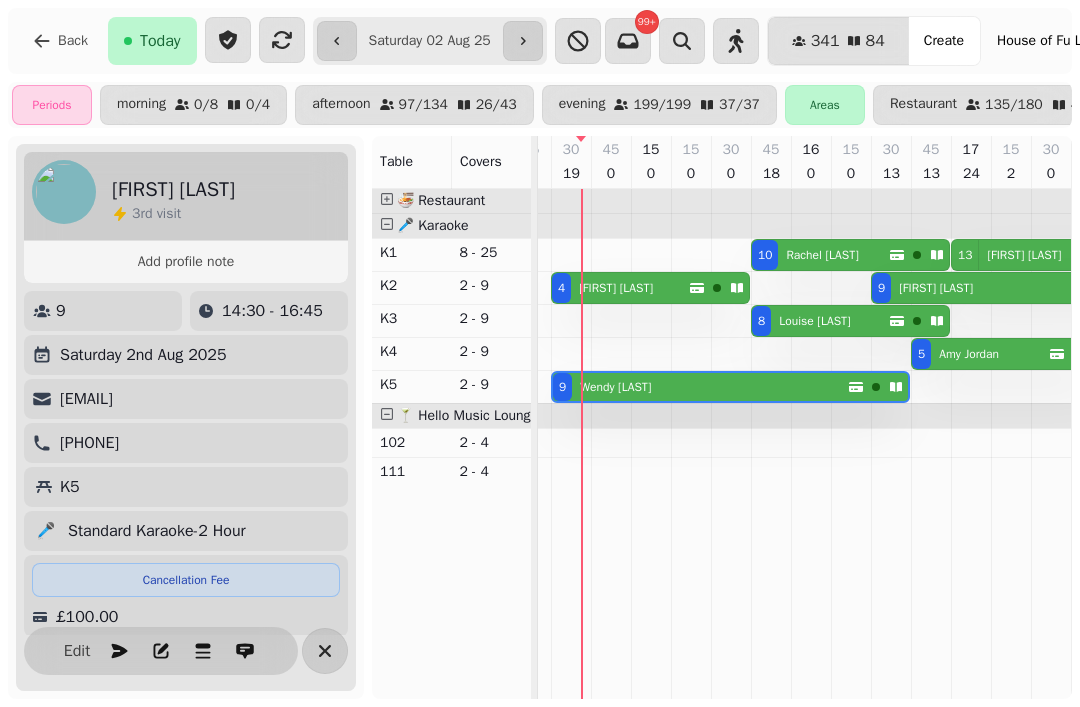 click on "9" at bounding box center (562, 387) 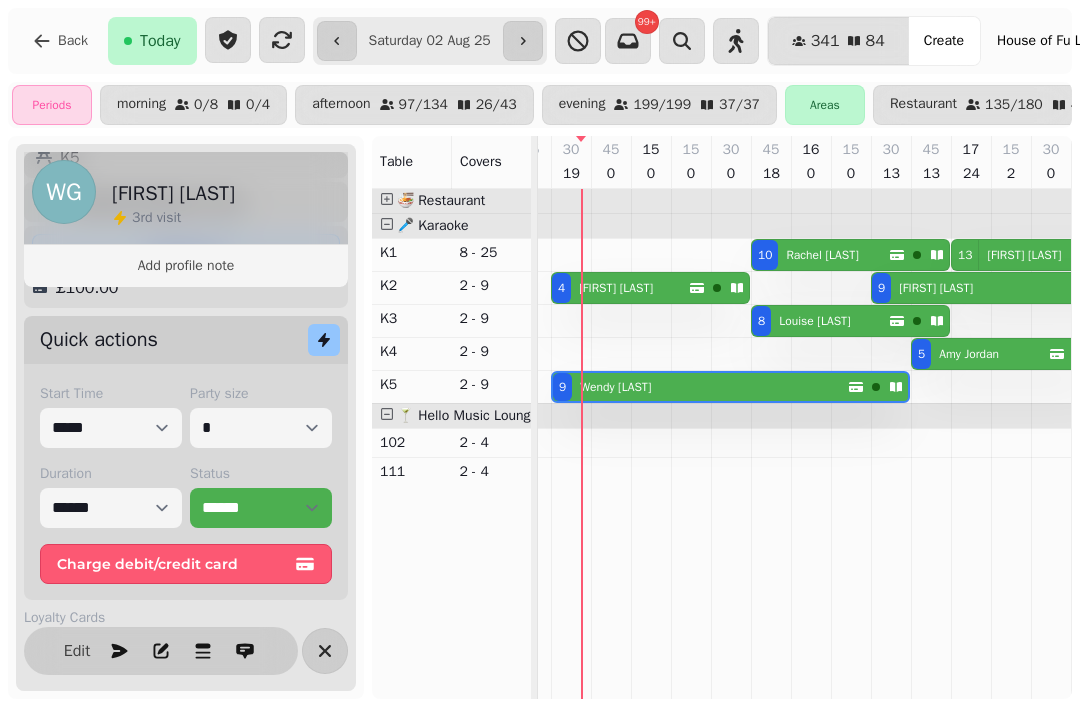 scroll, scrollTop: 332, scrollLeft: 0, axis: vertical 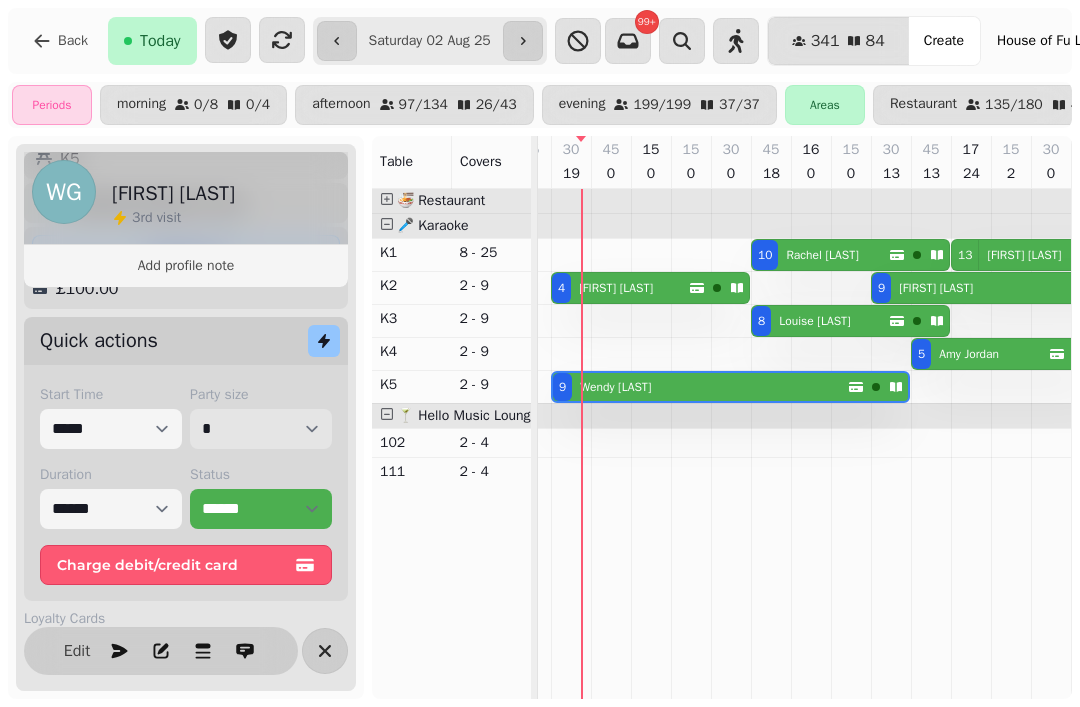click on "* * * * * * * * * ** ** ** ** ** ** ** ** ** ** ** ** ** ** ** ** ** ** ** ** ** ** ** ** ** ** ** ** ** ** ** ** ** ** ** ** ** ** ** ** ** ** ** ** ** ** ** ** ** ** ** ** ** ** ** ** ** ** ** ** ** ** ** ** ** ** ** ** ** ** ** ** ** ** ** ** ** ** ** ** ** ** ** ** ** ** ** ** ** ** *** *** *** *** *** *** *** *** *** *** *** *** *** *** *** *** *** *** *** *** *** *** *** *** *** *** *** *** *** *** *** *** *** *** *** *** *** *** *** *** *** *** *** *** *** *** *** *** *** *** *** *** *** *** *** *** *** *** *** *** *** *** *** *** *** *** *** *** *** *** *** *** *** *** *** *** *** *** *** *** *** *** *** *** *** *** *** *** *** *** *** *** *** *** *** *** *** *** *** *** *** *** *** *** *** *** *** *** *** *** *** *** *** *** *** *** *** *** *** *** *** *** *** *** *** *** *** *** *** *** *** *** *** *** *** *** *** *** *** *** *** *** *** *** *** *** *** *** *** *** ***" at bounding box center [261, 429] 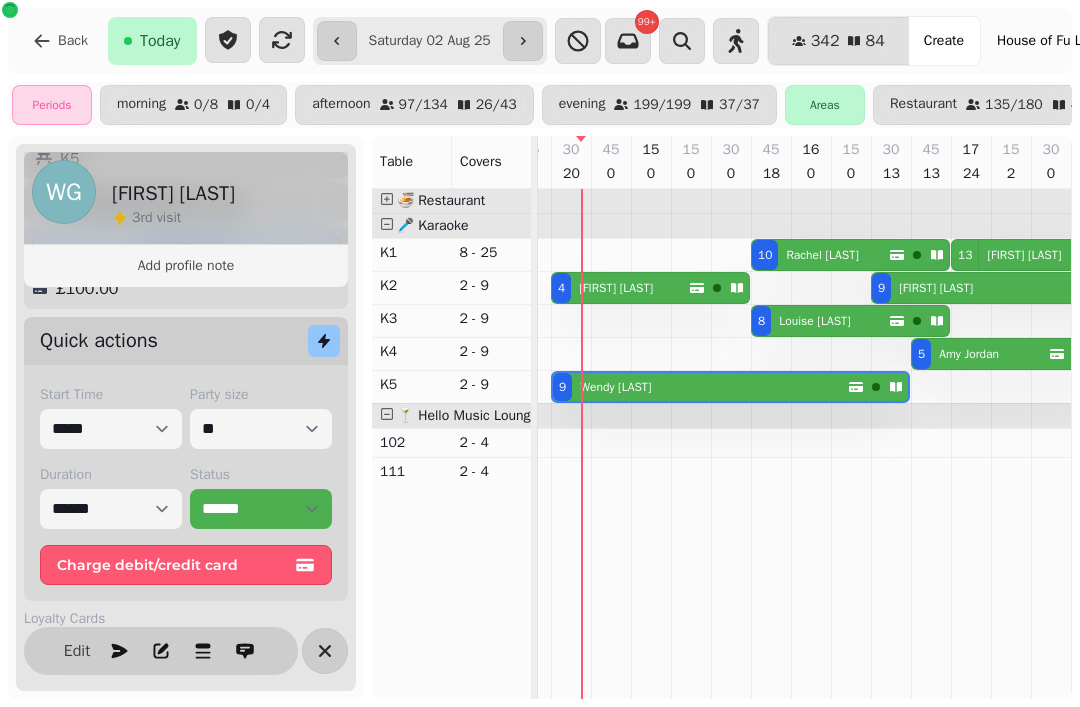 click at bounding box center [325, 651] 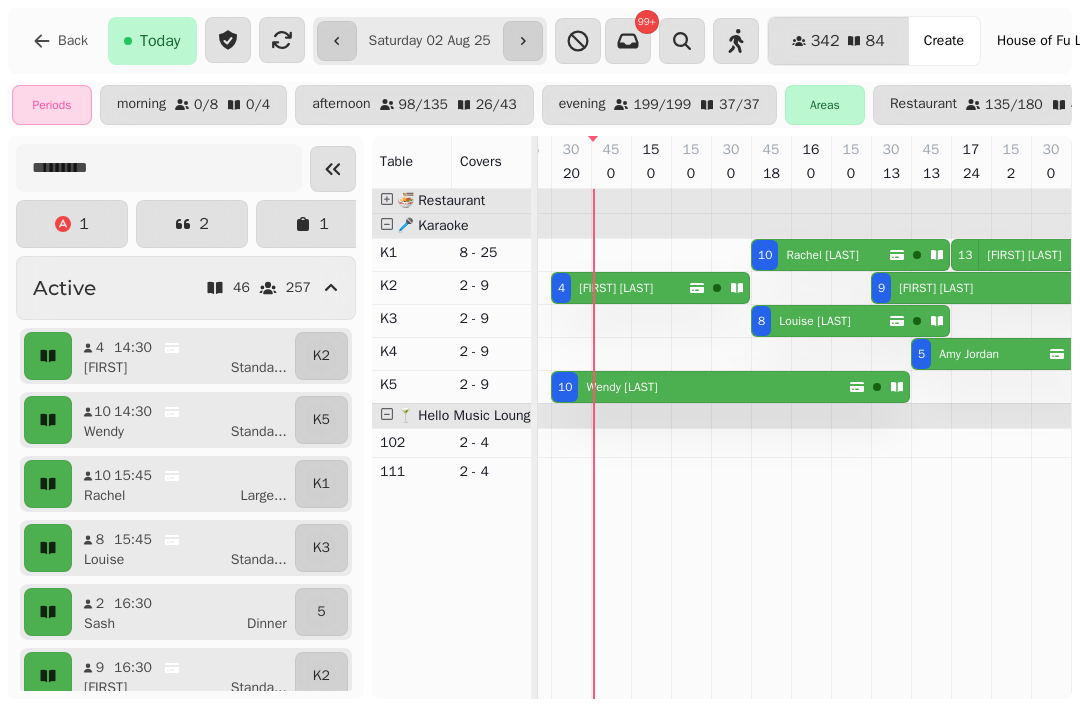 click on "Frances   Greig" at bounding box center (616, 288) 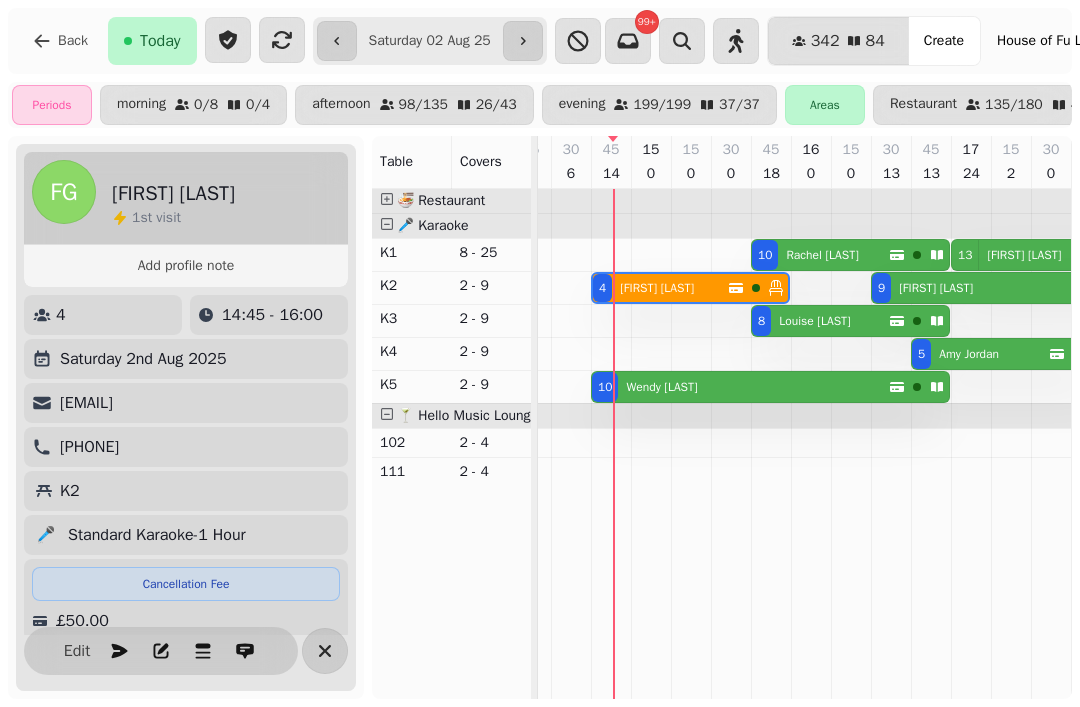click on "Wendy   Greenhalgh" at bounding box center (657, 387) 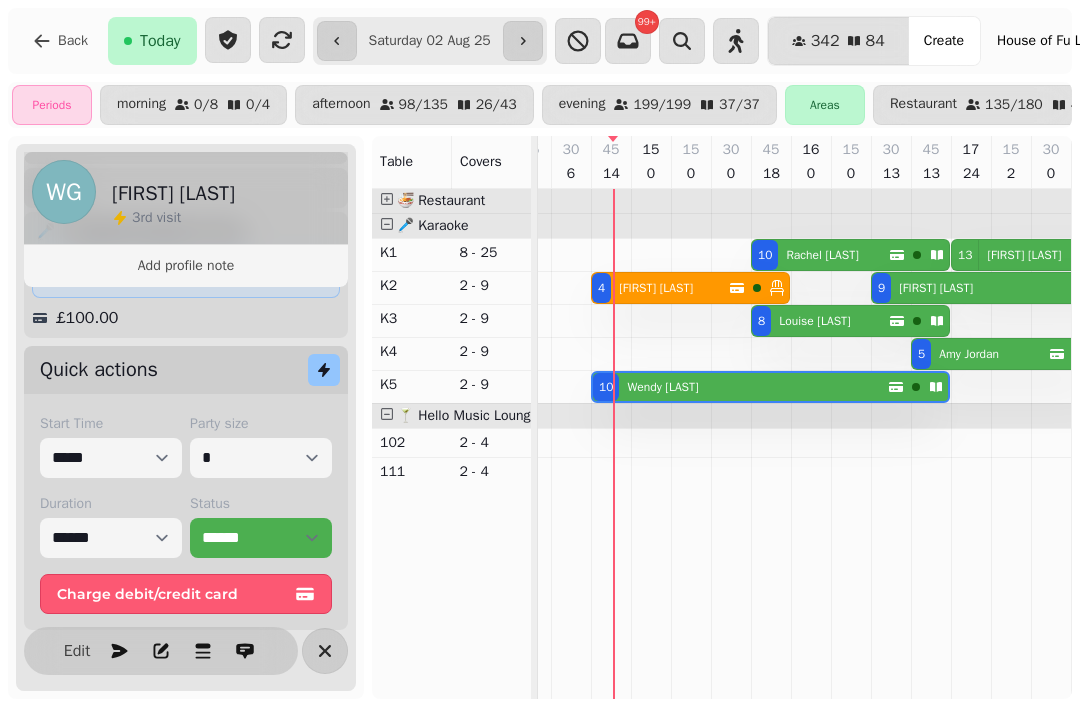 scroll, scrollTop: 314, scrollLeft: 0, axis: vertical 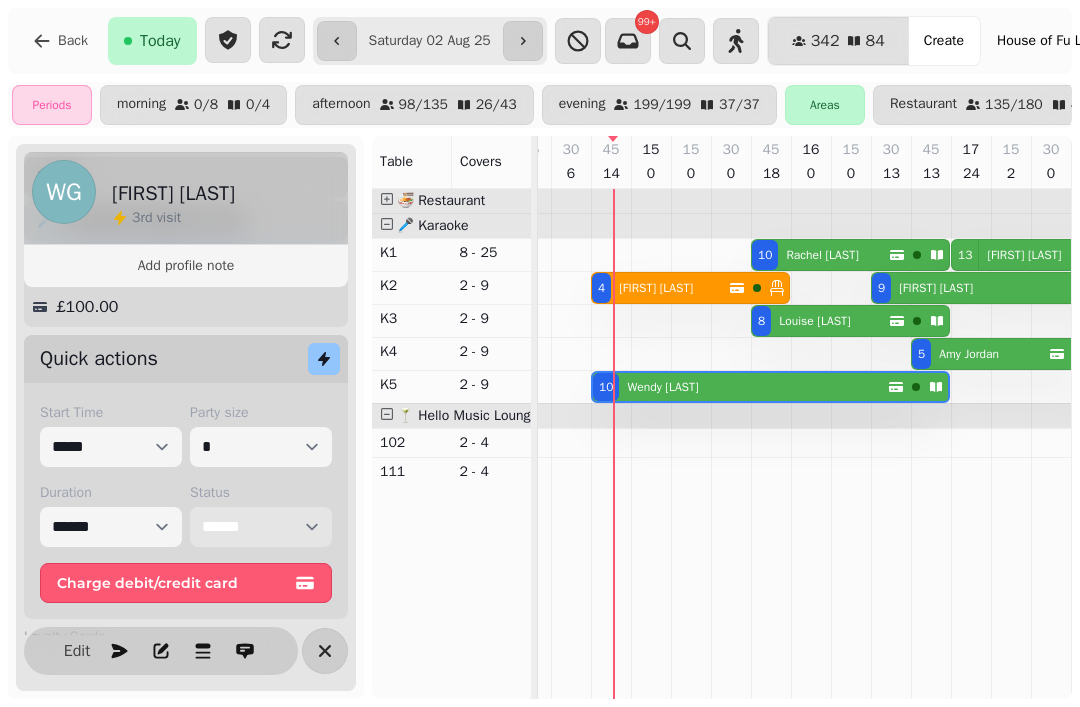 click on "**********" at bounding box center [261, 527] 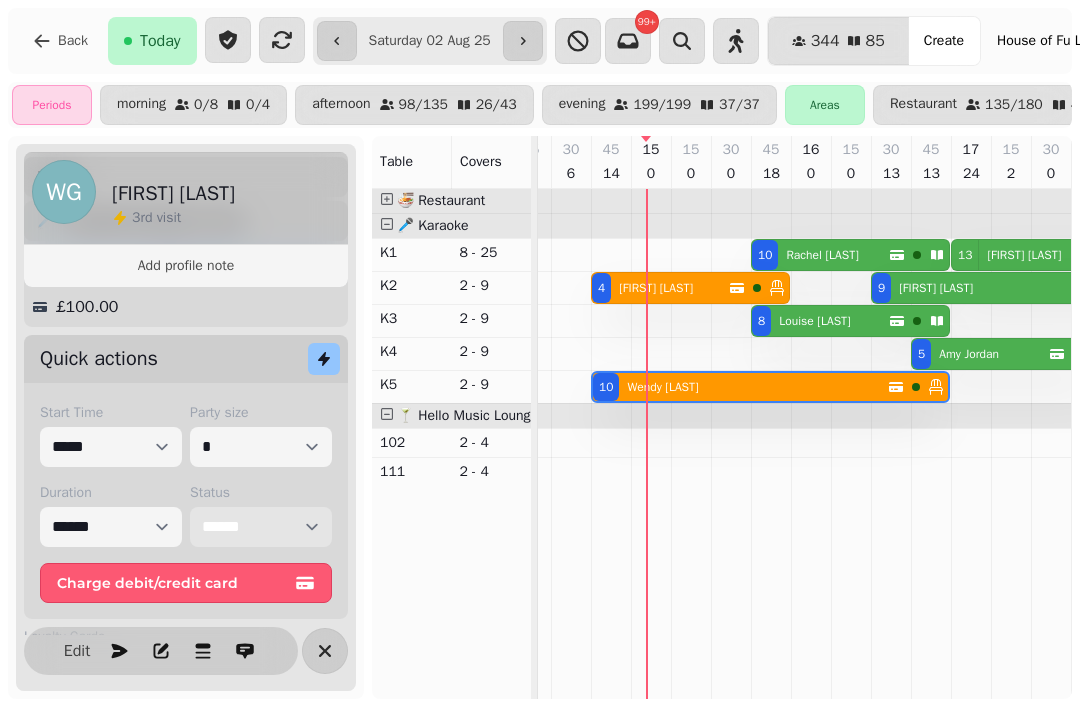 scroll, scrollTop: 0, scrollLeft: 1722, axis: horizontal 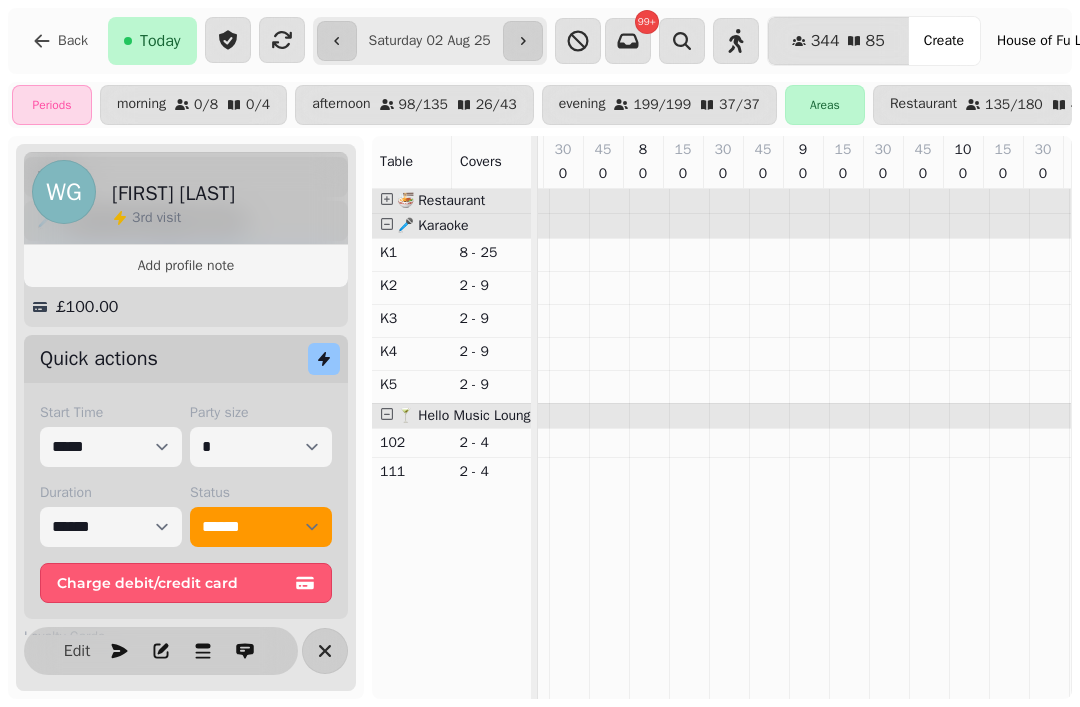 select on "**********" 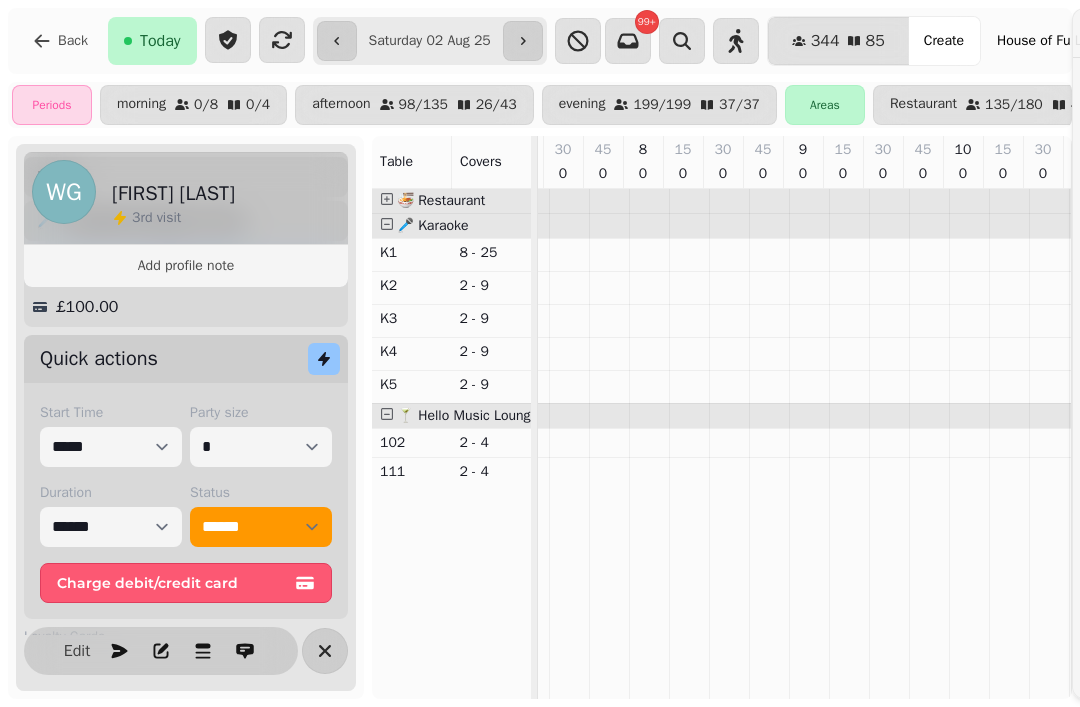 scroll, scrollTop: 0, scrollLeft: 1155, axis: horizontal 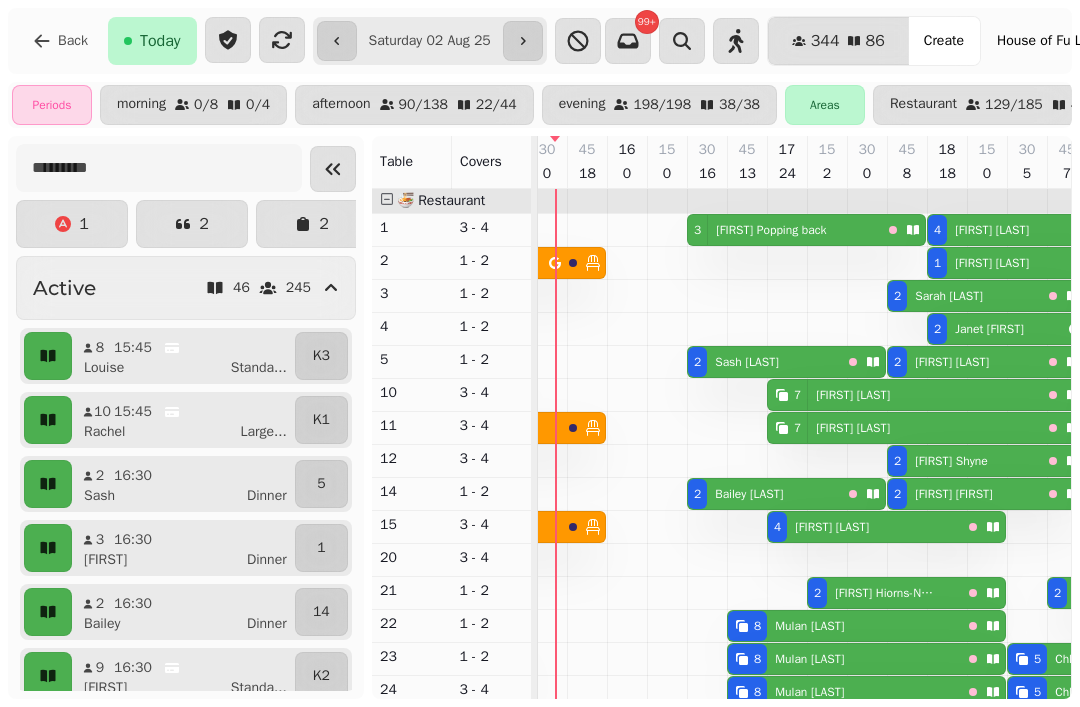 click at bounding box center (387, 199) 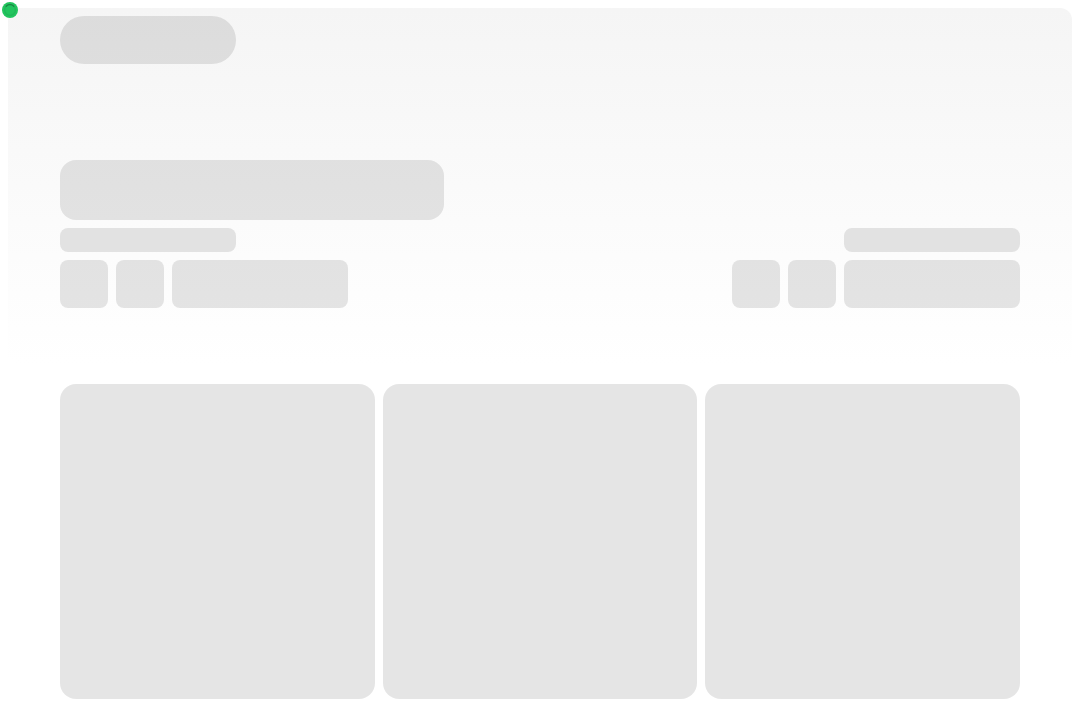 scroll, scrollTop: 0, scrollLeft: 0, axis: both 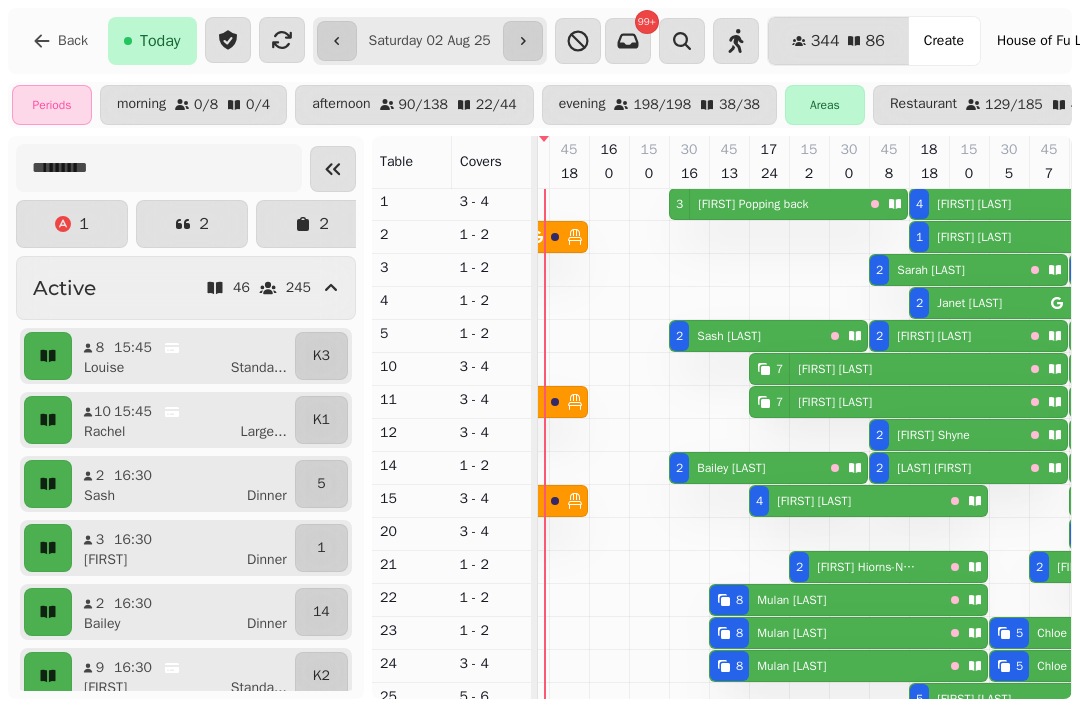 click 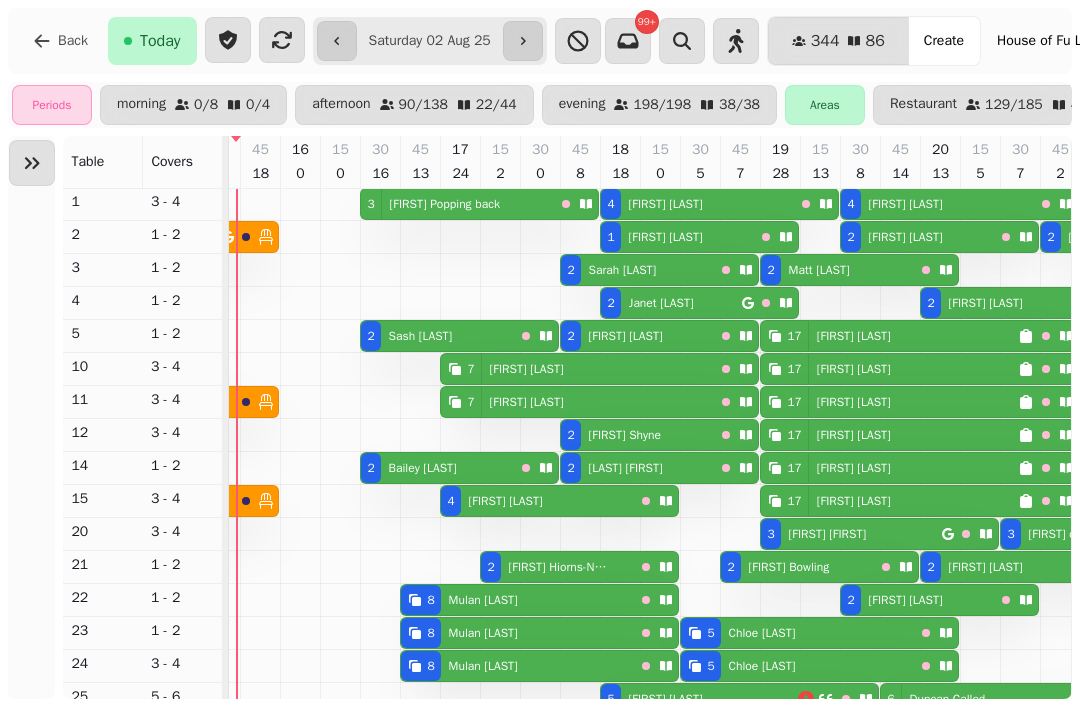 scroll, scrollTop: 0, scrollLeft: 0, axis: both 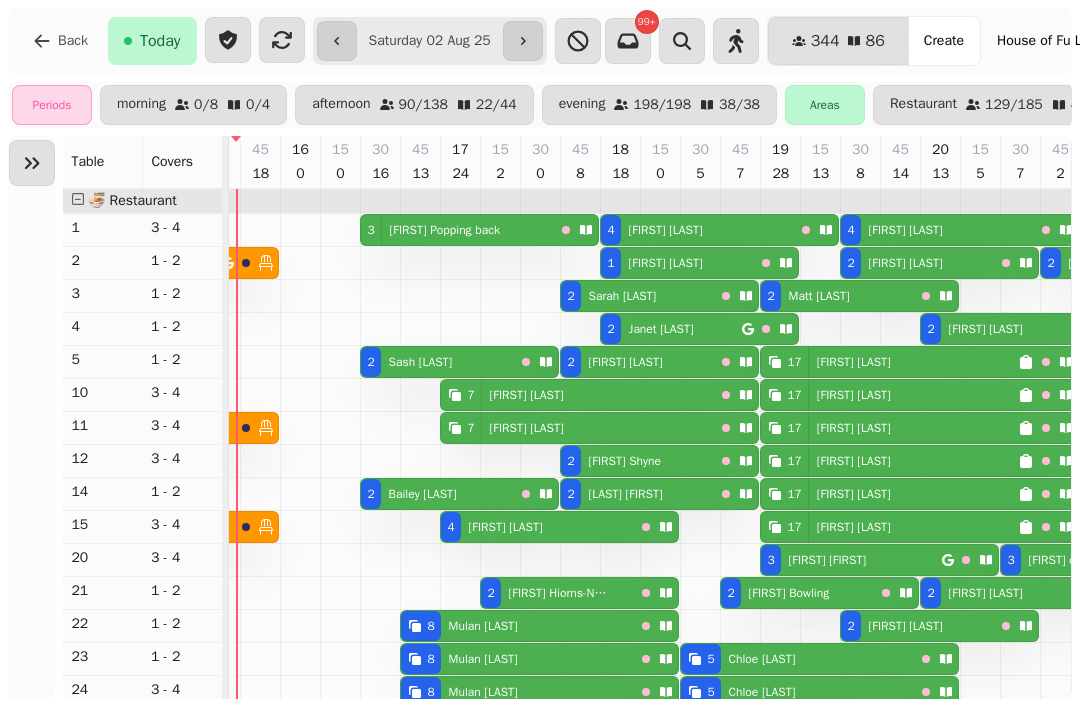 click at bounding box center [78, 199] 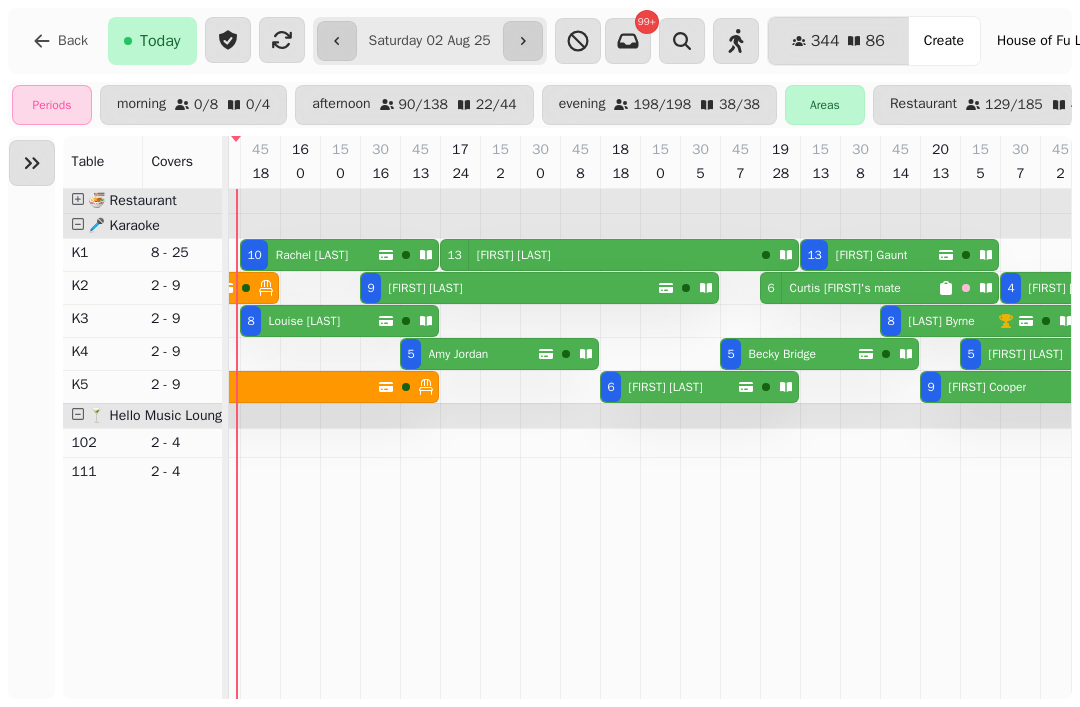scroll, scrollTop: 0, scrollLeft: 2457, axis: horizontal 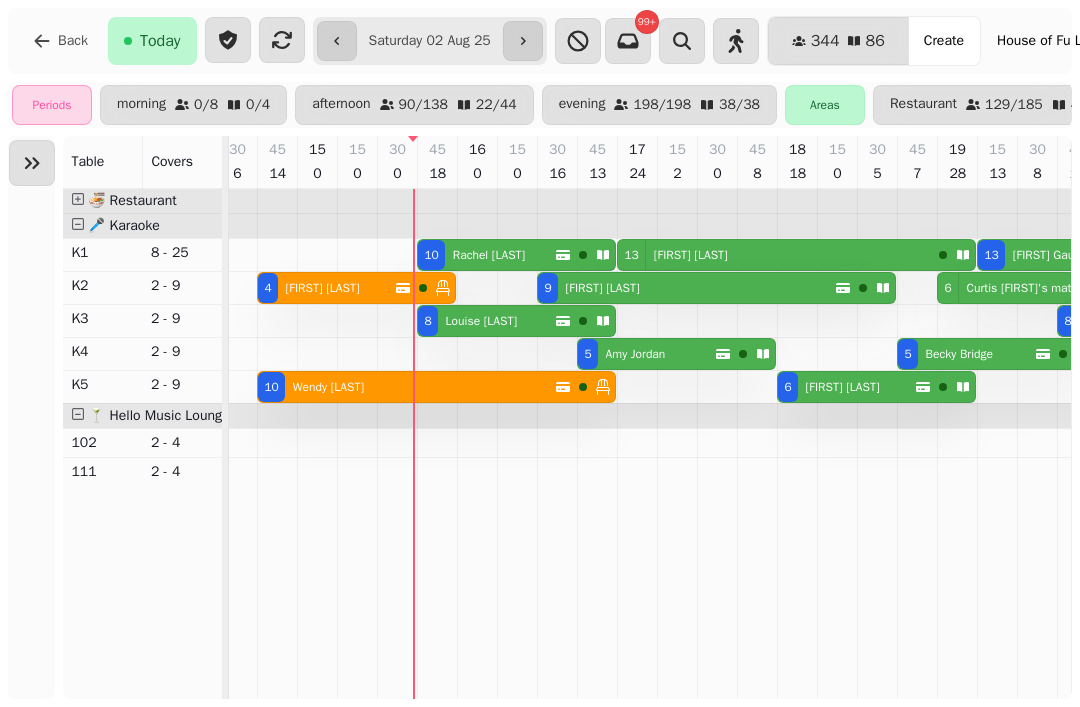 click on "Louise   Harrop" at bounding box center [481, 321] 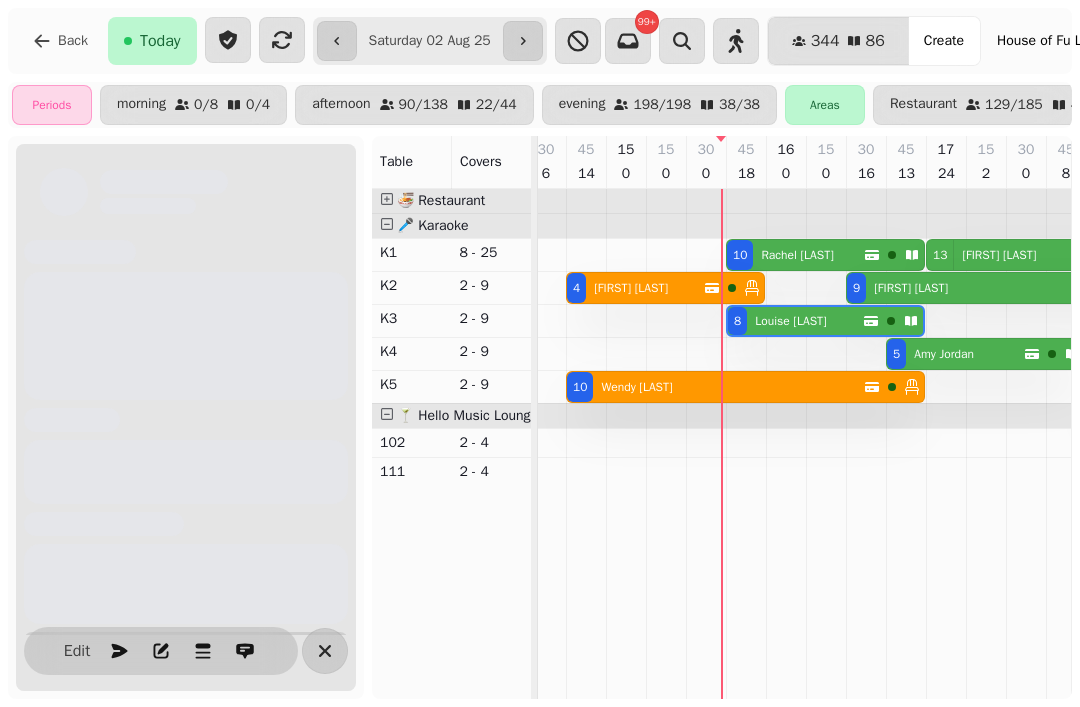 scroll, scrollTop: 0, scrollLeft: 2507, axis: horizontal 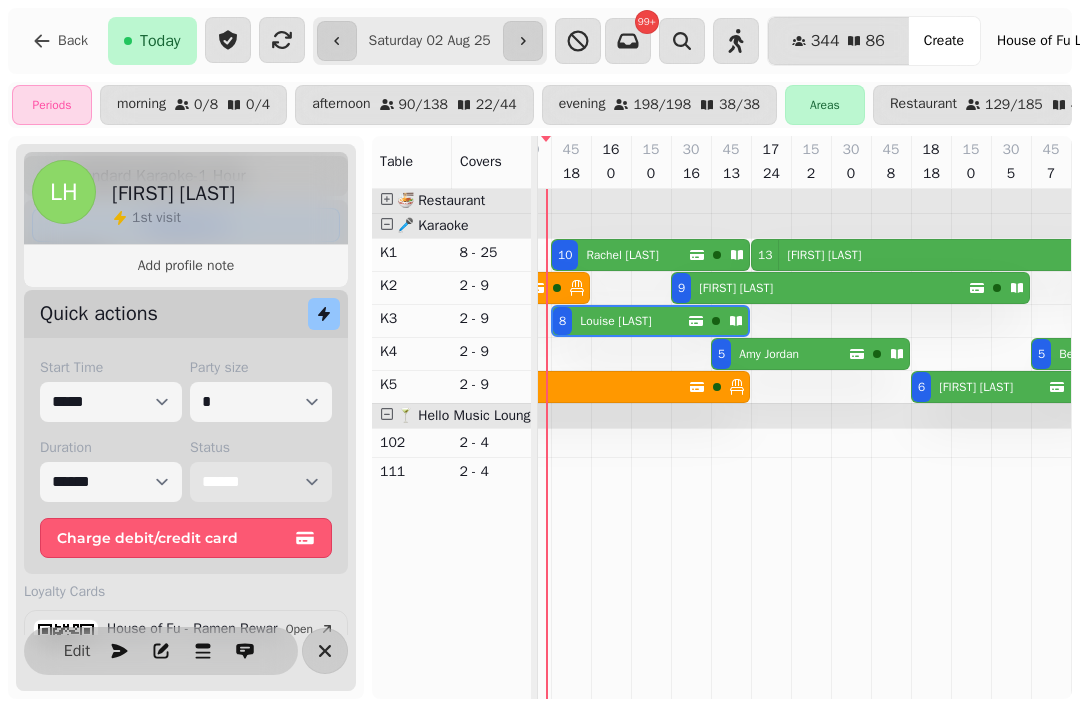 click on "**********" at bounding box center [261, 482] 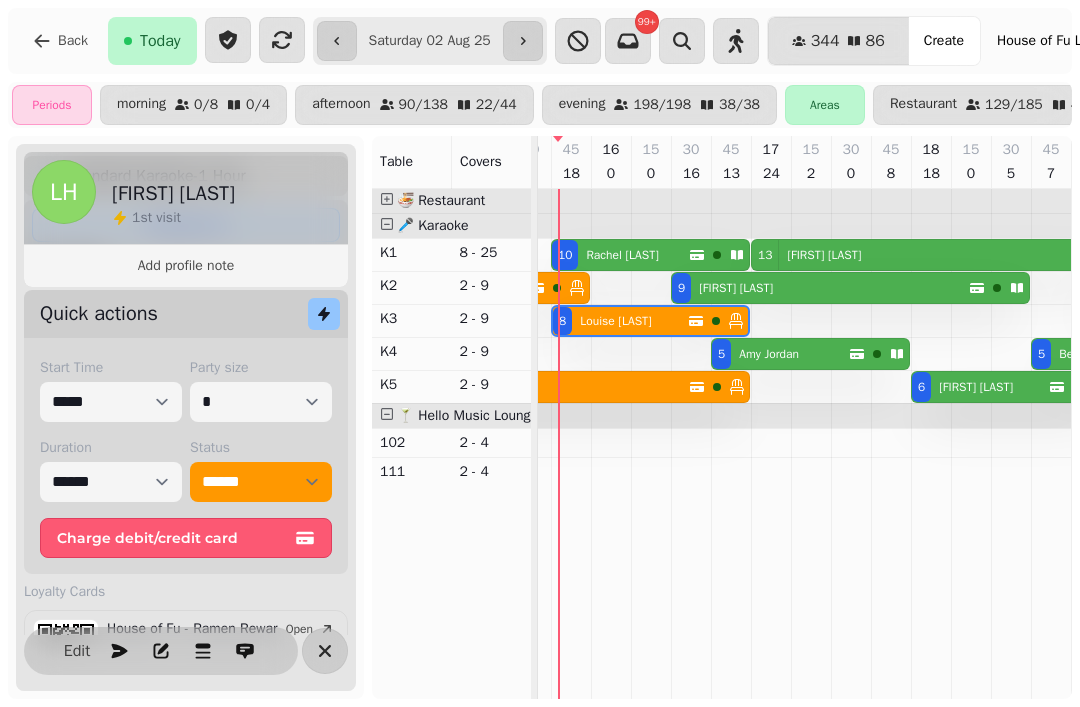 click on "Rachel   Vella" at bounding box center (622, 255) 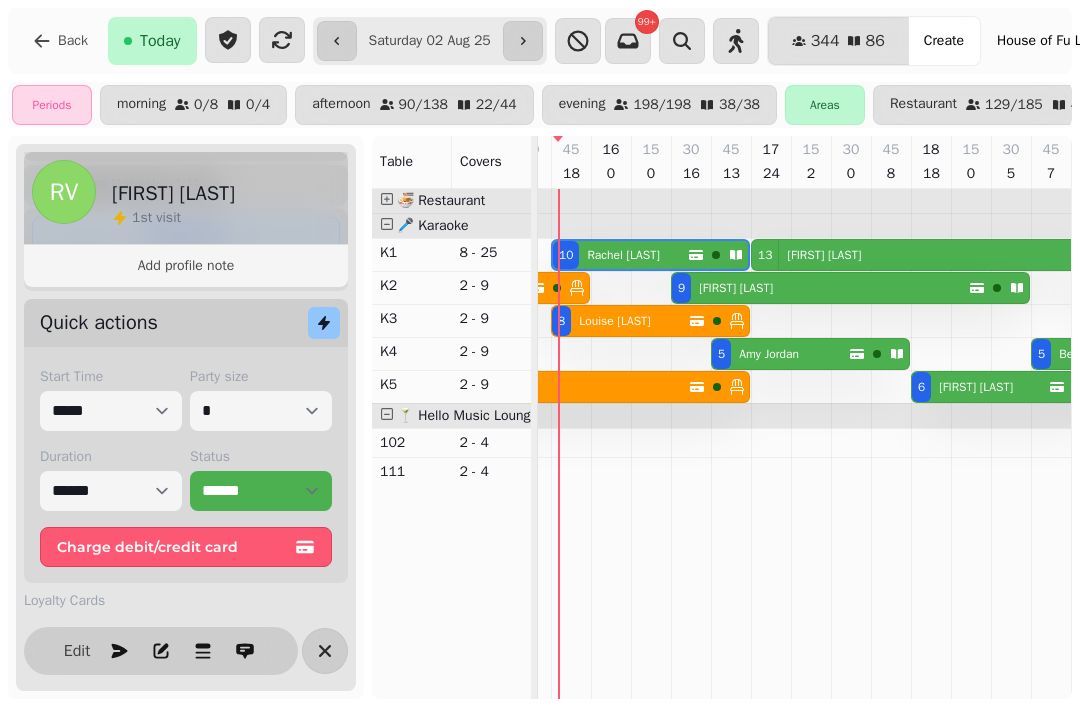 scroll, scrollTop: 349, scrollLeft: 0, axis: vertical 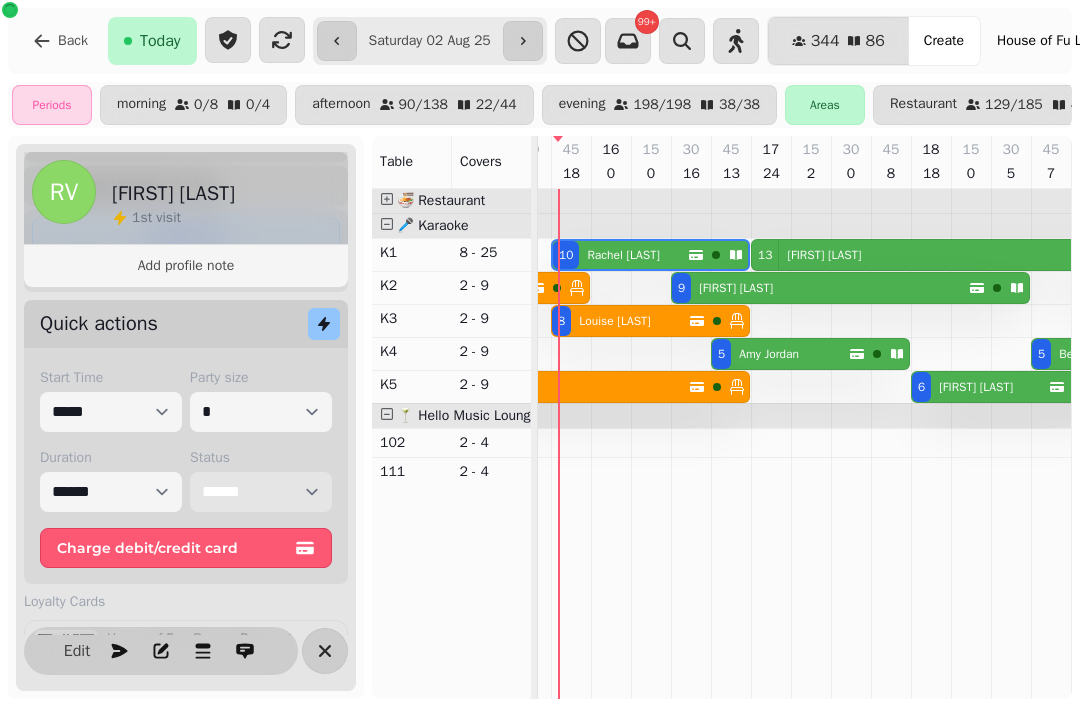 click on "**********" at bounding box center (261, 492) 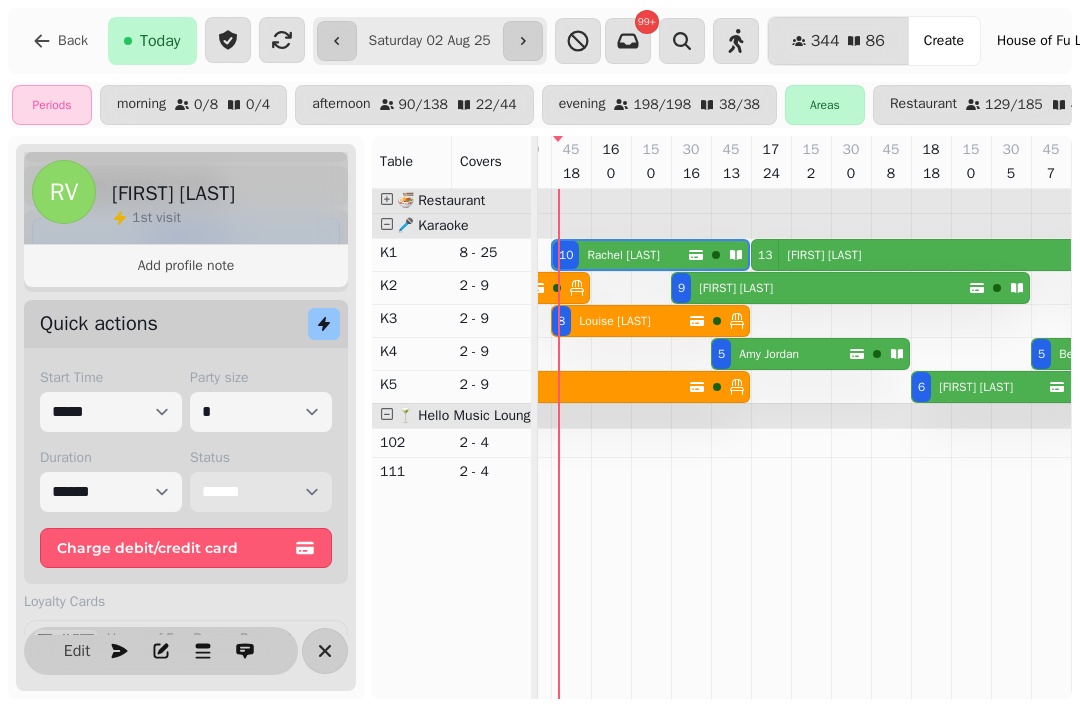 select on "******" 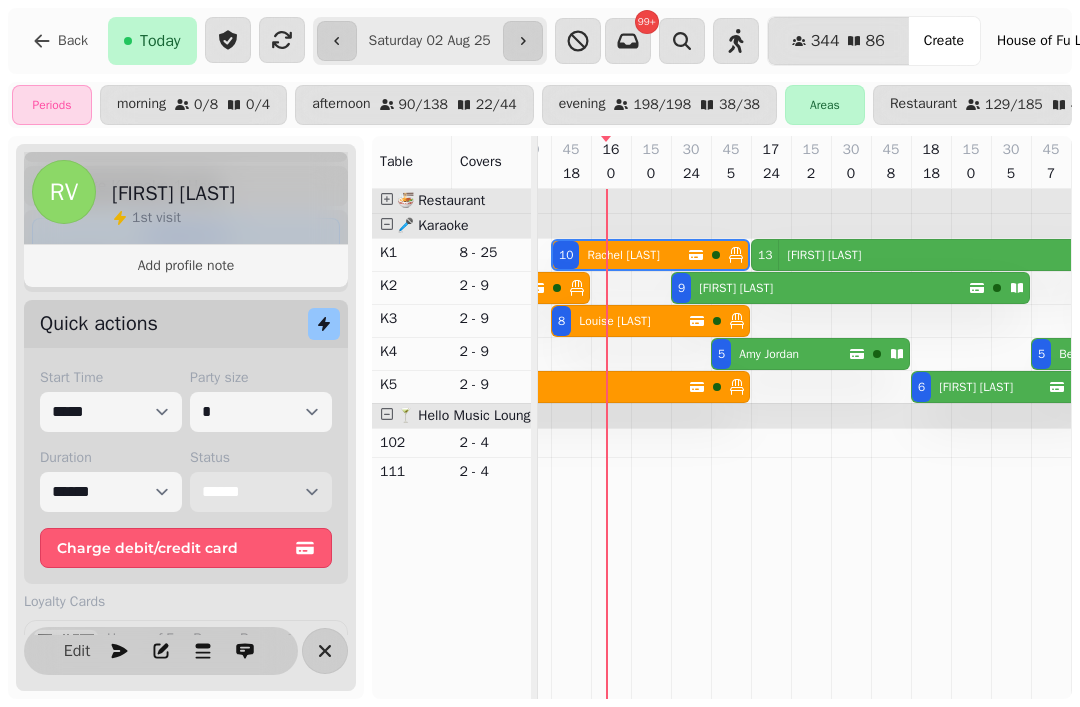 scroll, scrollTop: 0, scrollLeft: 2653, axis: horizontal 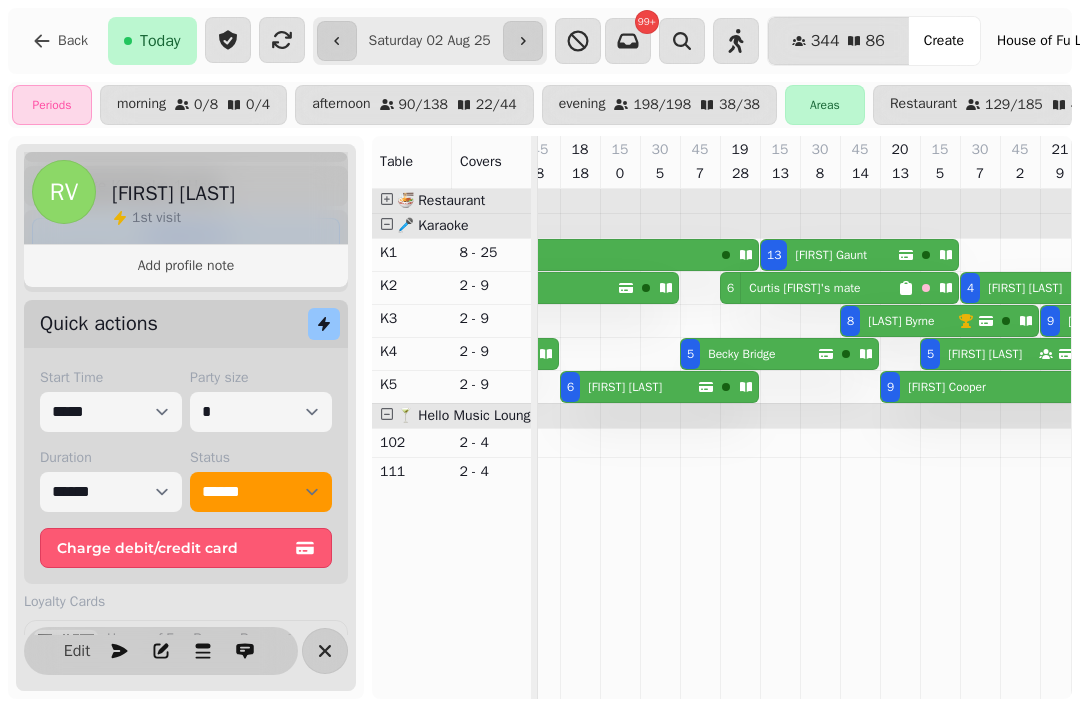 click on "Curtis    Hayley’s mate" at bounding box center (800, 288) 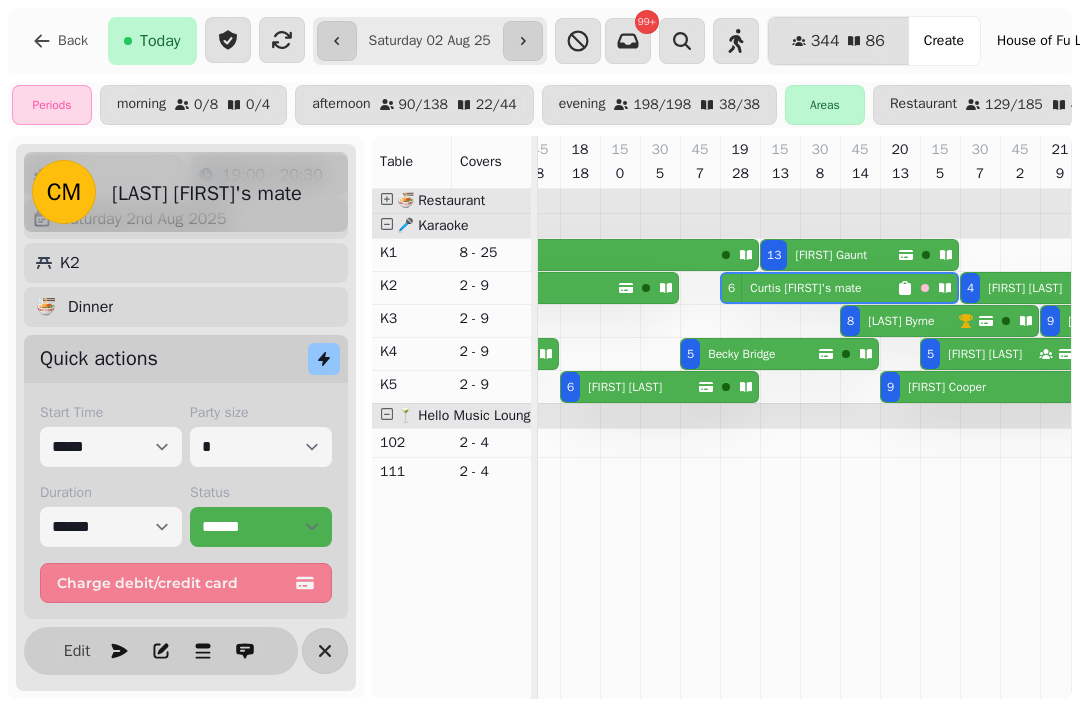scroll, scrollTop: 85, scrollLeft: 0, axis: vertical 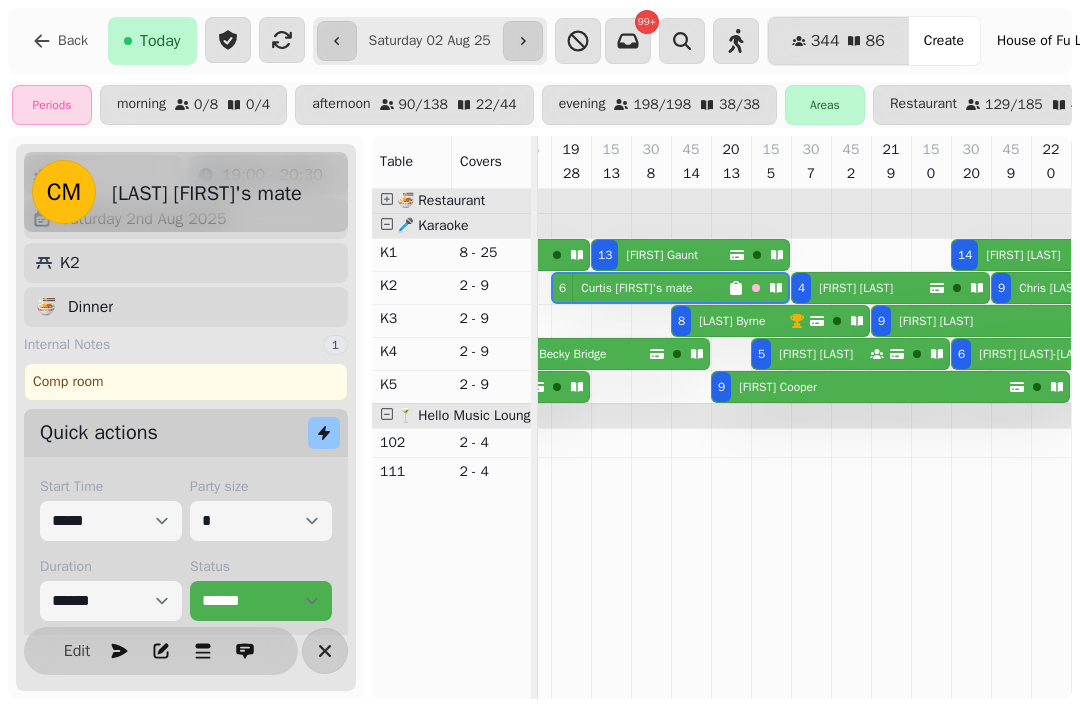 click 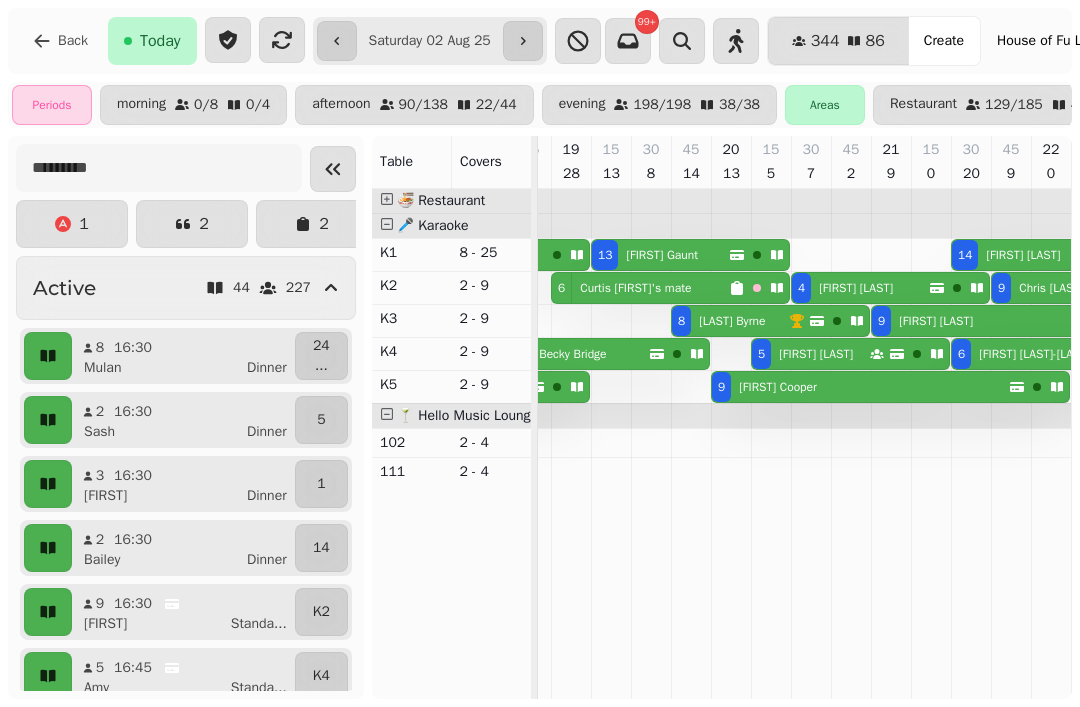 scroll, scrollTop: 0, scrollLeft: 3200, axis: horizontal 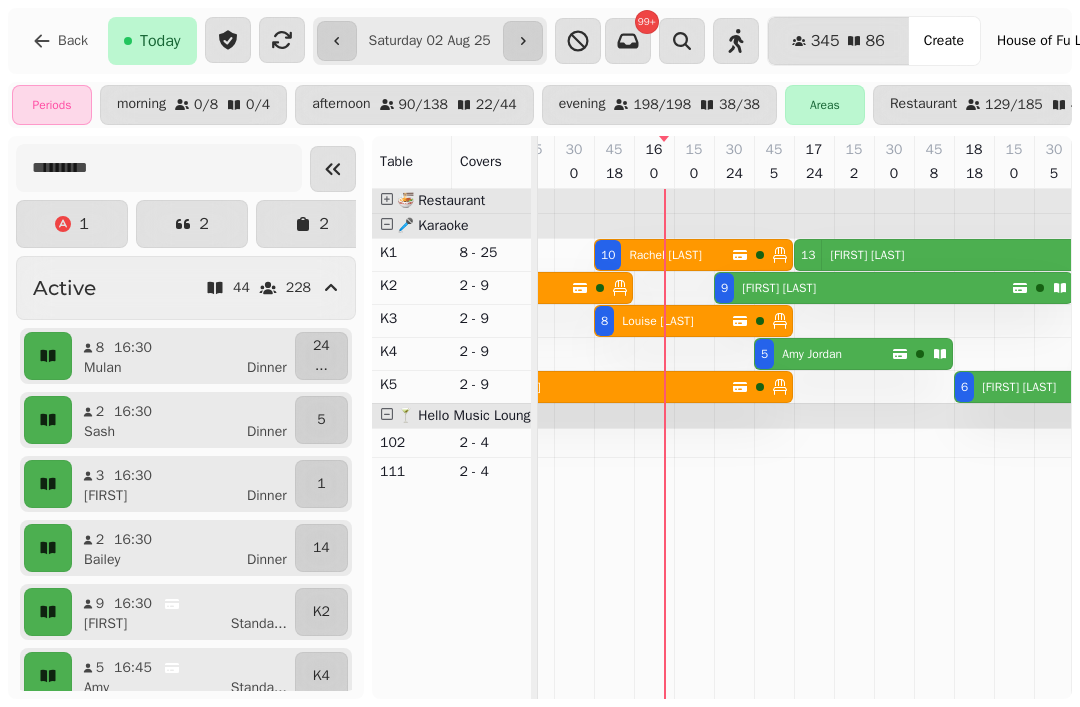 click 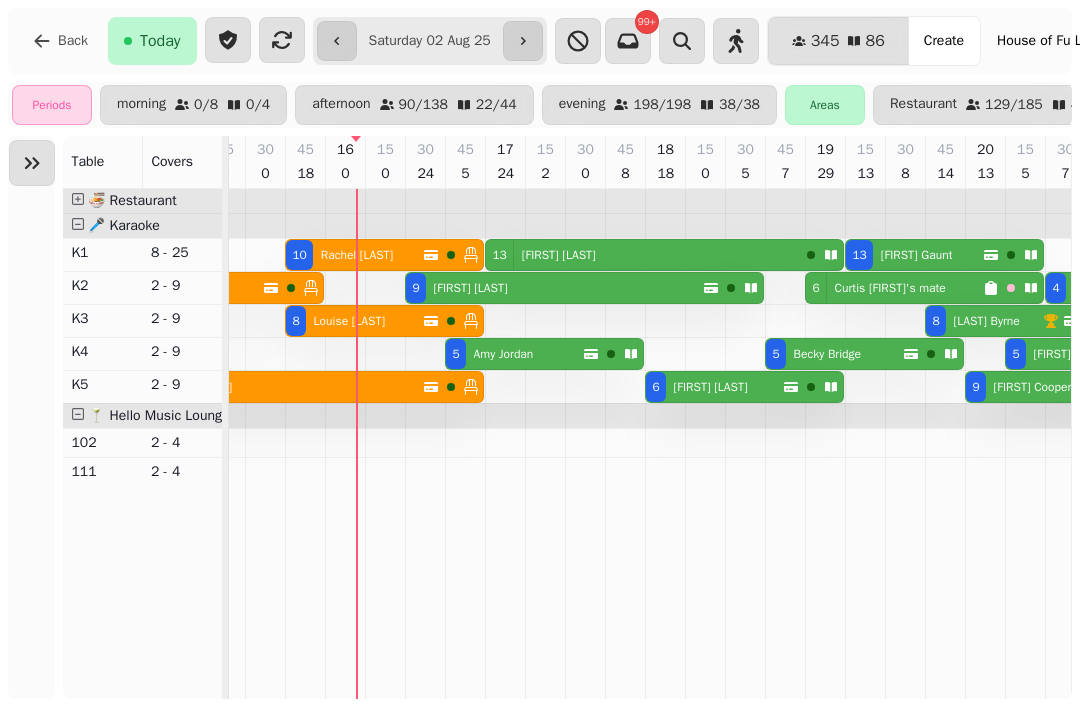 scroll, scrollTop: 0, scrollLeft: 2398, axis: horizontal 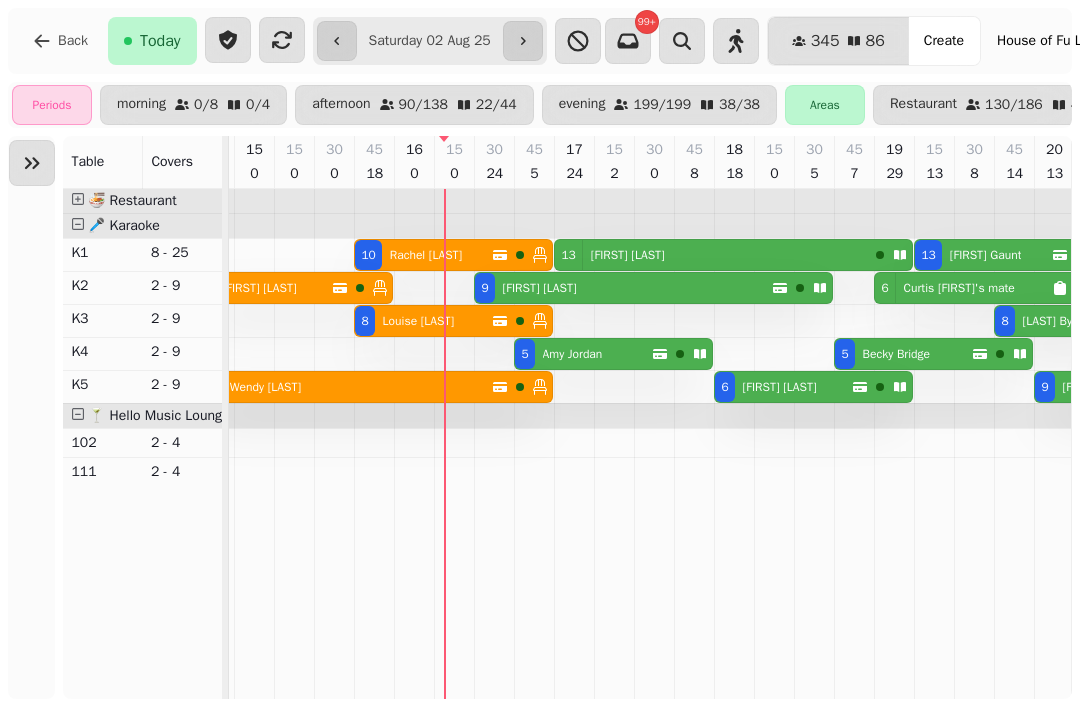 click on "Frances   Greig" at bounding box center (260, 288) 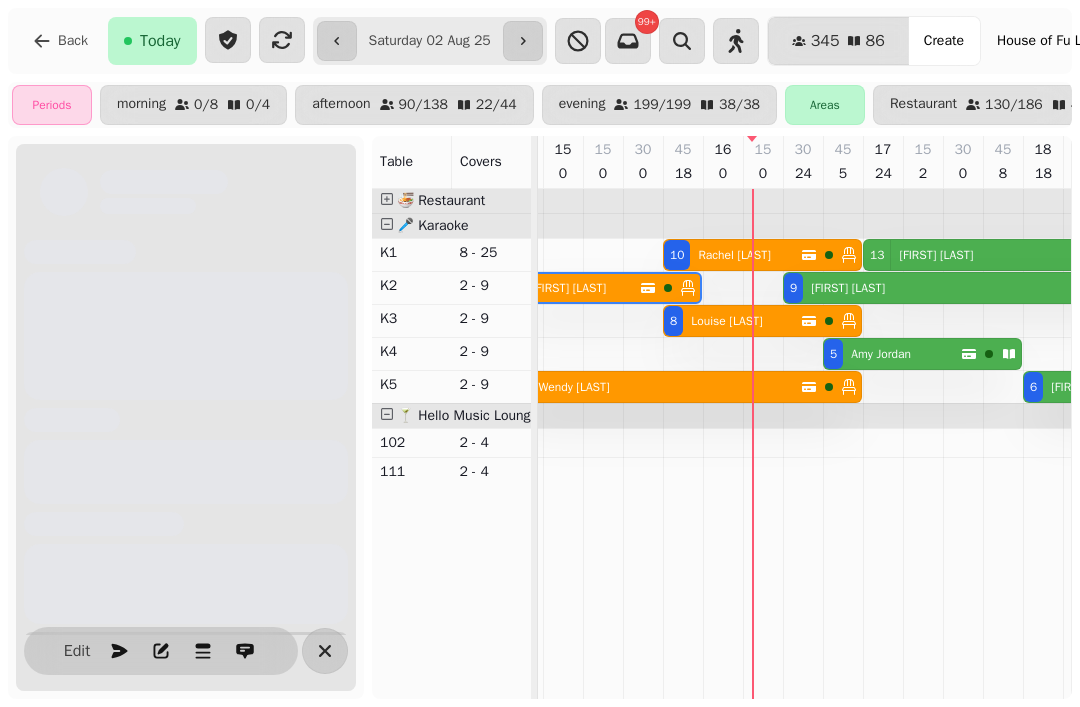 scroll, scrollTop: 0, scrollLeft: 2347, axis: horizontal 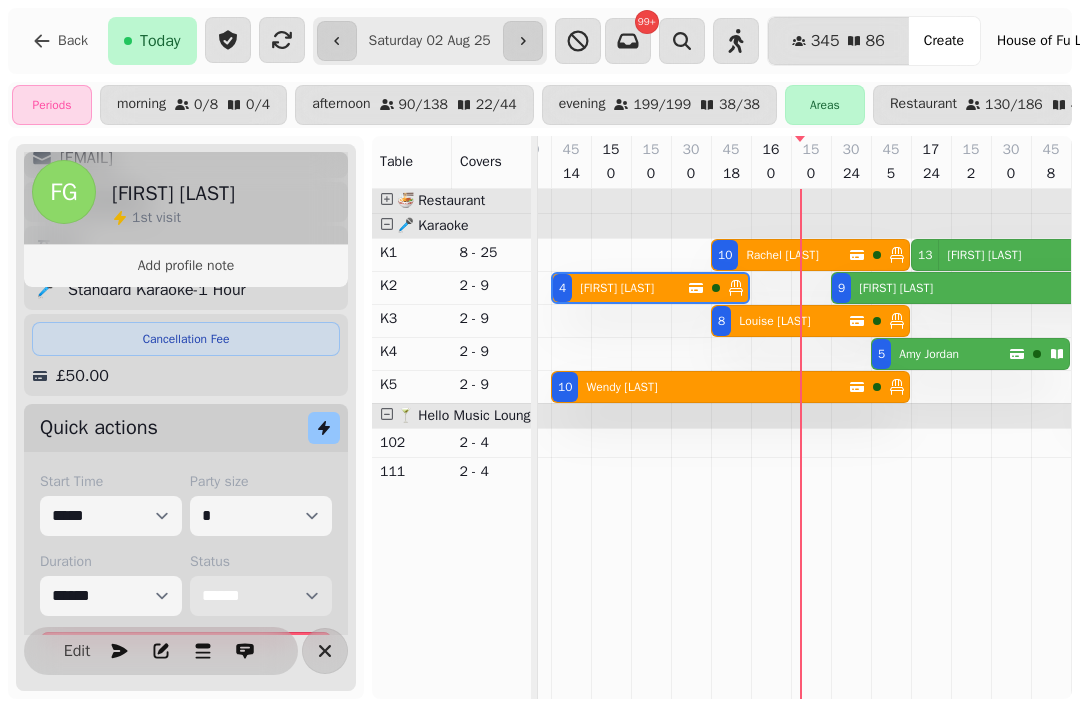 click on "**********" at bounding box center [261, 596] 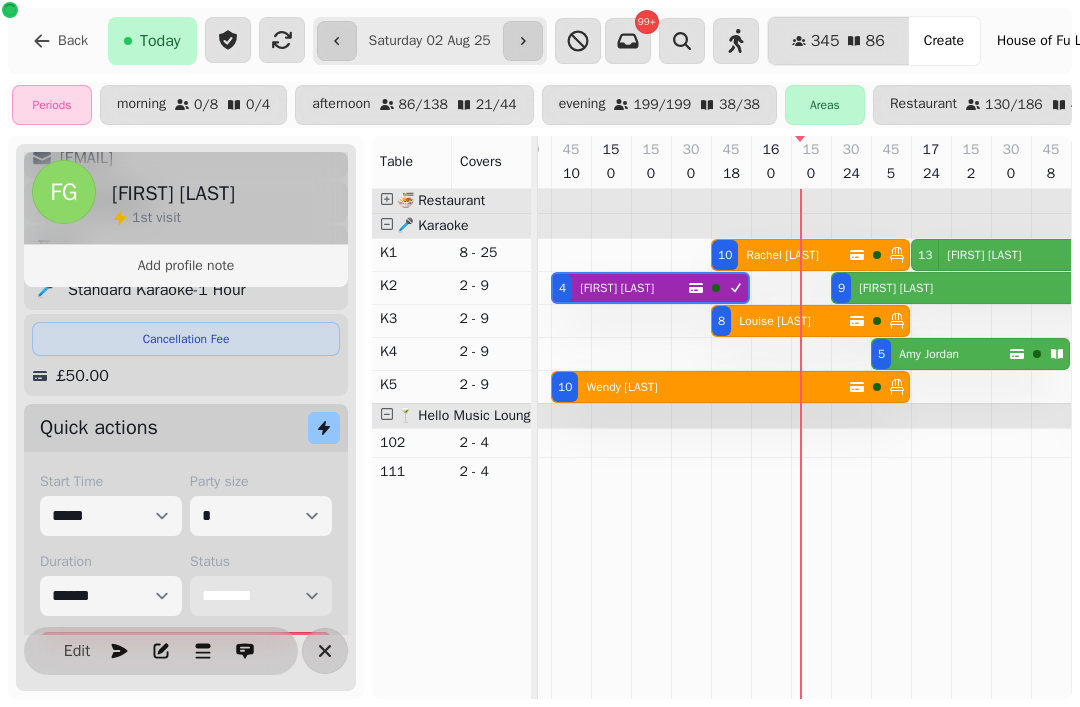 scroll, scrollTop: 0, scrollLeft: 2656, axis: horizontal 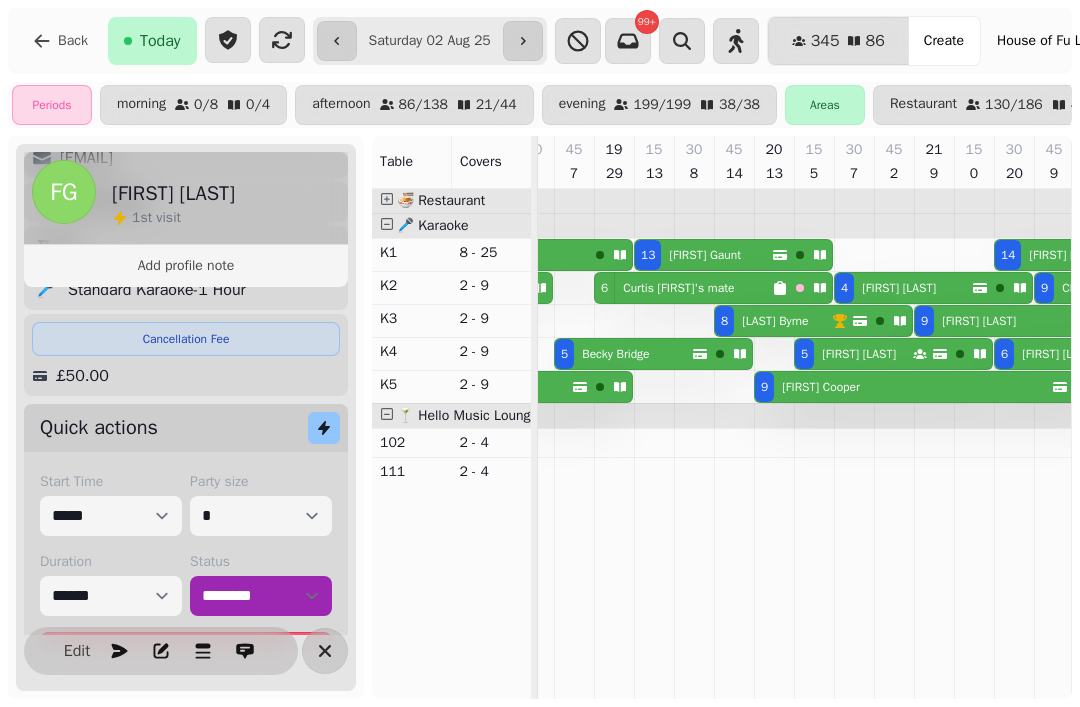 click on "[FIRST]    [LAST]’s mate" at bounding box center [678, 288] 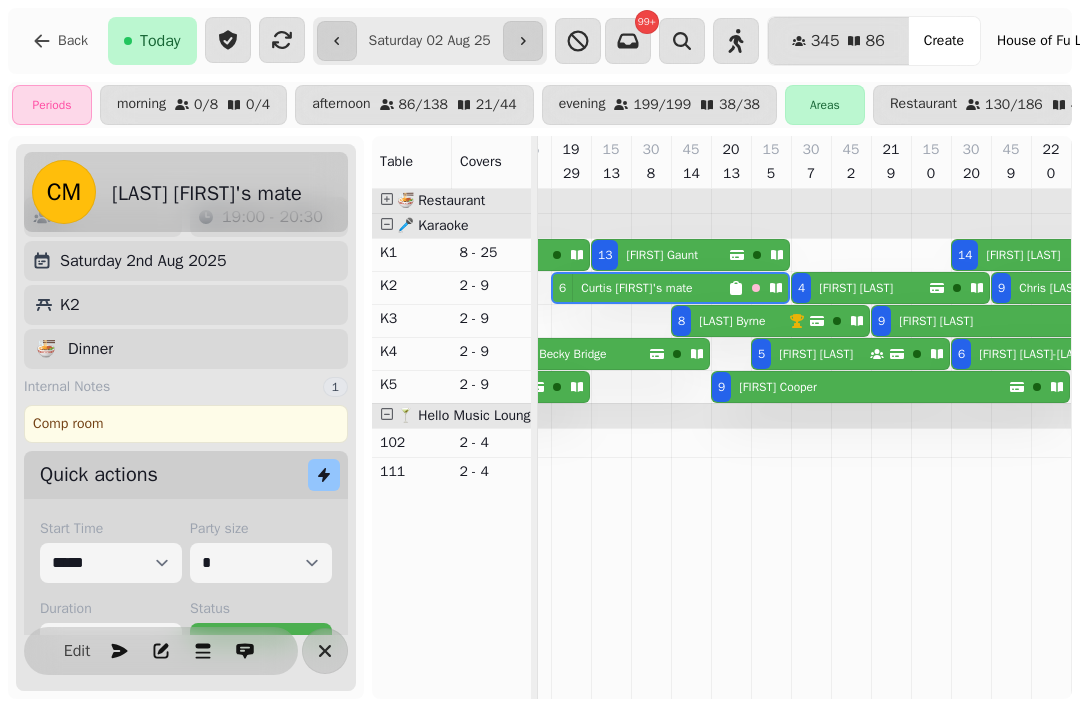click 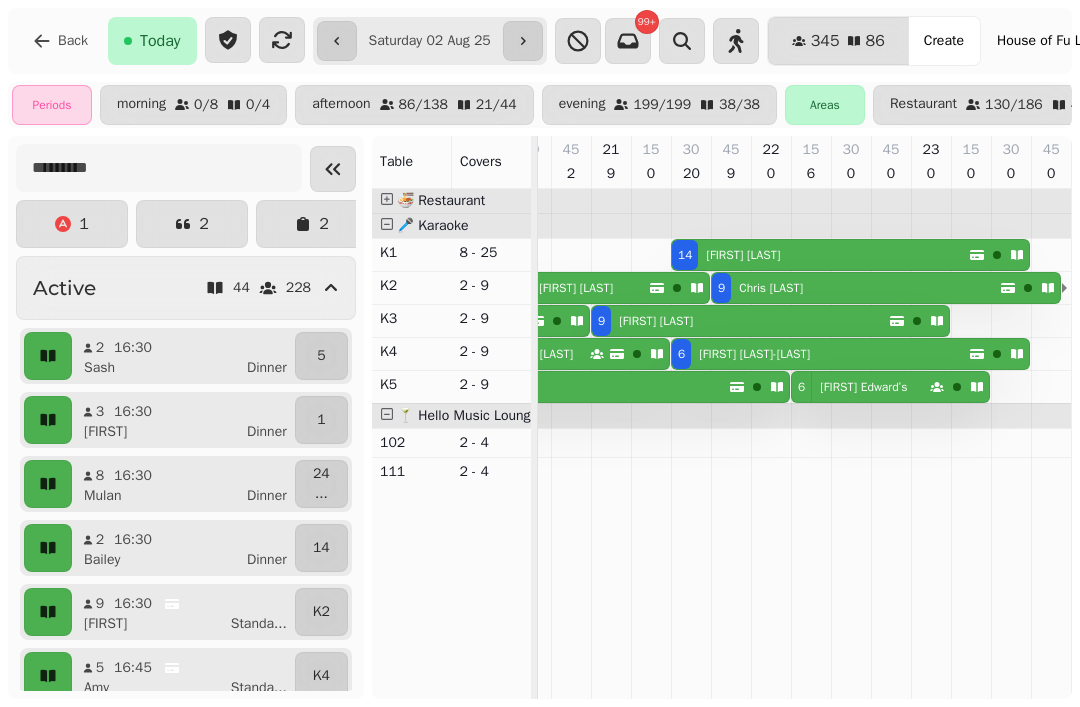 click 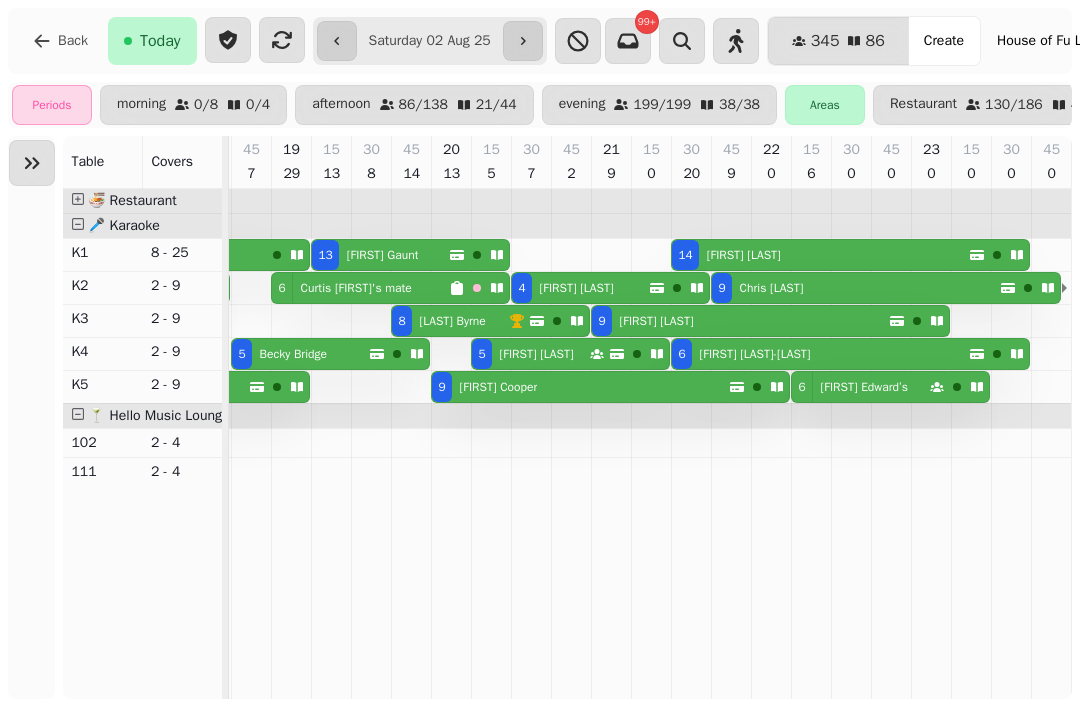 scroll, scrollTop: 0, scrollLeft: 2884, axis: horizontal 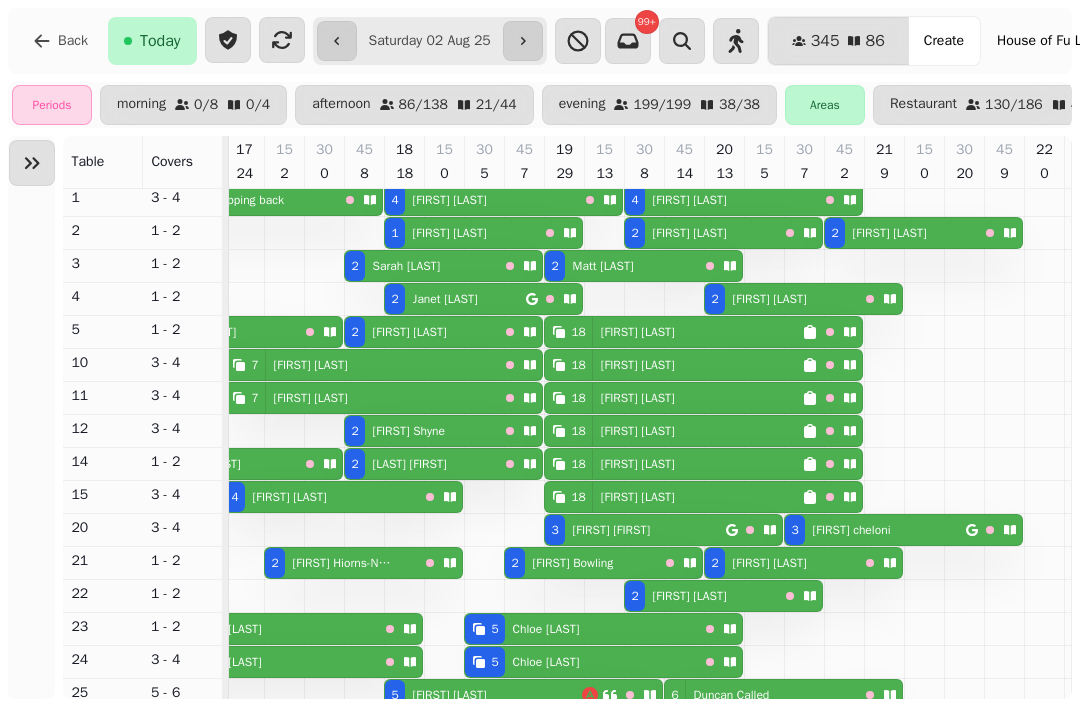 click on "18 Arianne    Azmoodeh" at bounding box center [673, 332] 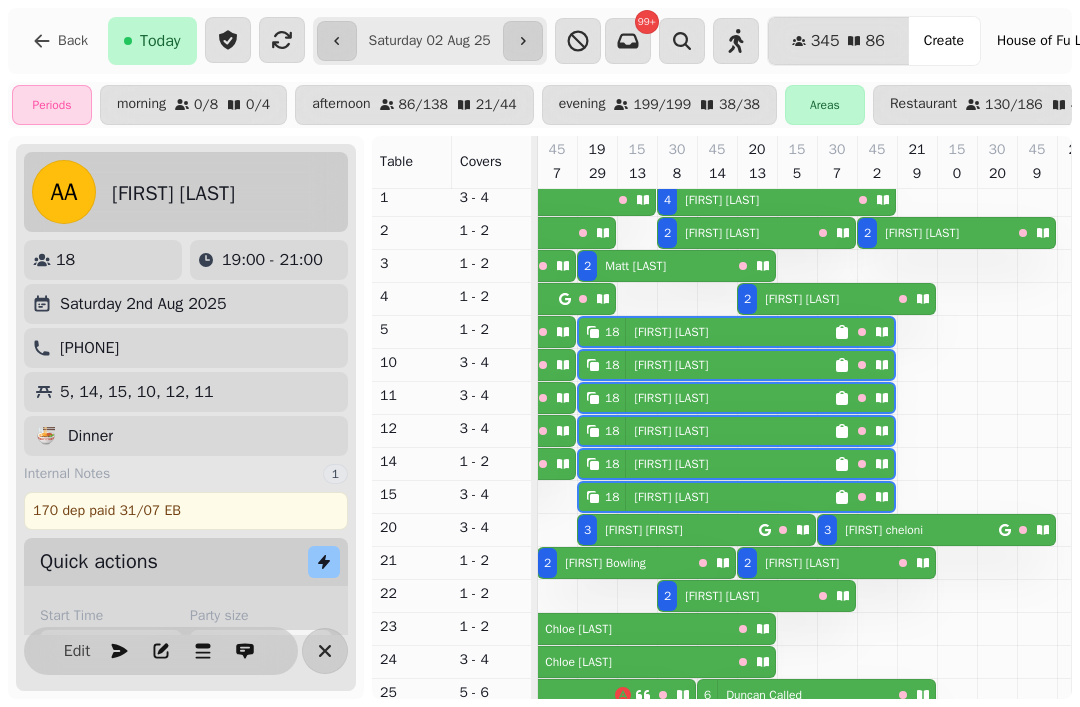 click 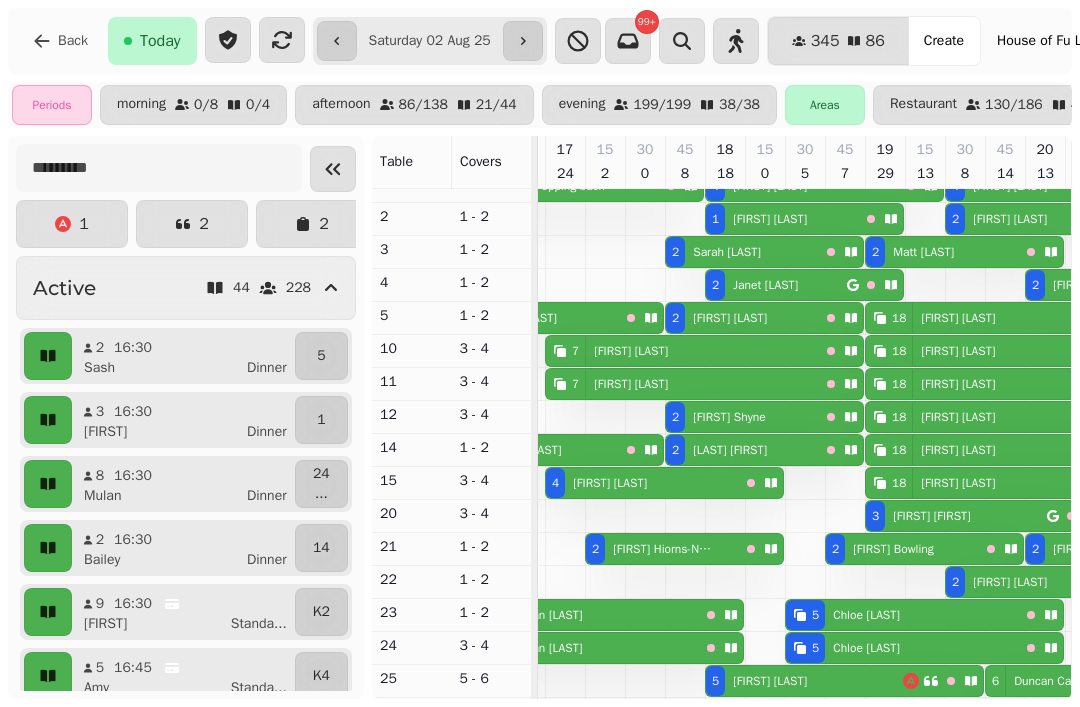 click on "Arianne    Azmoodeh" at bounding box center (954, 318) 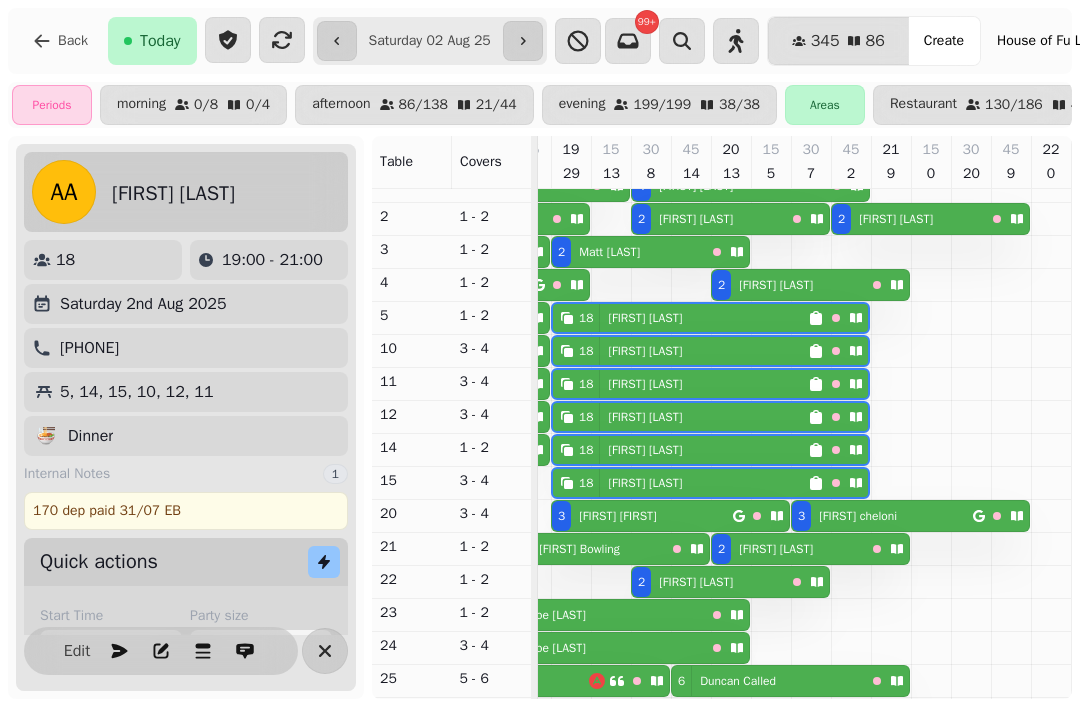 click 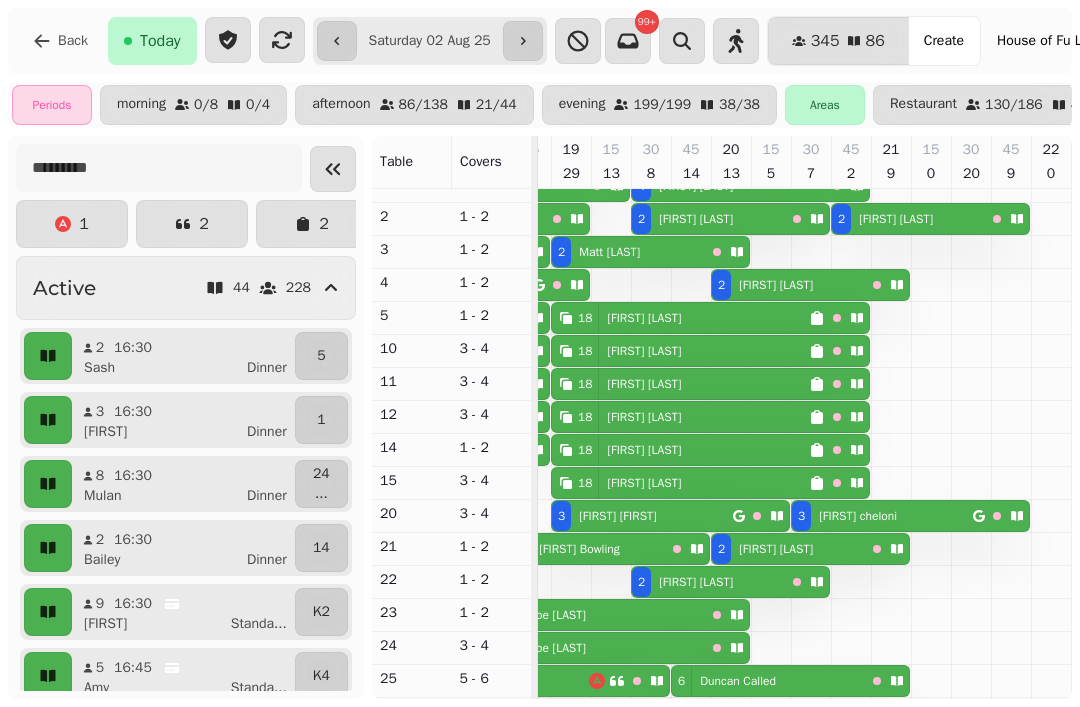 click 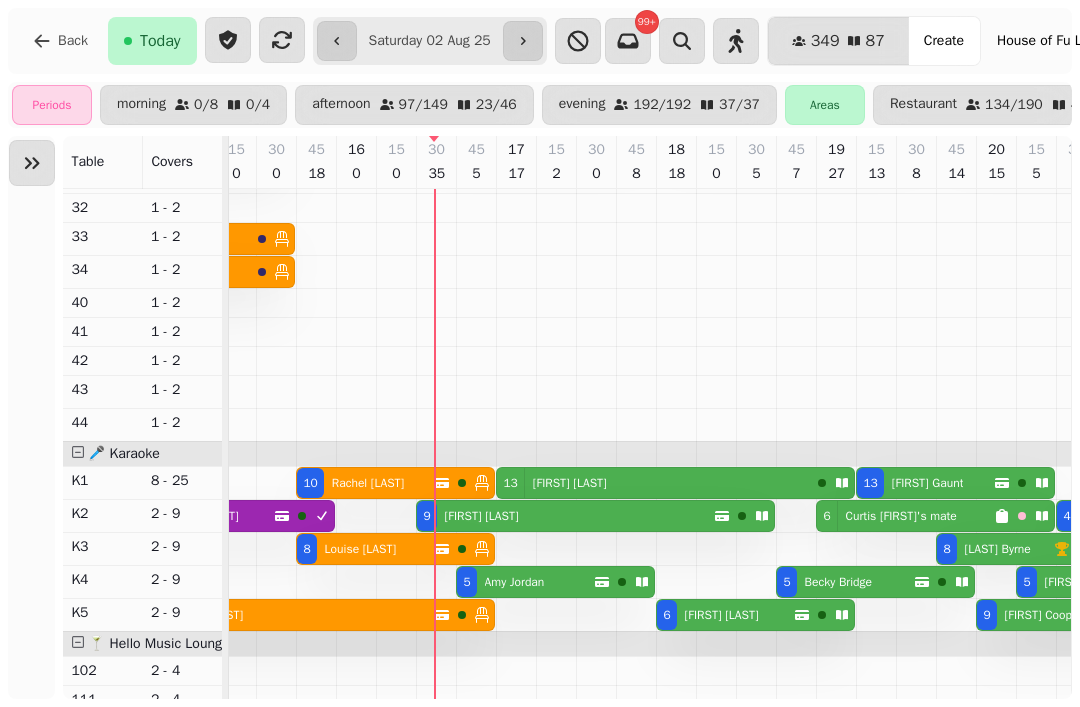 click on "Harry   Lunn" at bounding box center [478, 516] 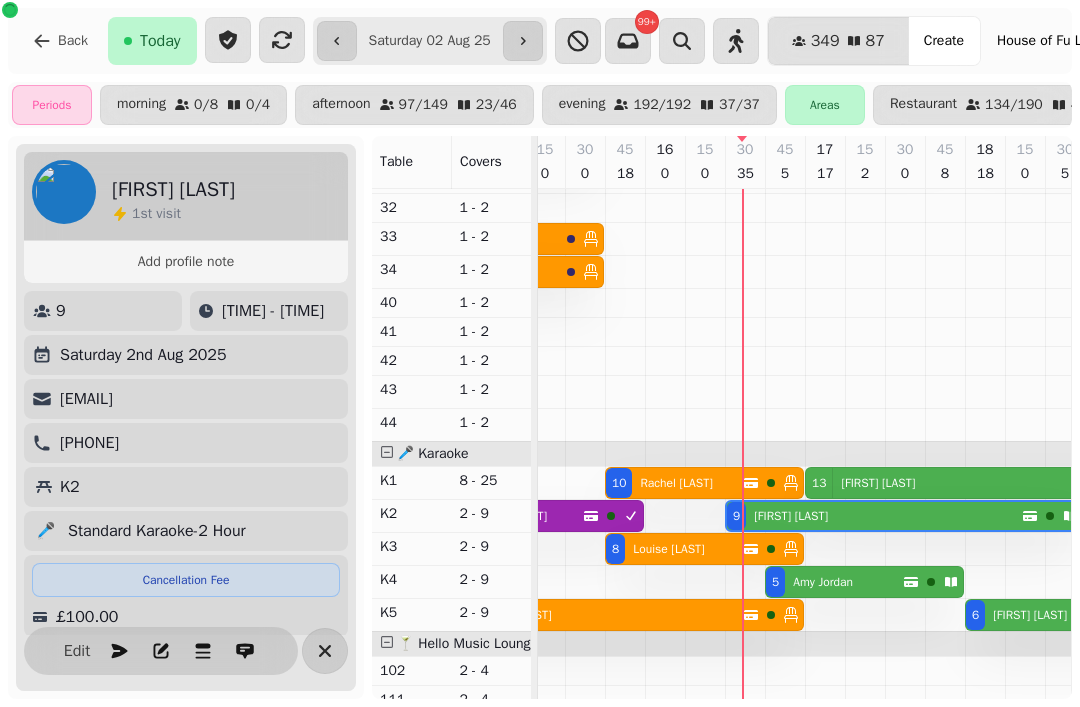 scroll, scrollTop: 0, scrollLeft: 2627, axis: horizontal 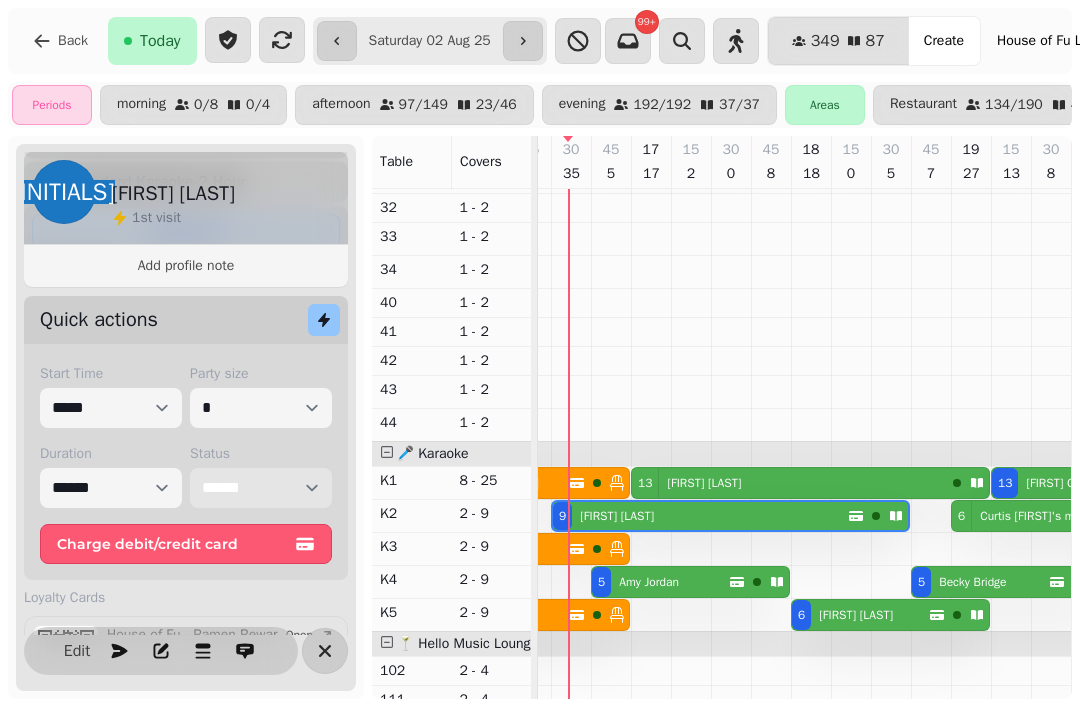 click on "**********" at bounding box center (261, 488) 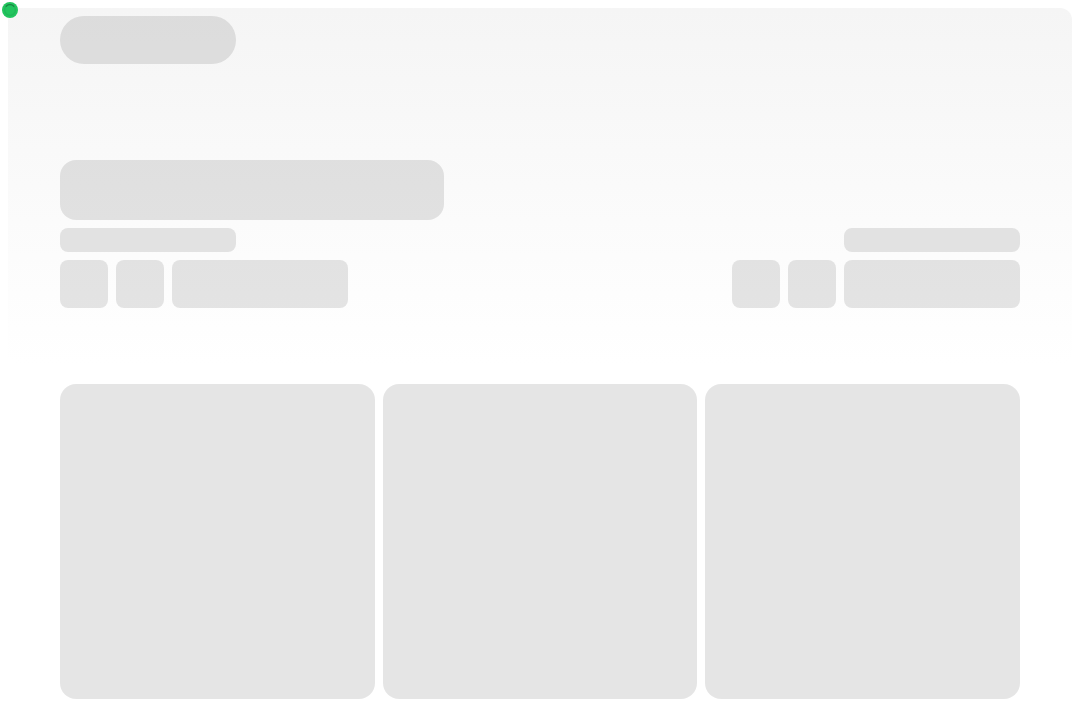 scroll, scrollTop: 0, scrollLeft: 0, axis: both 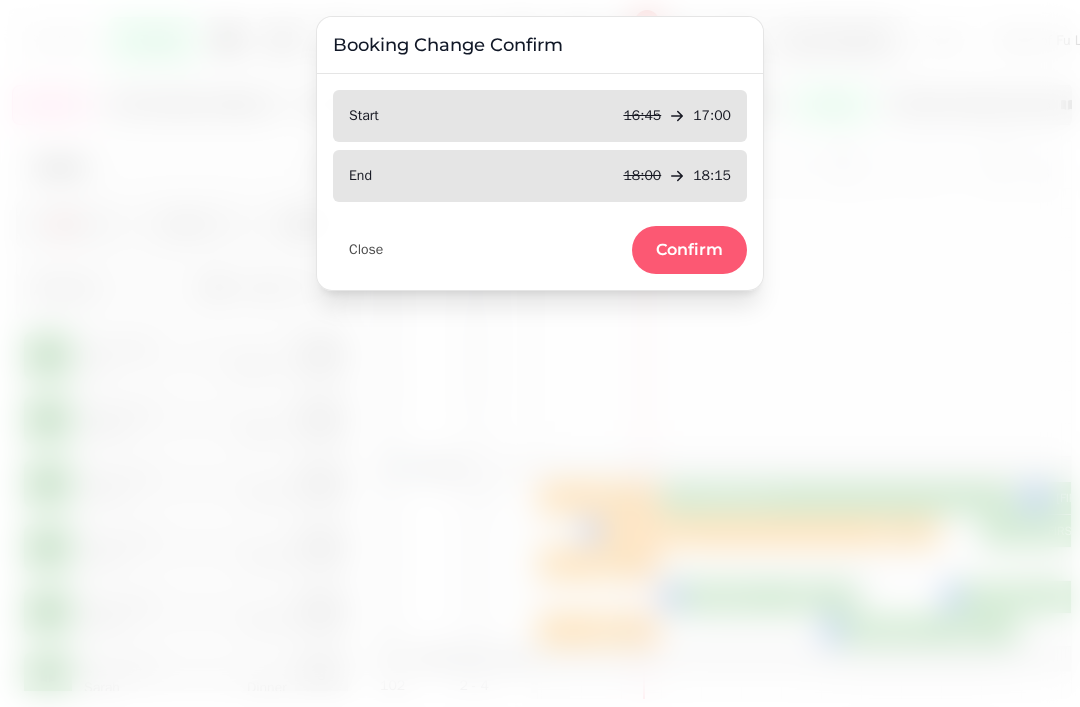 click on "Confirm" at bounding box center [689, 250] 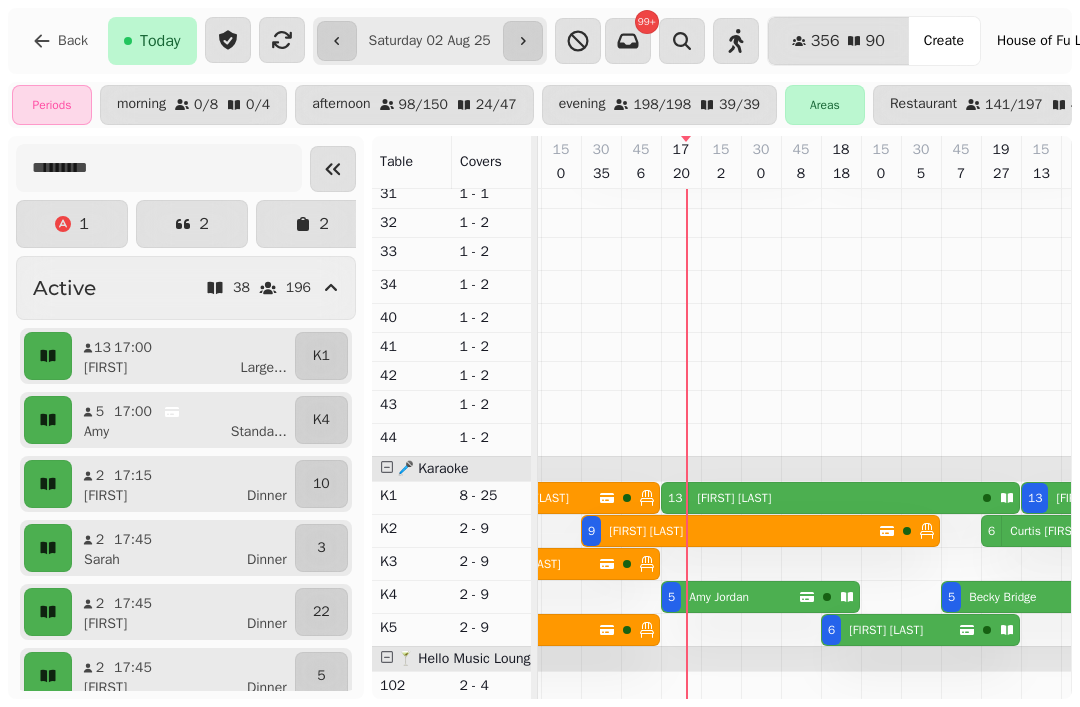 click on "Amy   Jordan" at bounding box center [715, 597] 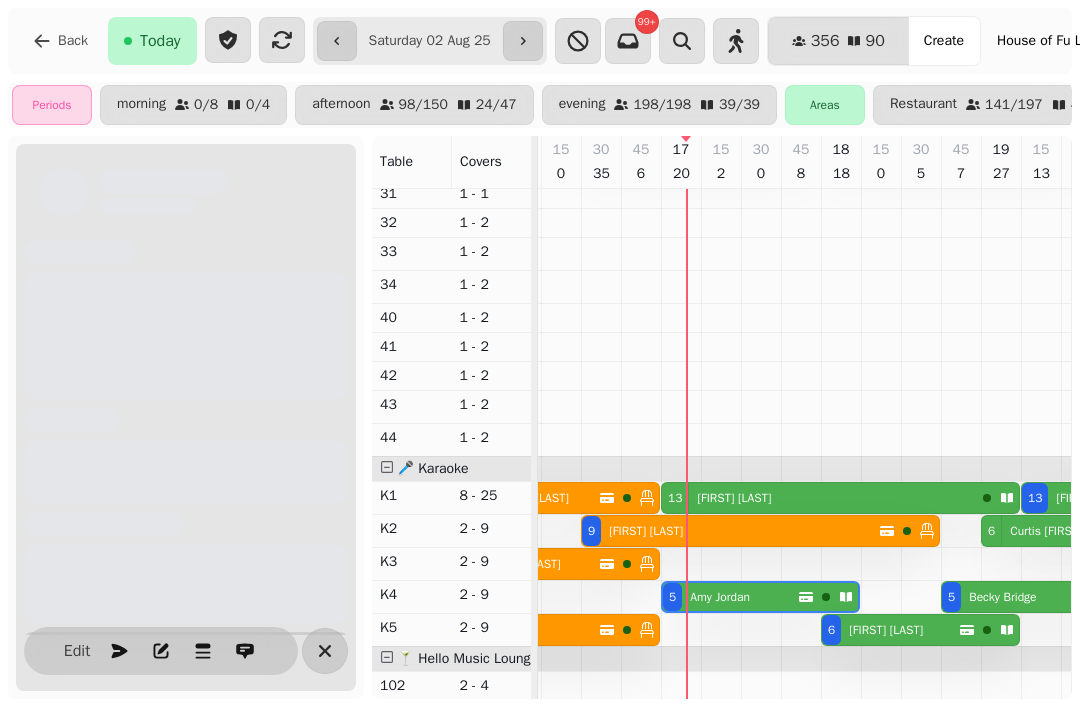 scroll, scrollTop: 0, scrollLeft: 2667, axis: horizontal 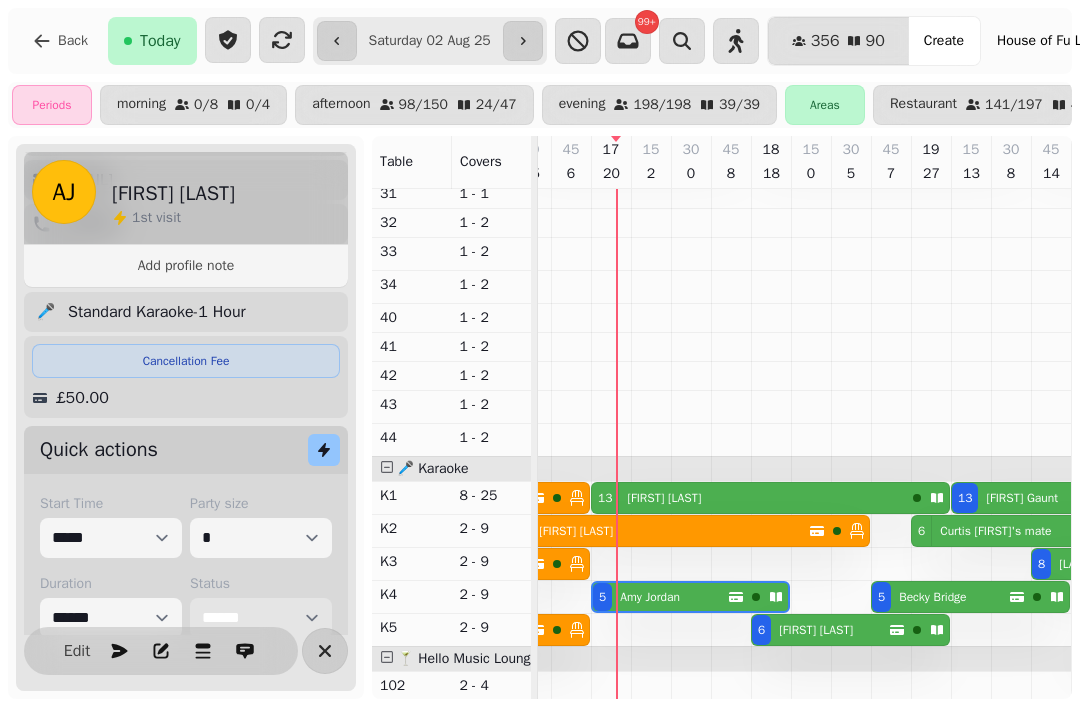 click on "**********" at bounding box center [261, 618] 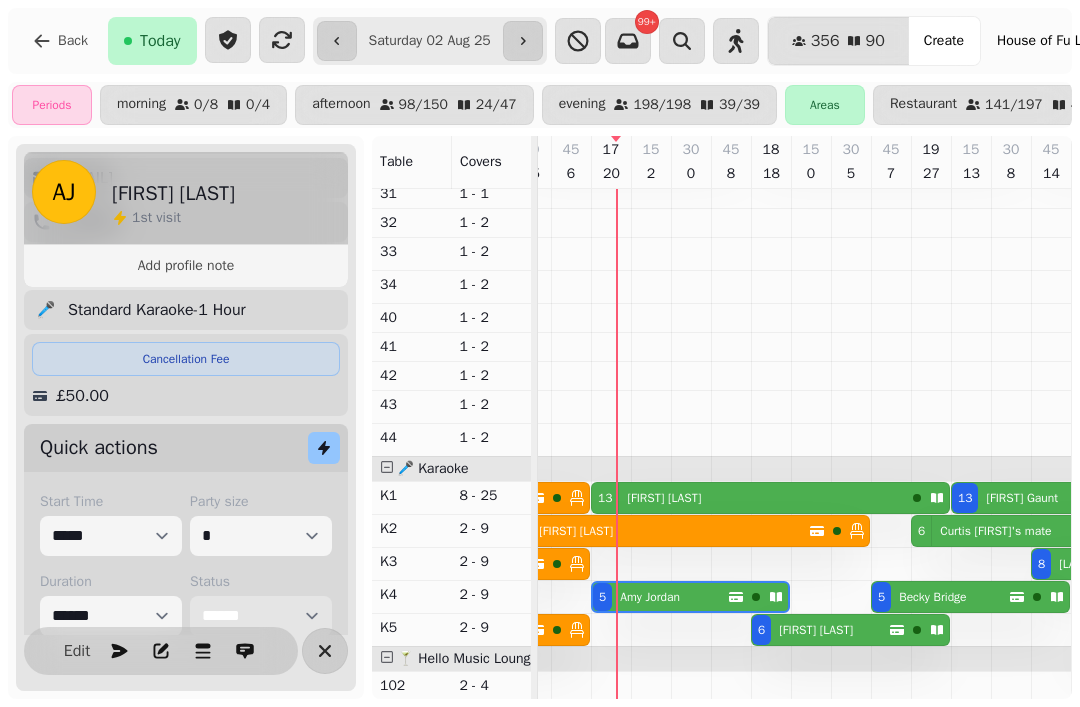 select on "******" 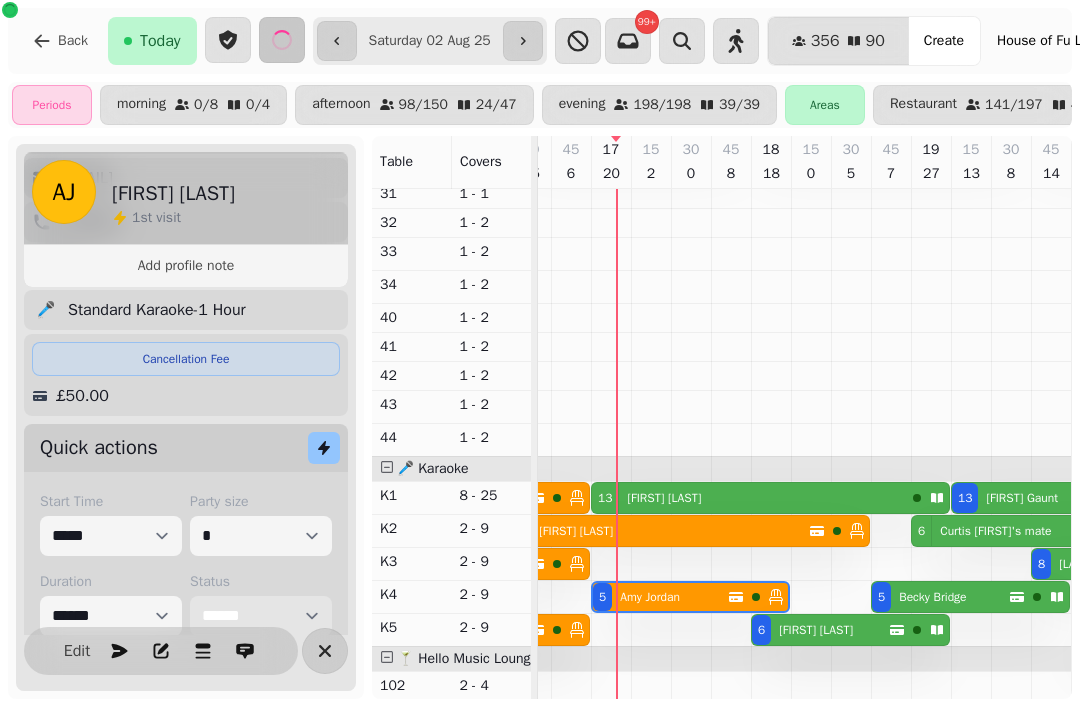 click on "Emily   Heggie" at bounding box center (664, 498) 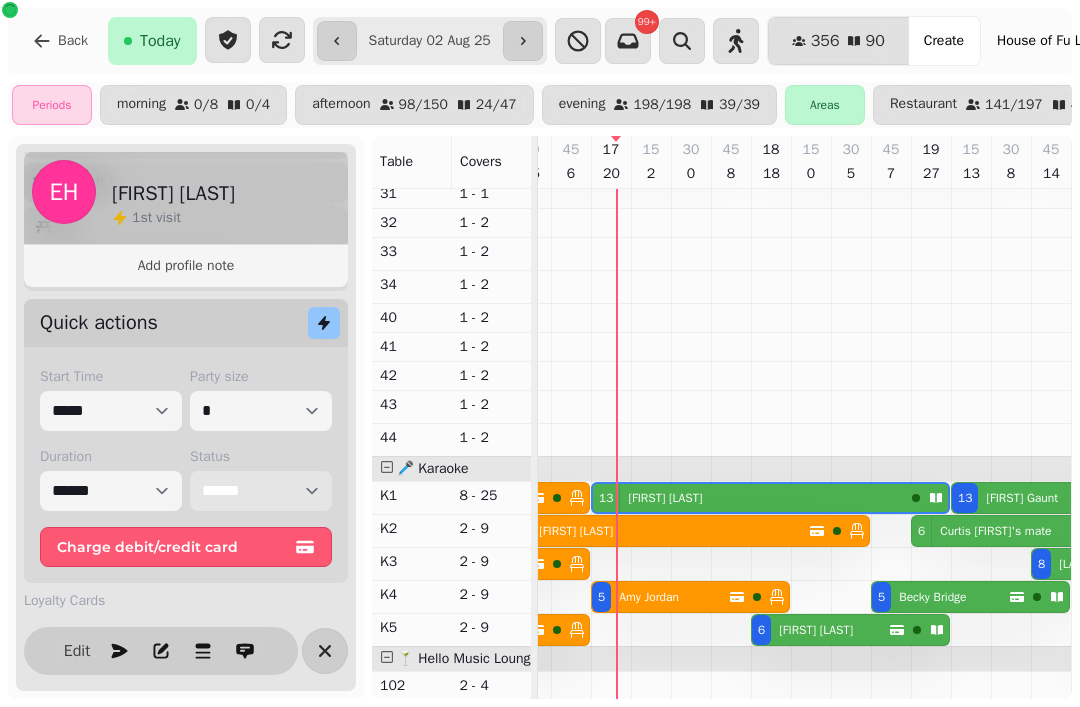scroll, scrollTop: 219, scrollLeft: 0, axis: vertical 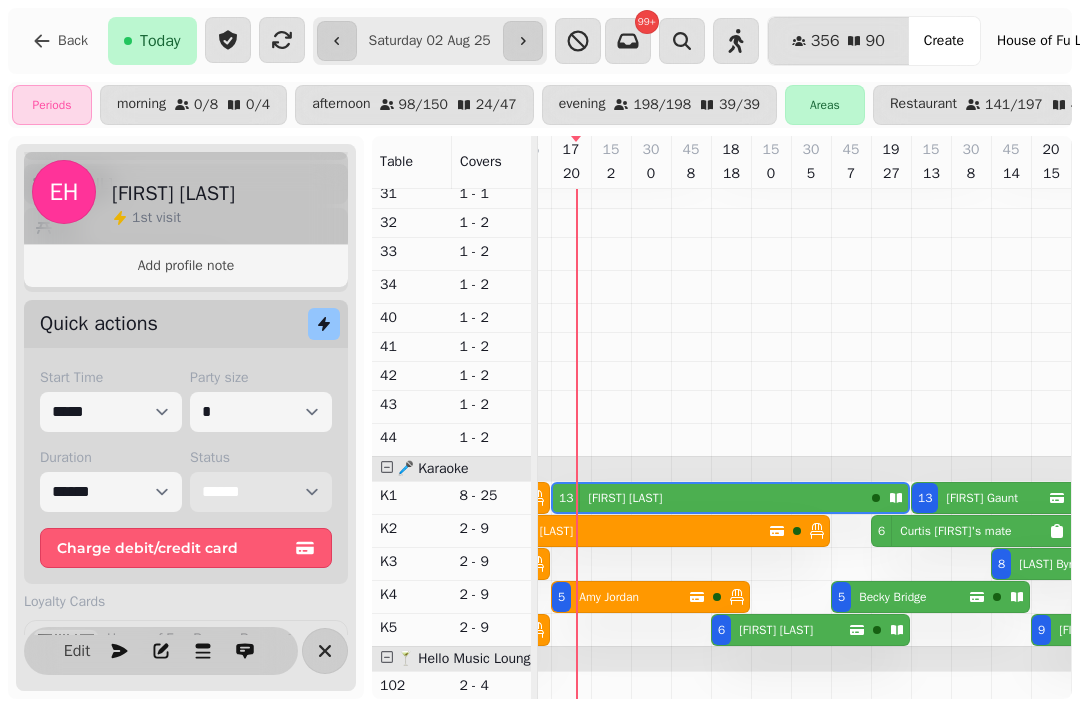 click on "**********" at bounding box center [261, 492] 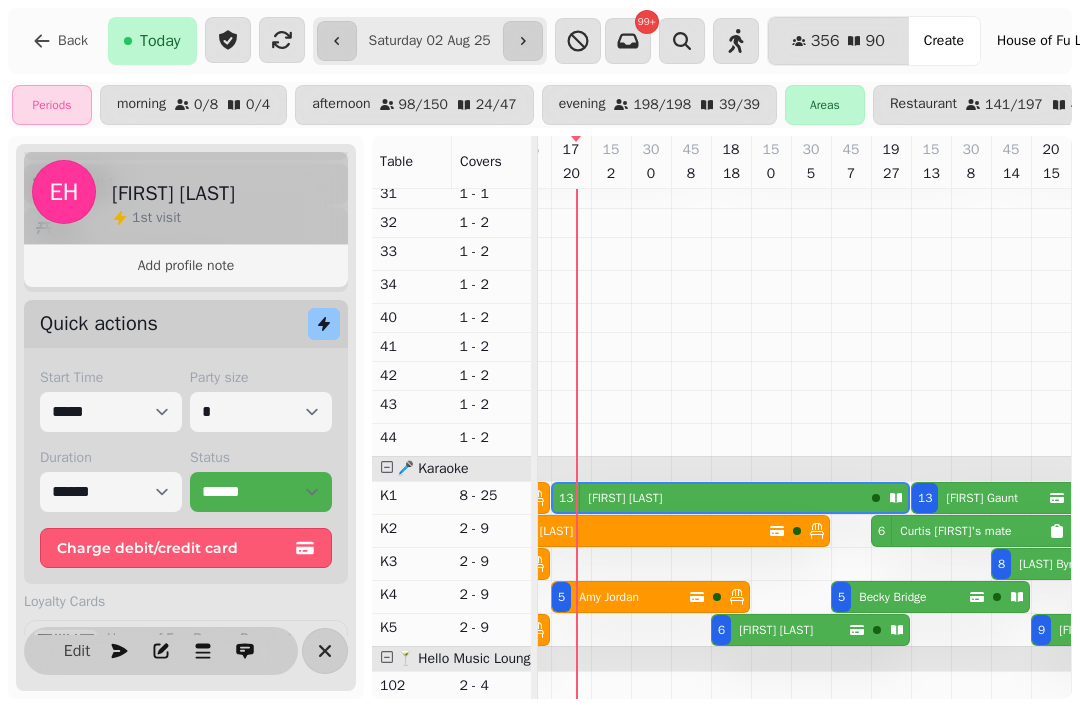 click 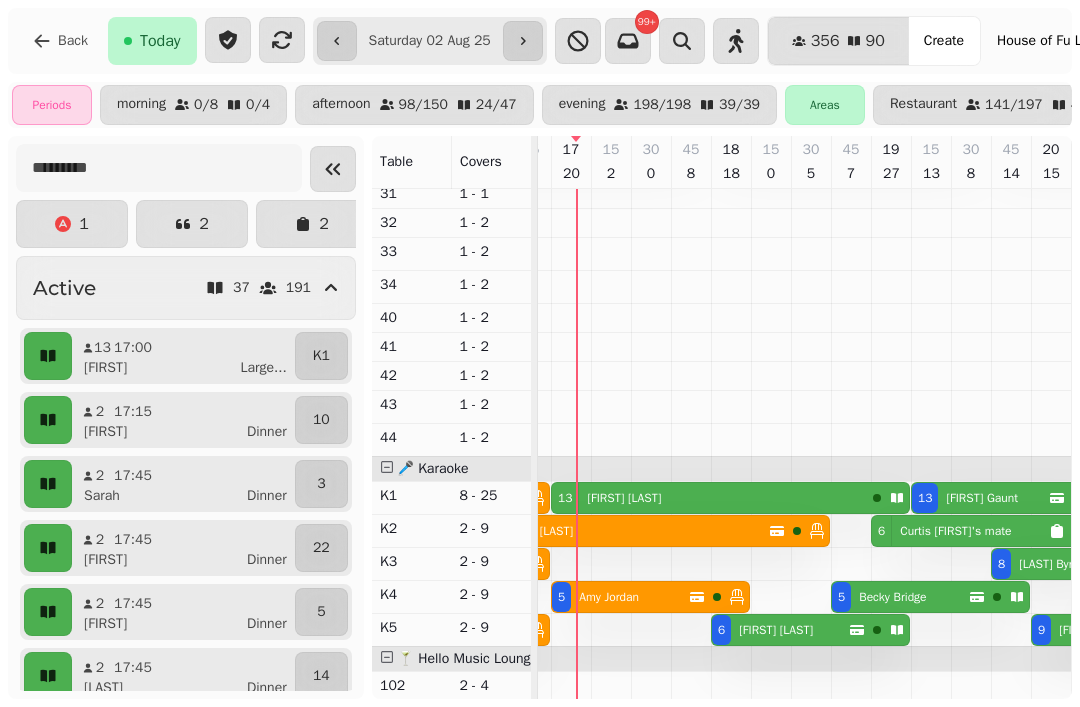 click on "Emily   Heggie" at bounding box center [624, 498] 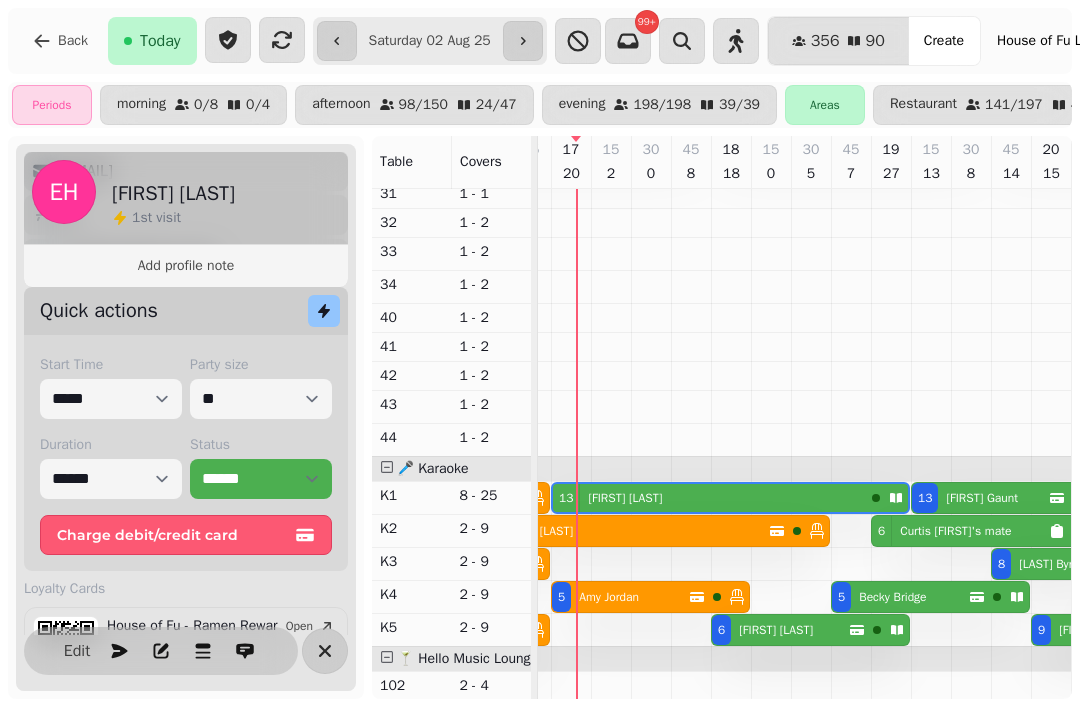scroll, scrollTop: 235, scrollLeft: 0, axis: vertical 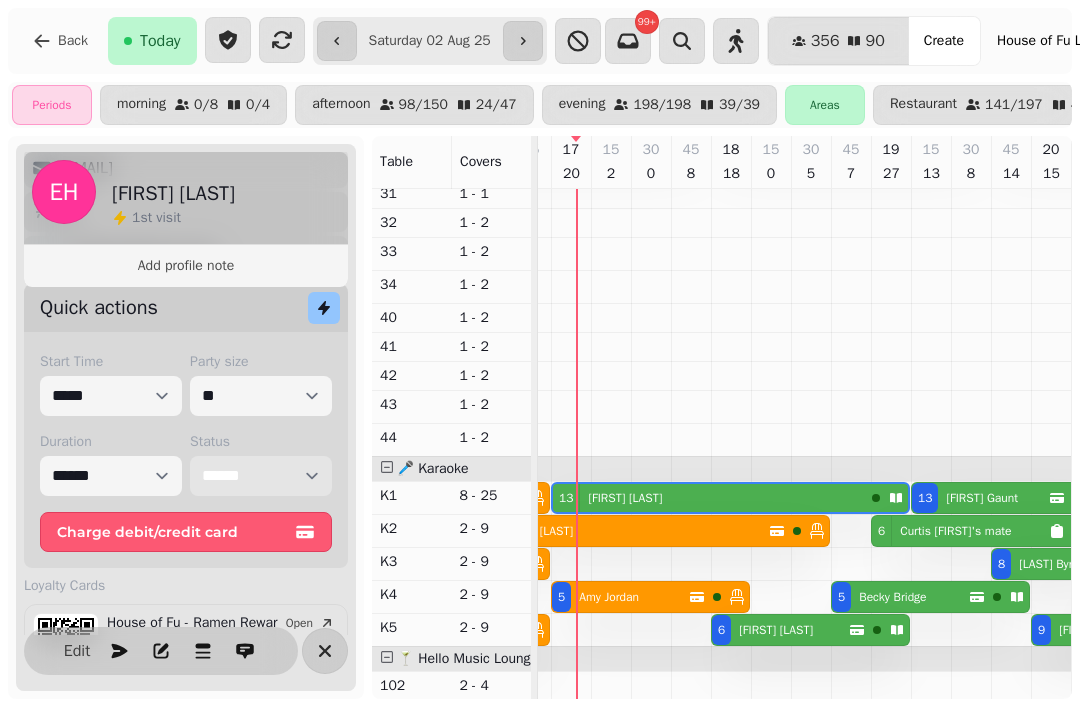 click on "**********" at bounding box center (261, 476) 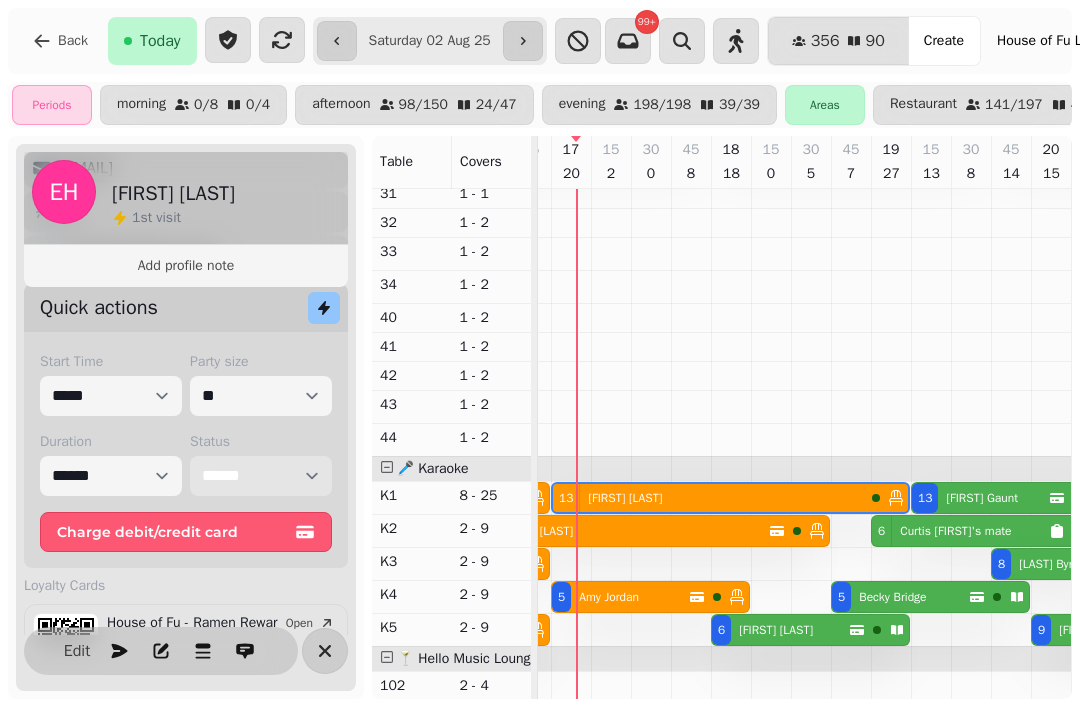 scroll, scrollTop: 606, scrollLeft: 2645, axis: both 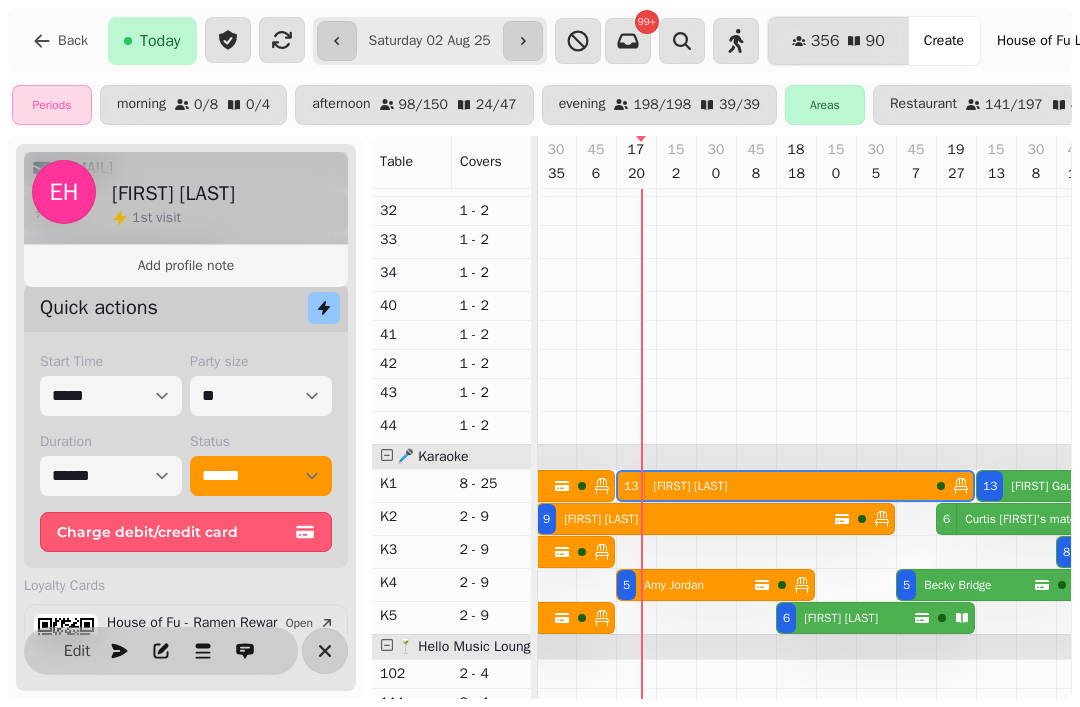click at bounding box center [566, 552] 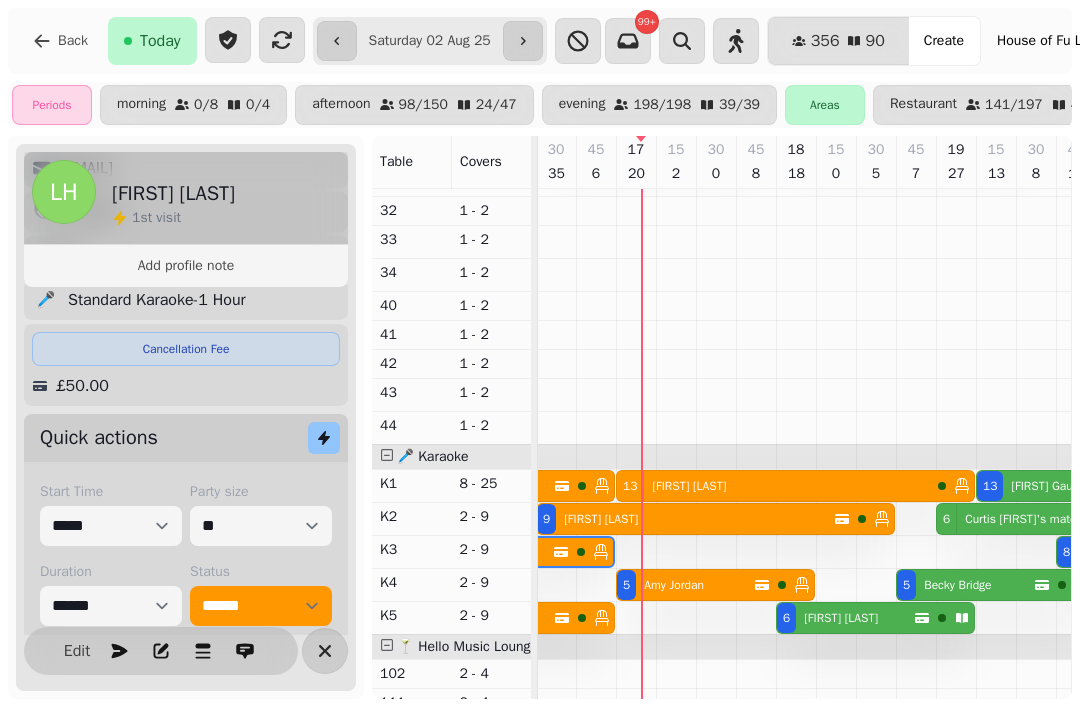 scroll, scrollTop: 0, scrollLeft: 2507, axis: horizontal 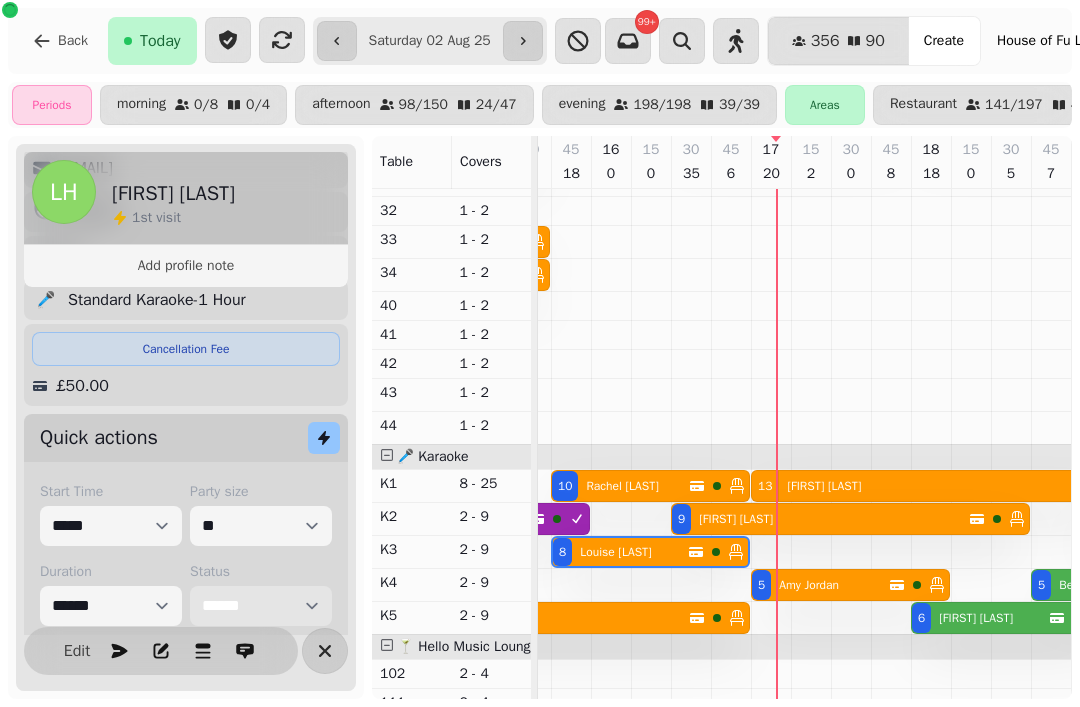 click on "**********" at bounding box center (261, 606) 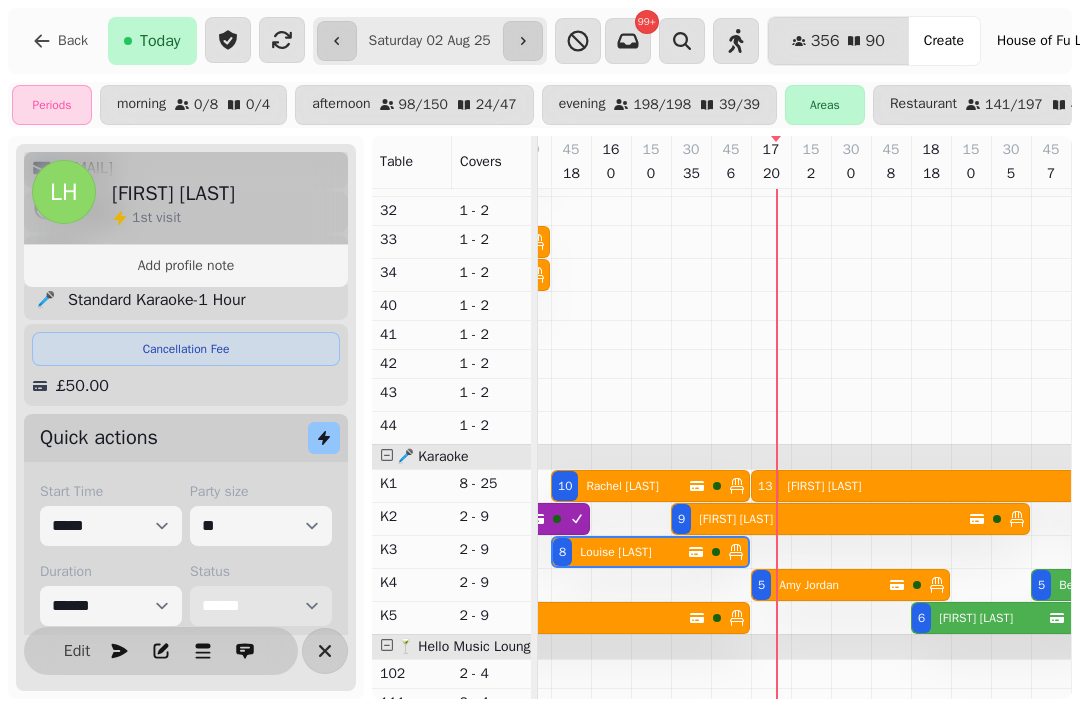select on "********" 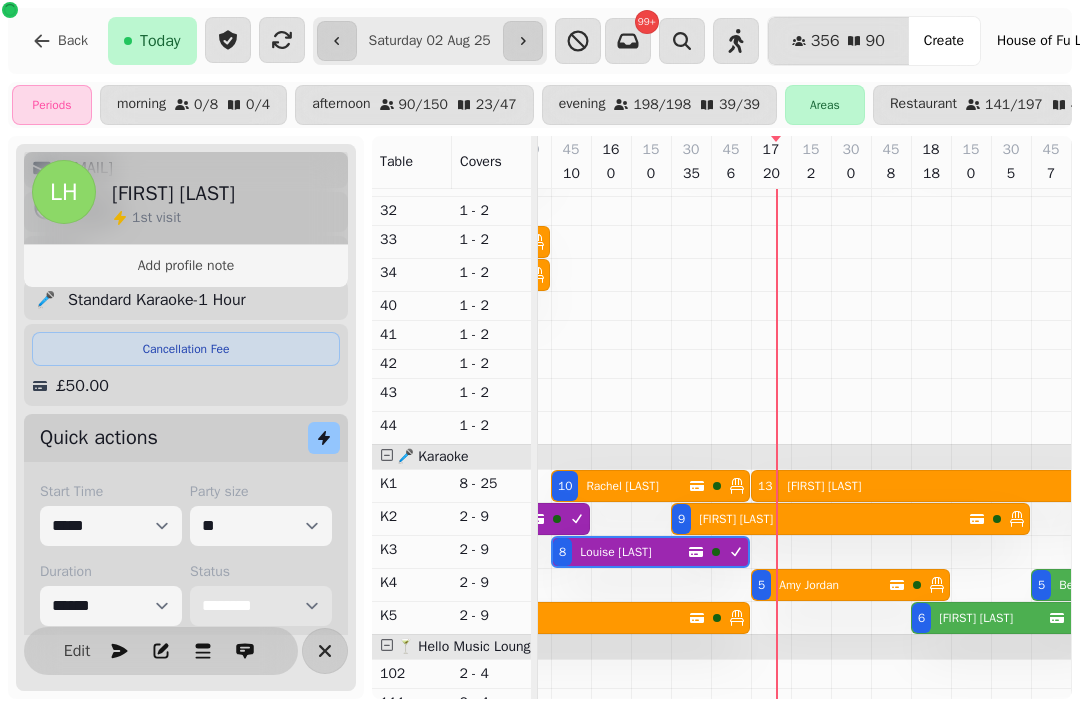 click on "10 Wendy   Greenhalgh" at bounding box center (540, 618) 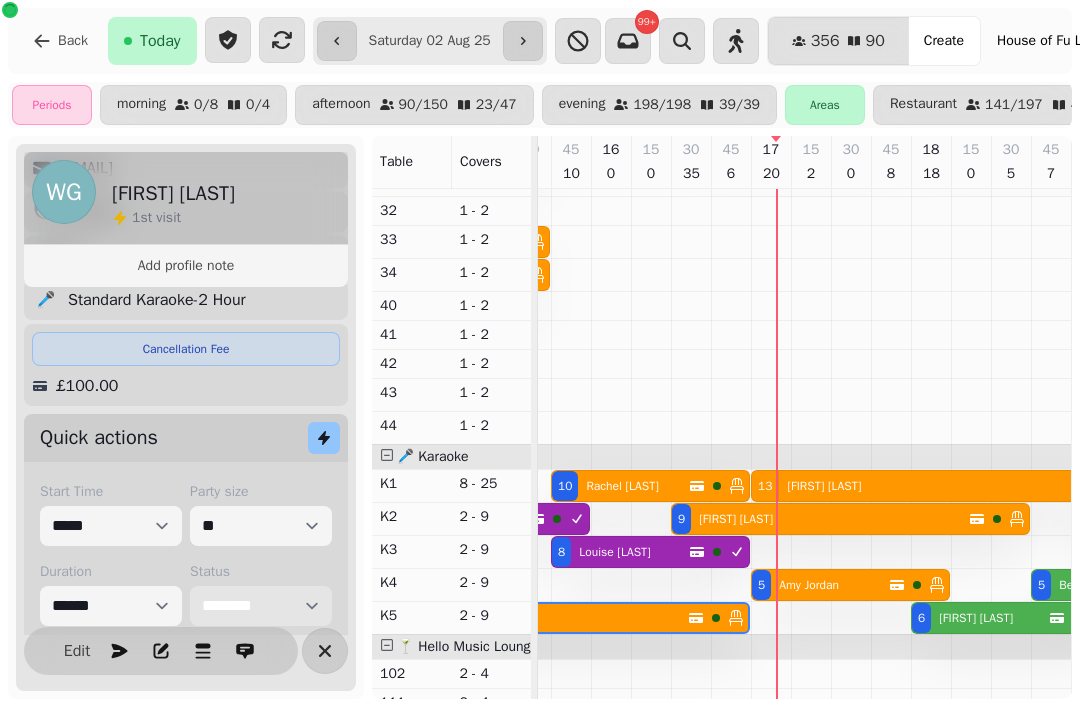 scroll, scrollTop: 0, scrollLeft: 2347, axis: horizontal 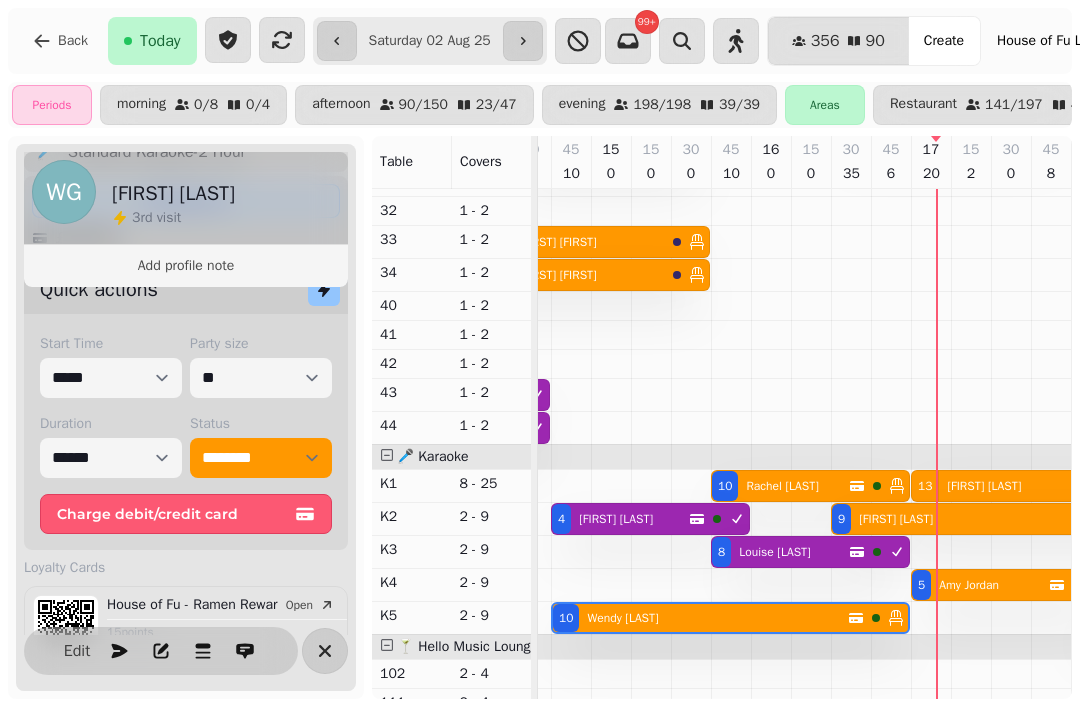 click 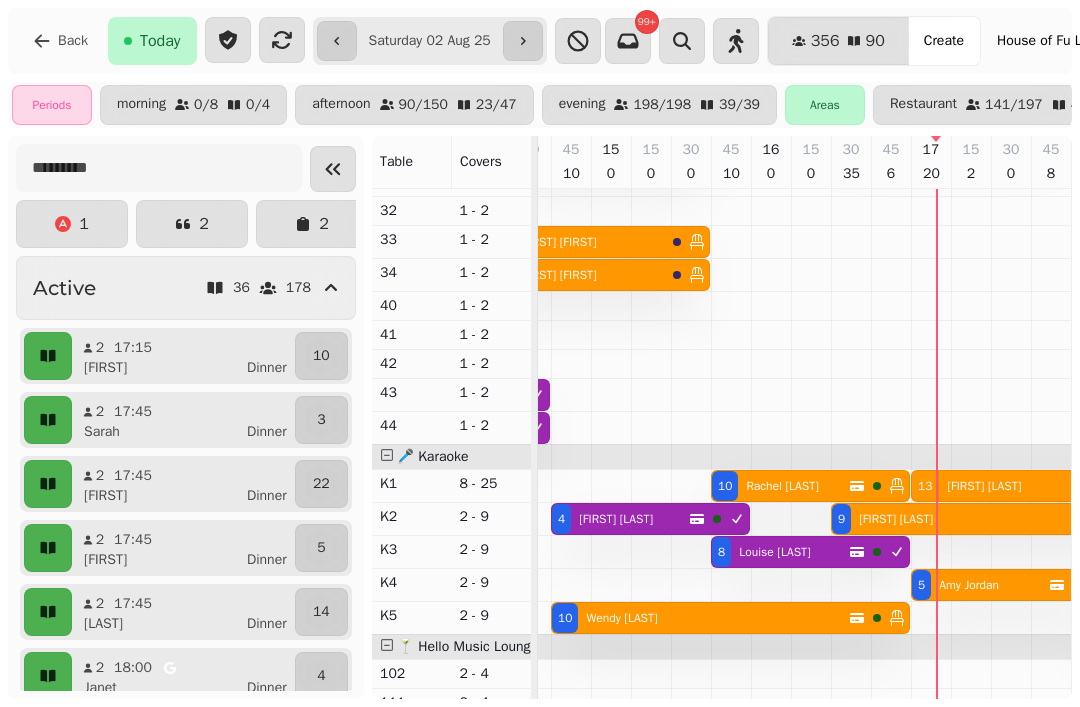 click on "Wendy   Greenhalgh" at bounding box center [621, 618] 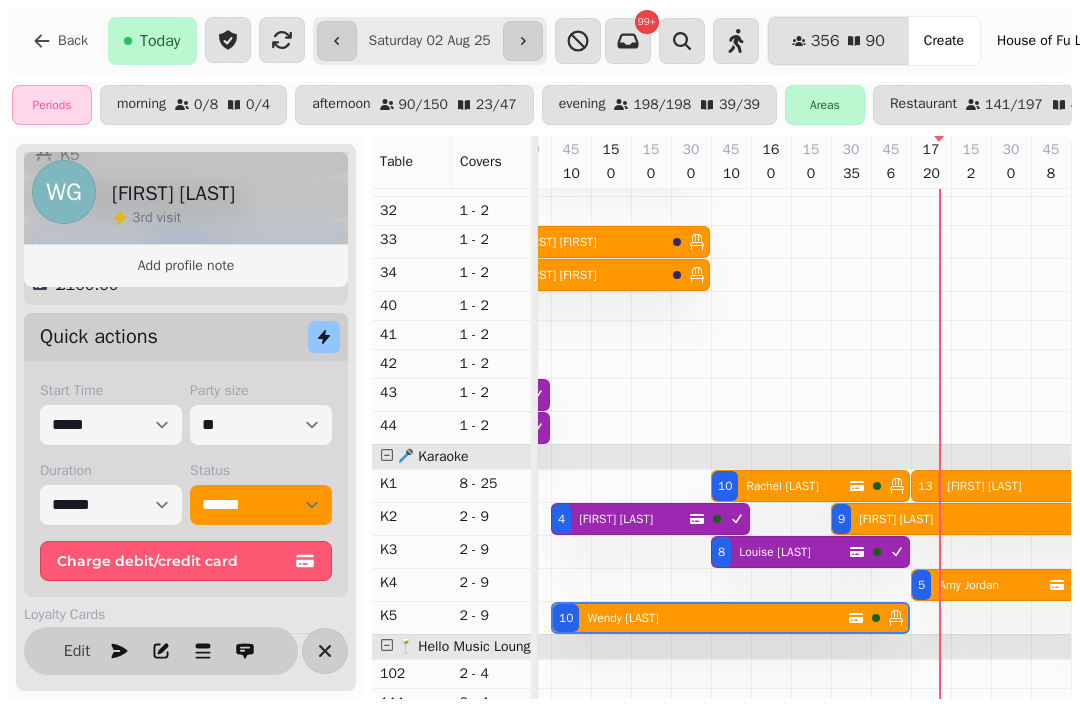 scroll, scrollTop: 340, scrollLeft: 0, axis: vertical 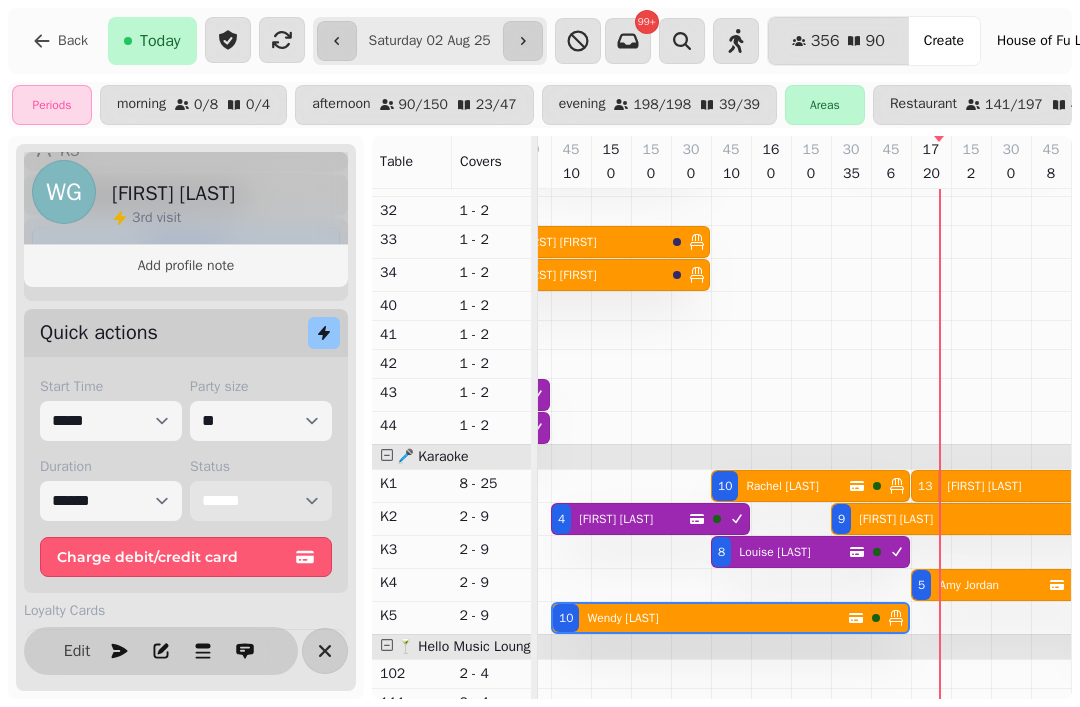 click on "**********" at bounding box center (261, 501) 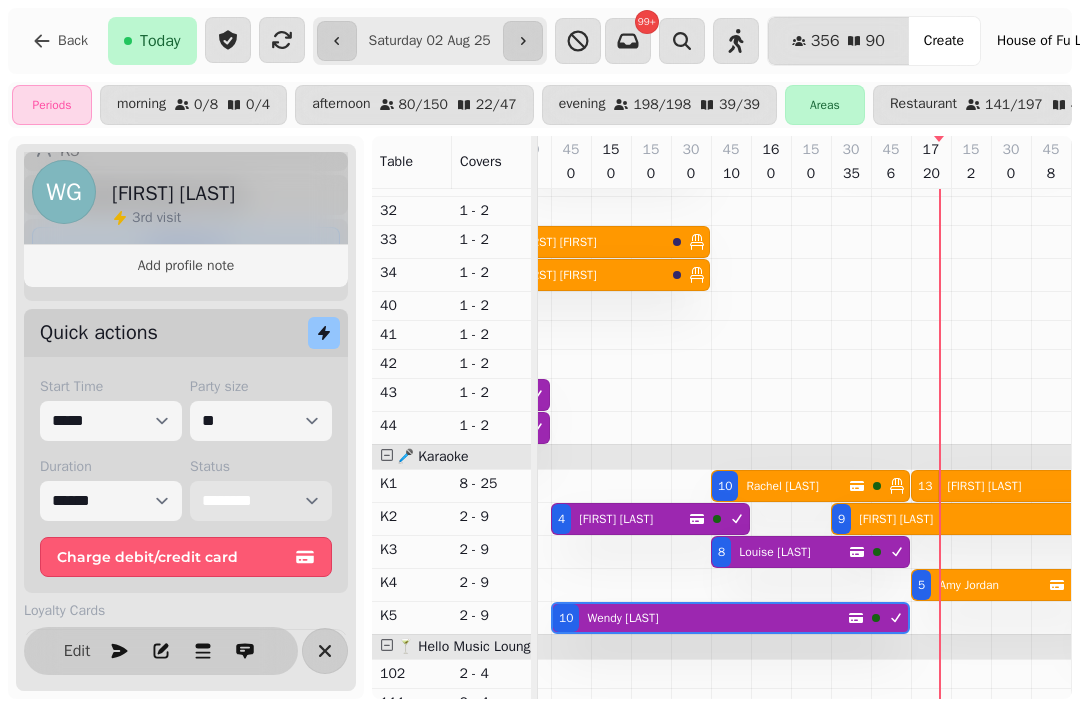 scroll, scrollTop: 607, scrollLeft: 2537, axis: both 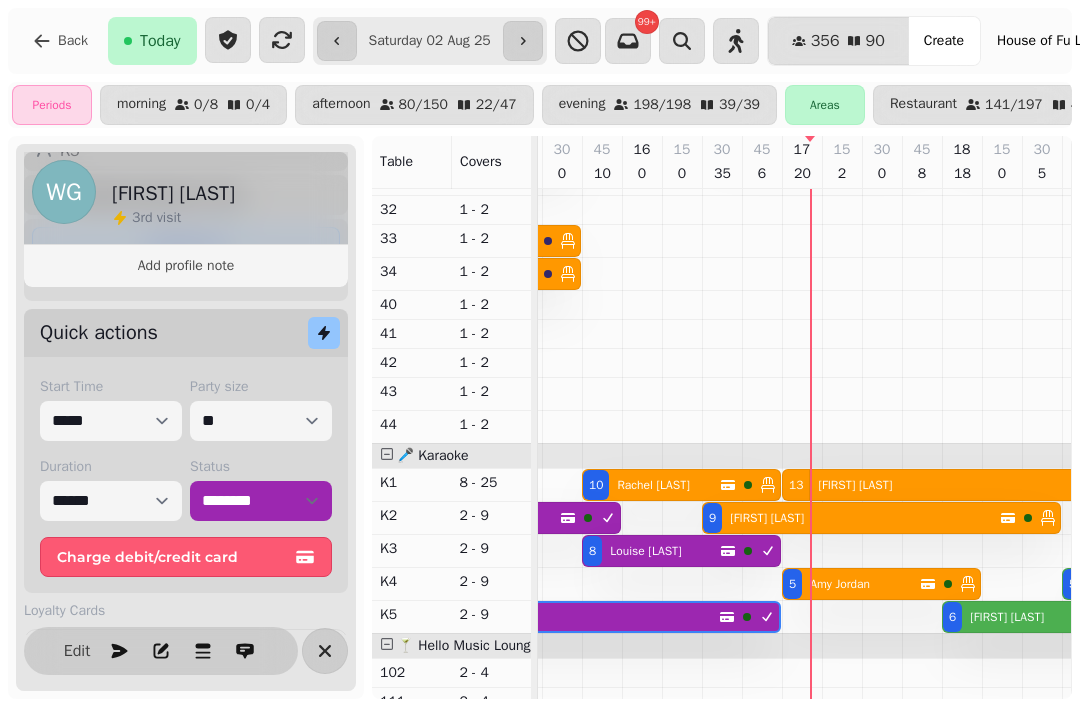 click on "10 Rachel   Vella" at bounding box center [651, 485] 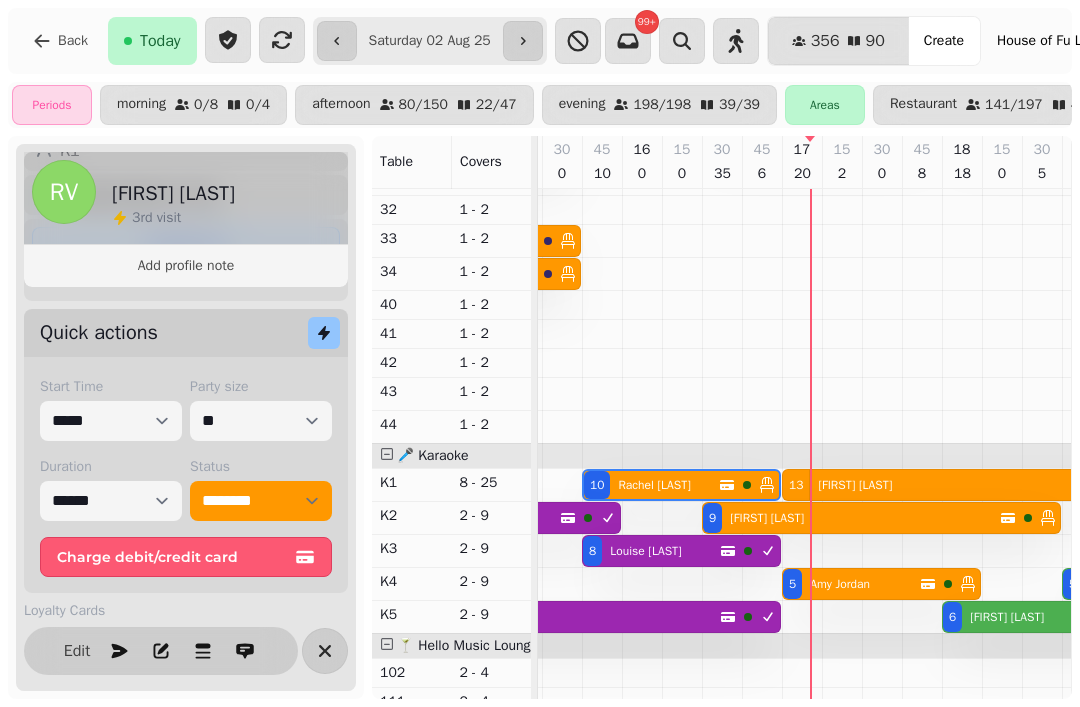 scroll, scrollTop: 0, scrollLeft: 2507, axis: horizontal 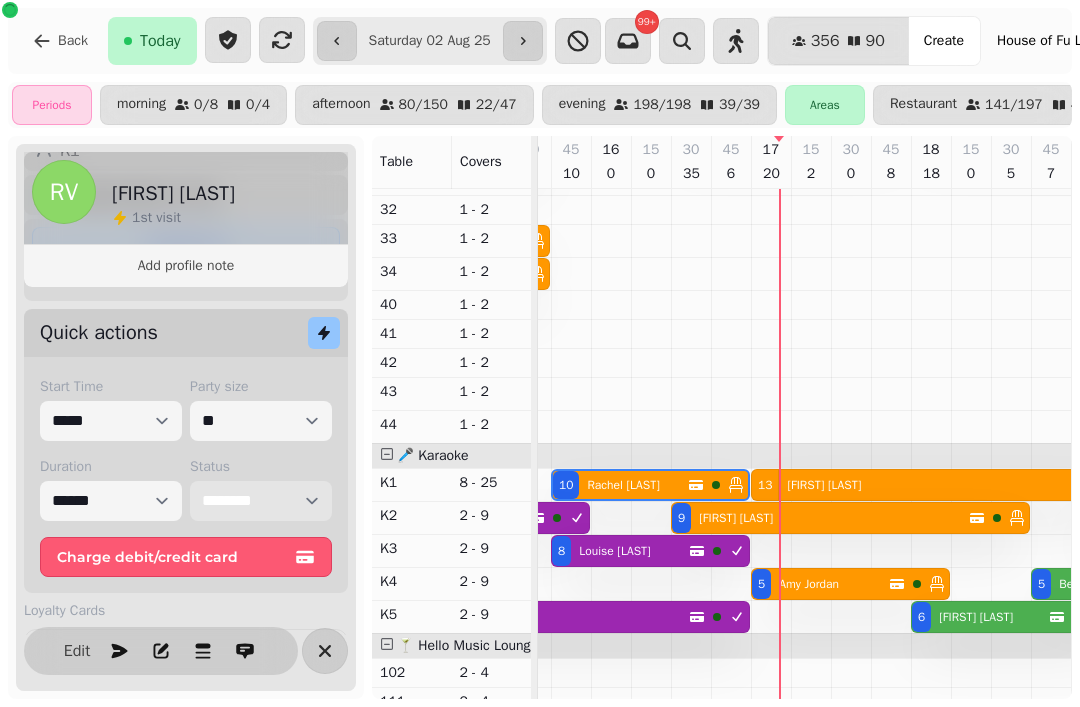 click on "**********" at bounding box center (261, 501) 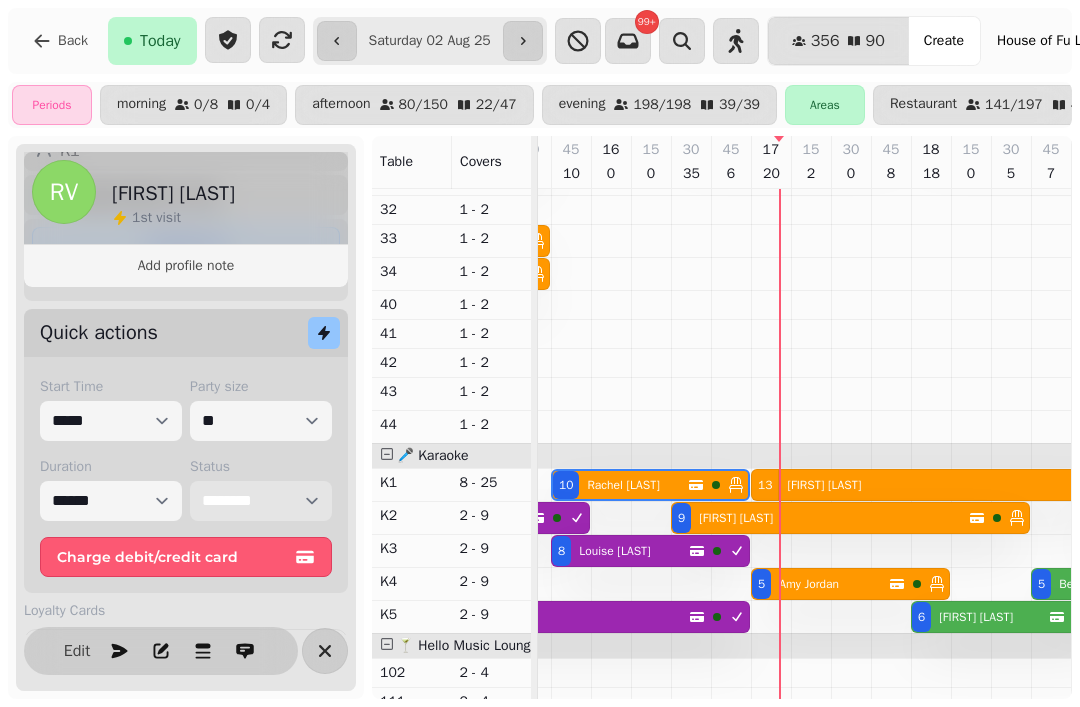 select on "********" 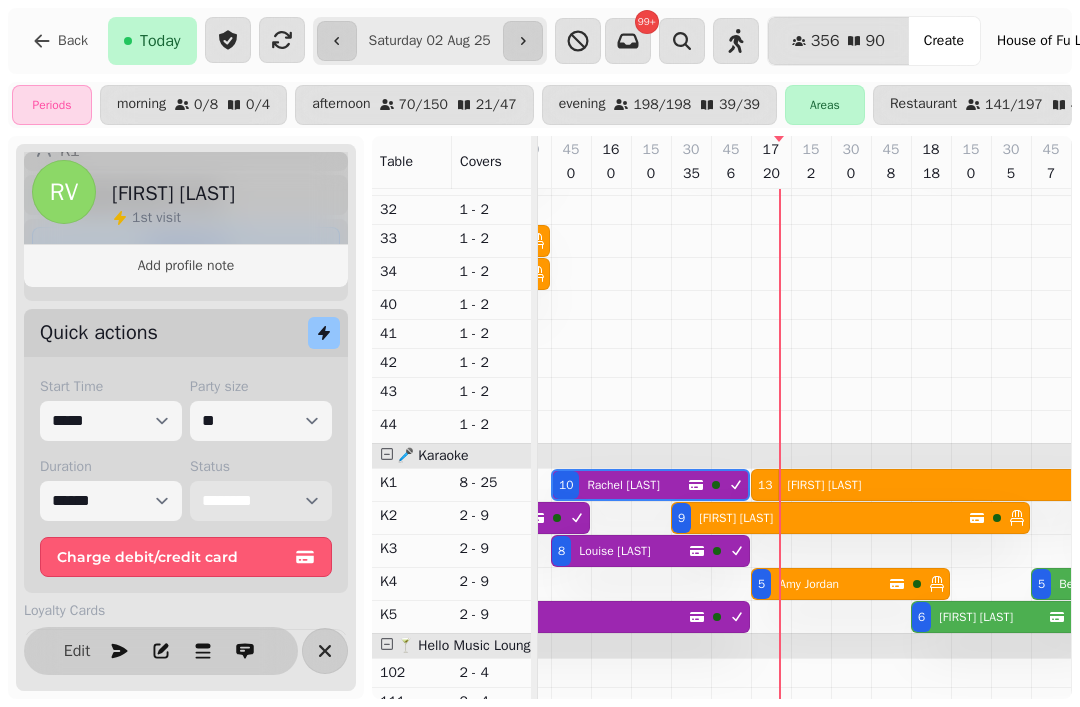 scroll, scrollTop: 610, scrollLeft: 2703, axis: both 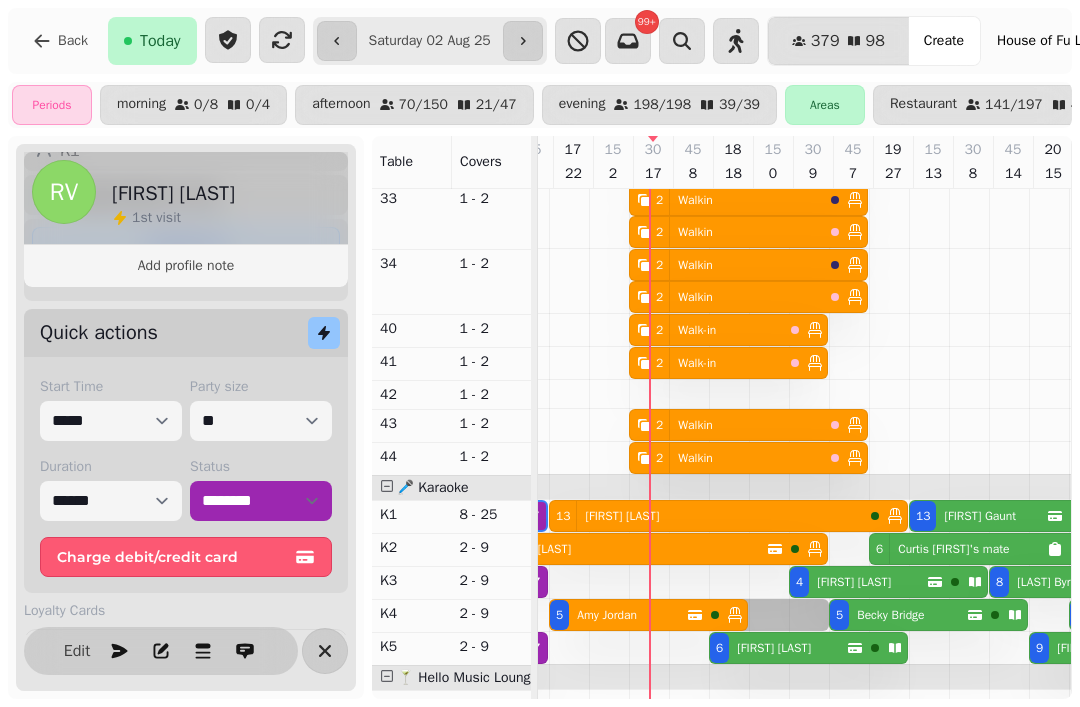 select on "**********" 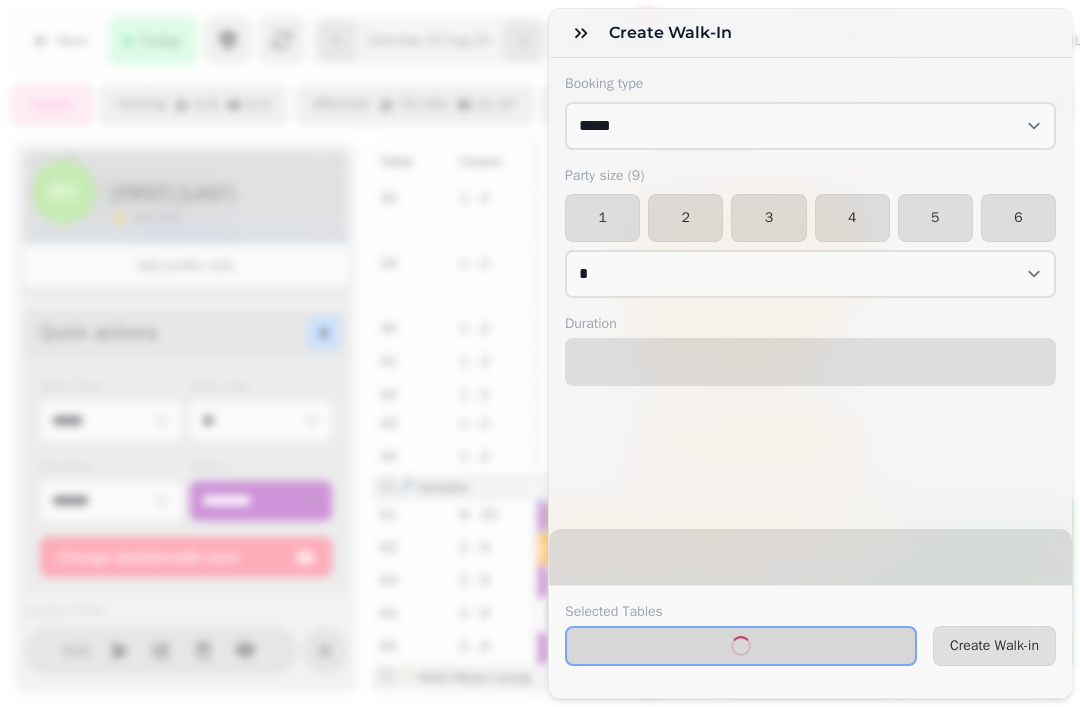 scroll, scrollTop: 653, scrollLeft: 0, axis: vertical 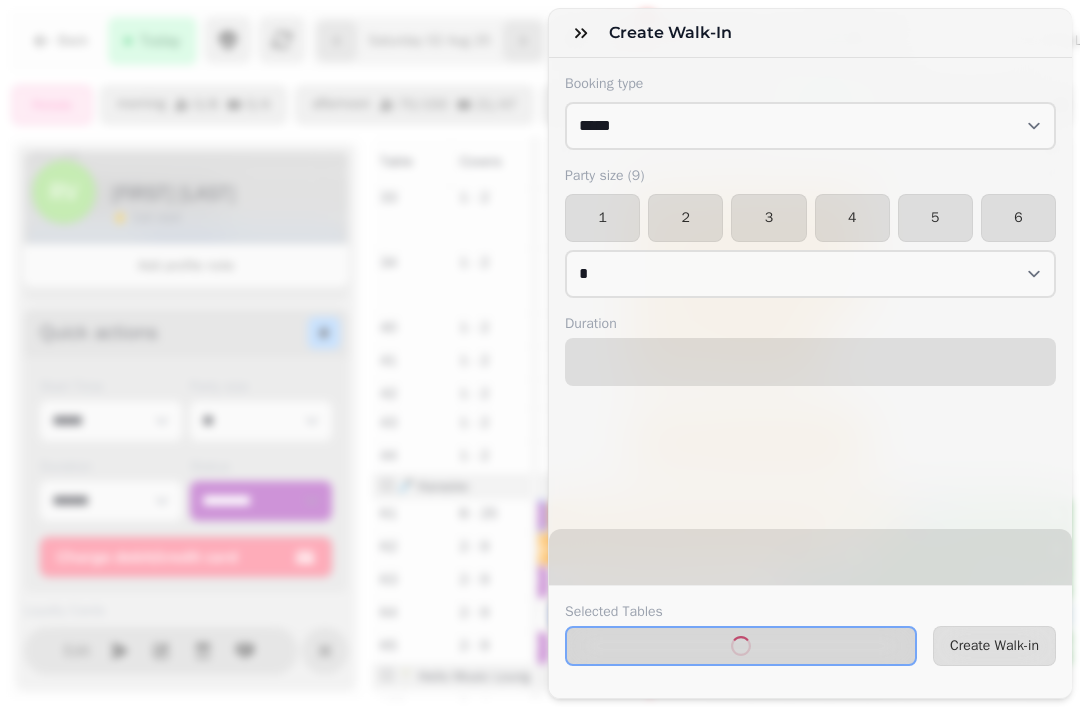 select on "****" 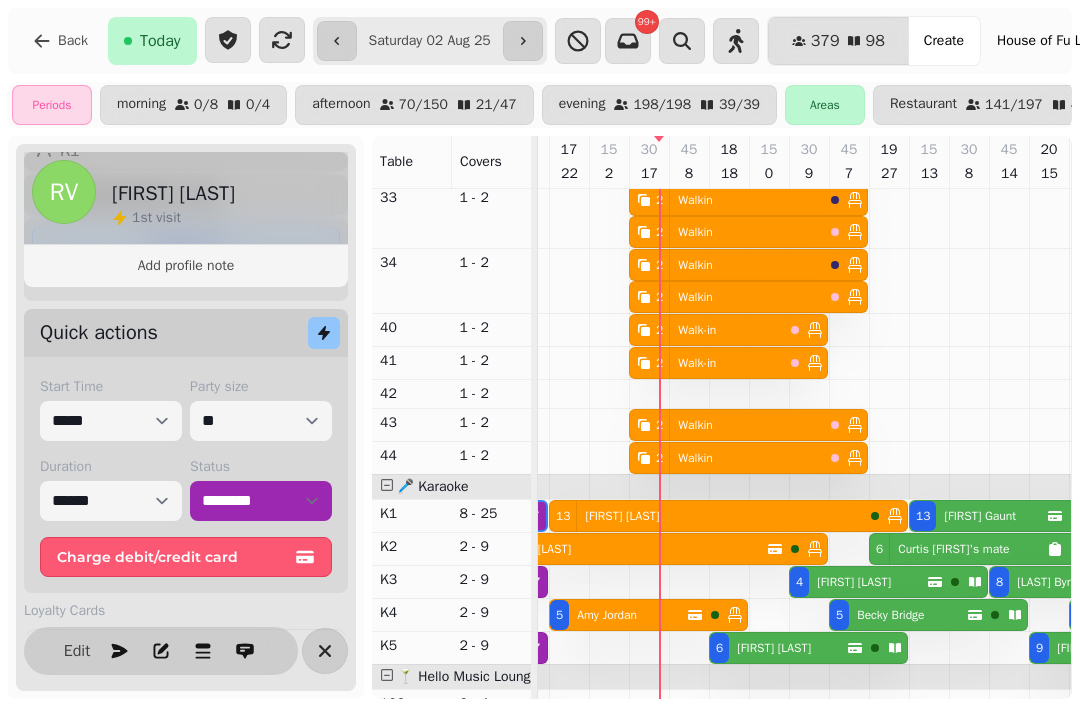 click on "Jasmina   Alisic" at bounding box center (770, 648) 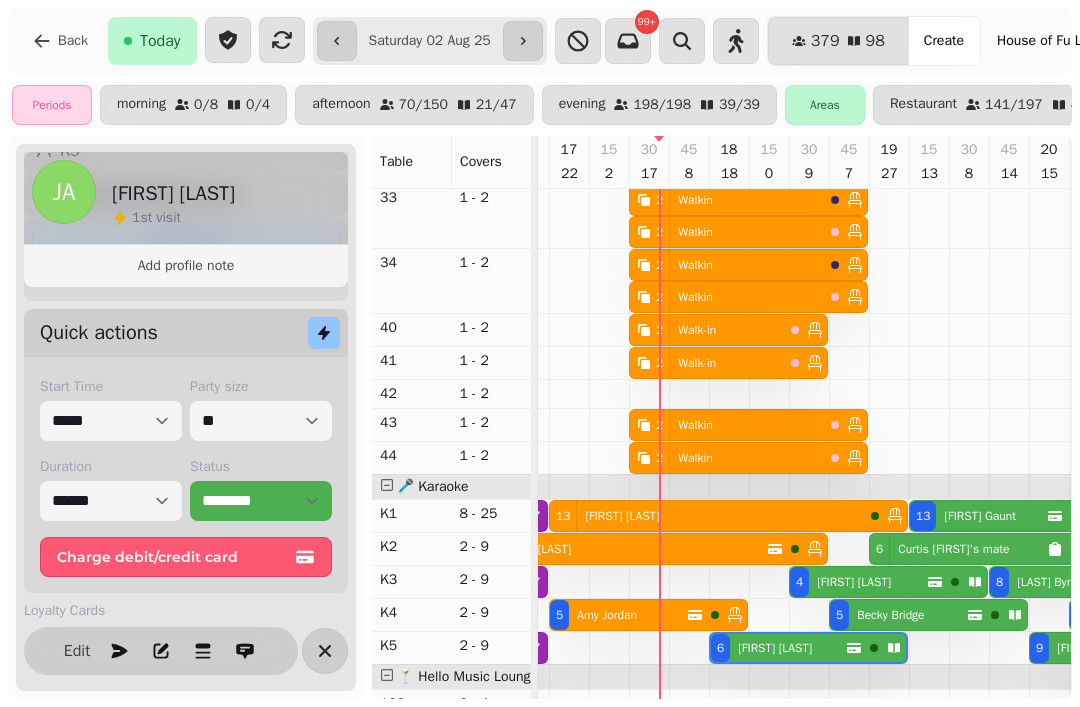 scroll, scrollTop: 0, scrollLeft: 2867, axis: horizontal 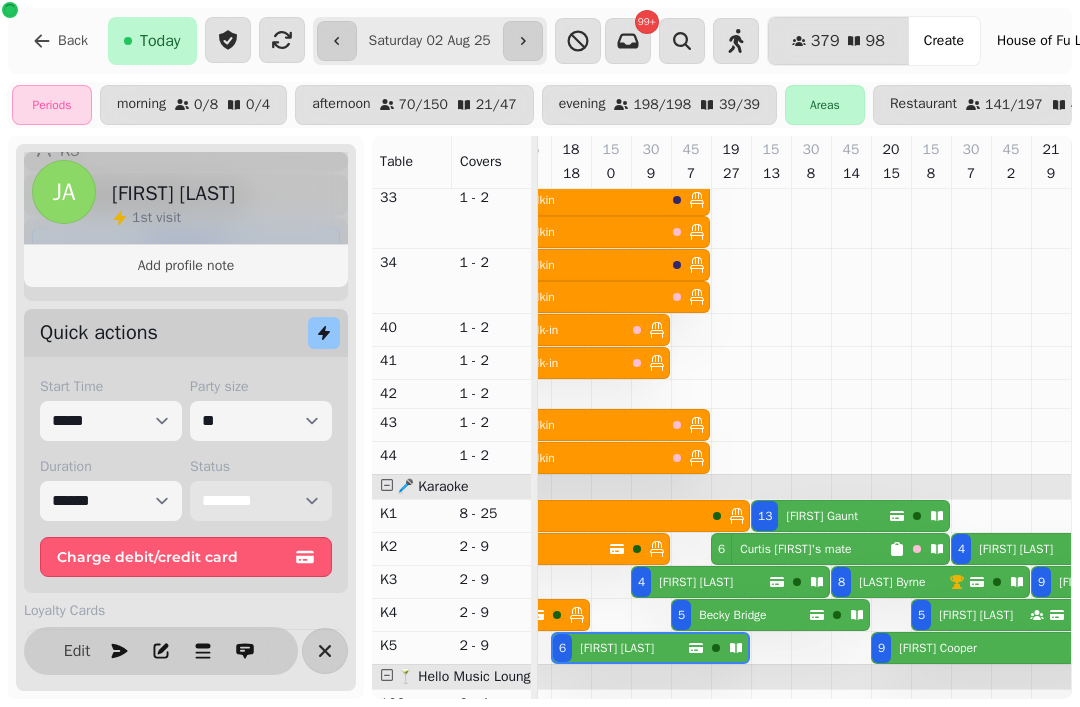 click on "**********" at bounding box center [261, 501] 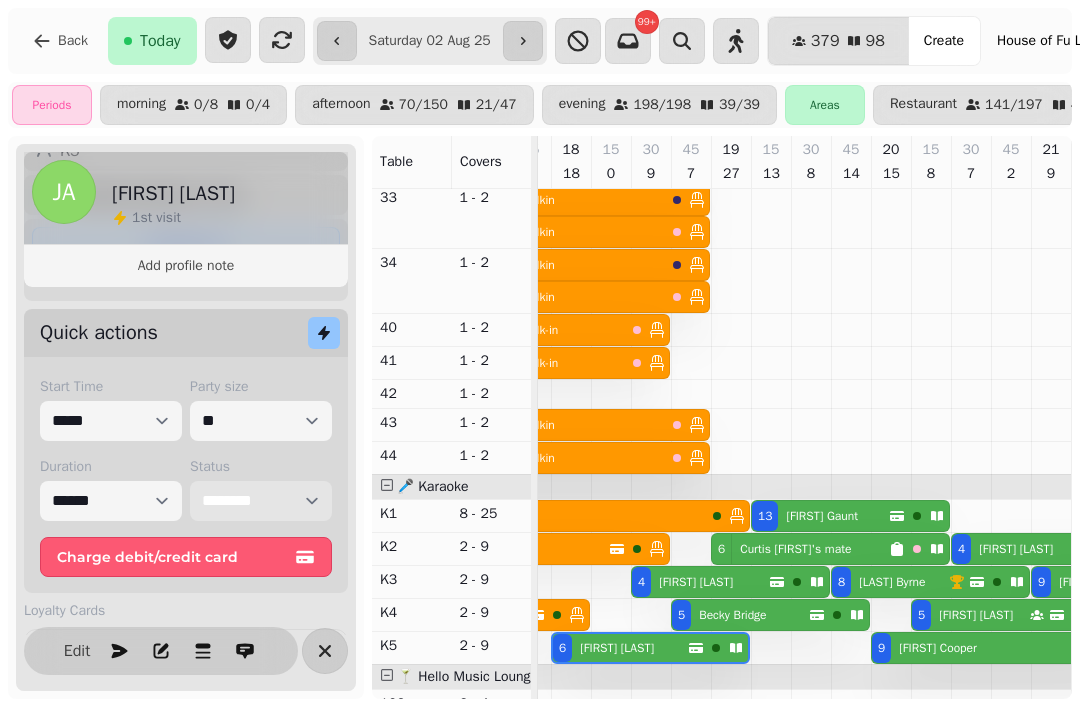 scroll, scrollTop: 673, scrollLeft: 2763, axis: both 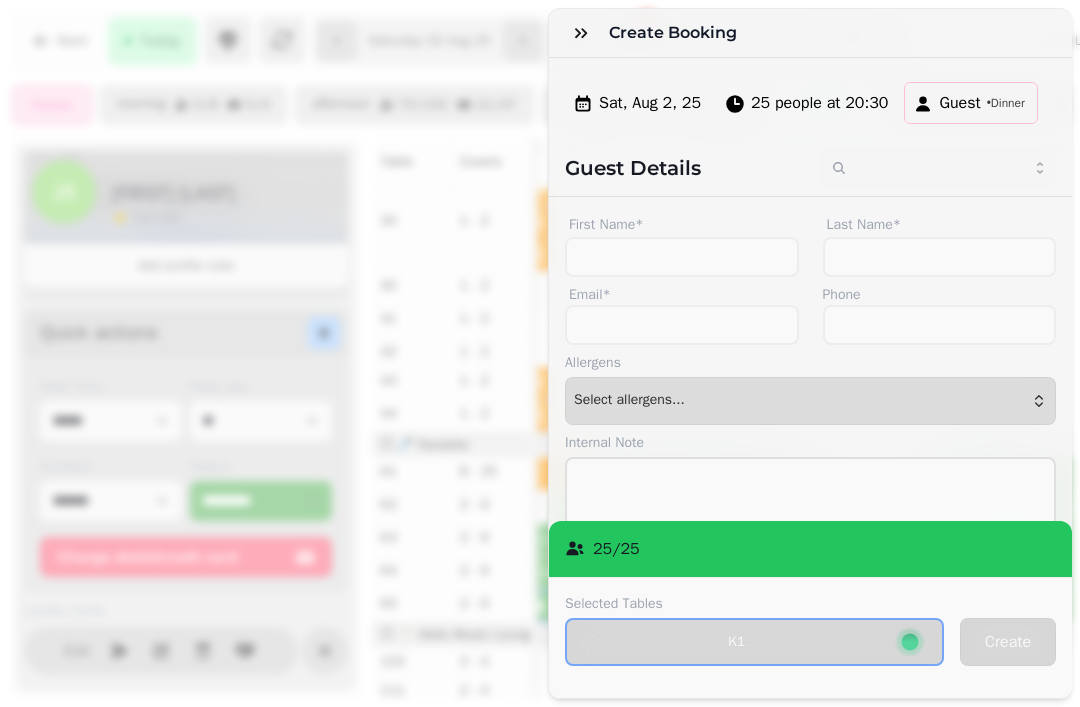 click on "25 people at 20:30" at bounding box center [819, 103] 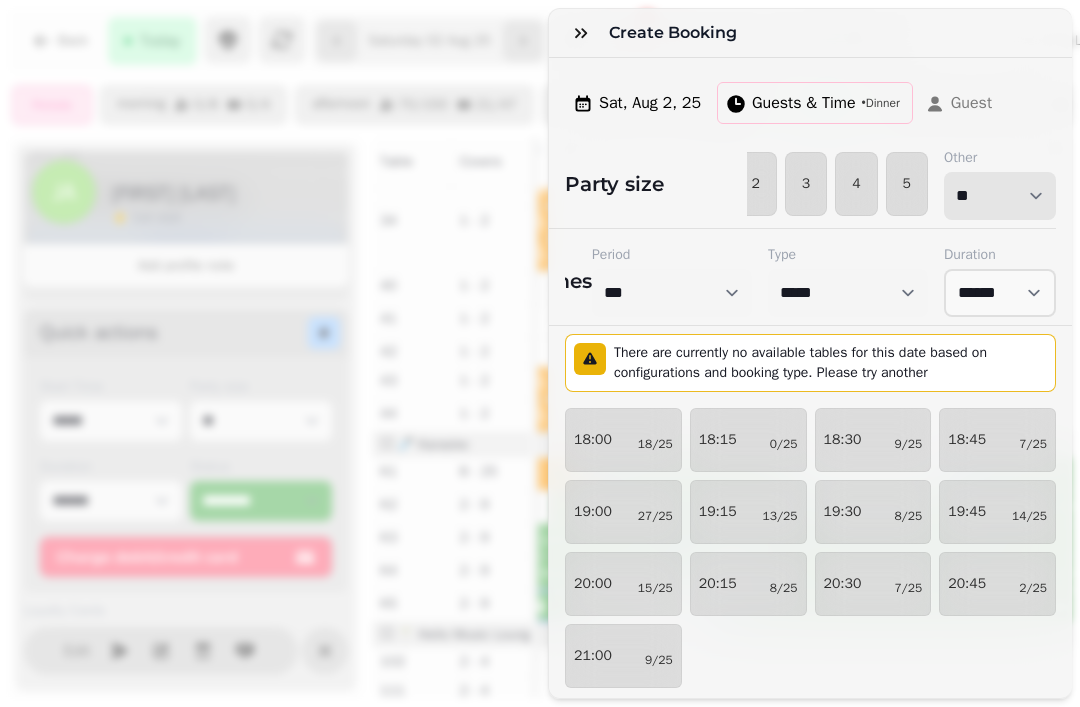 click on "* * * * * * * * * ** ** ** ** ** ** ** ** ** ** ** ** ** ** ** ** ** ** ** ** ** ** ** ** ** ** ** ** ** ** ** ** ** ** ** ** ** ** ** ** ** ** ** ** ** ** ** ** ** ** ** ** ** ** ** ** ** ** ** ** ** ** ** ** ** ** ** ** ** ** ** ** ** ** ** ** ** ** ** ** ** ** ** ** ** ** ** ** ** ** *** *** *** *** *** *** *** *** *** *** *** *** *** *** *** *** *** *** *** *** ***" at bounding box center [1000, 196] 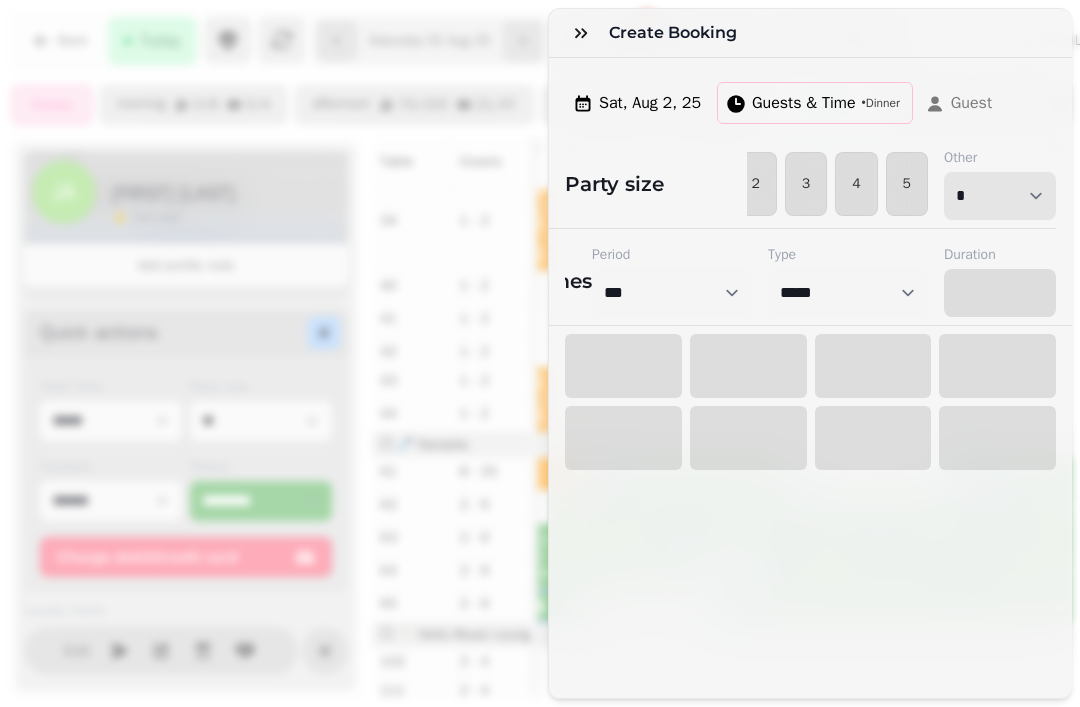 select on "****" 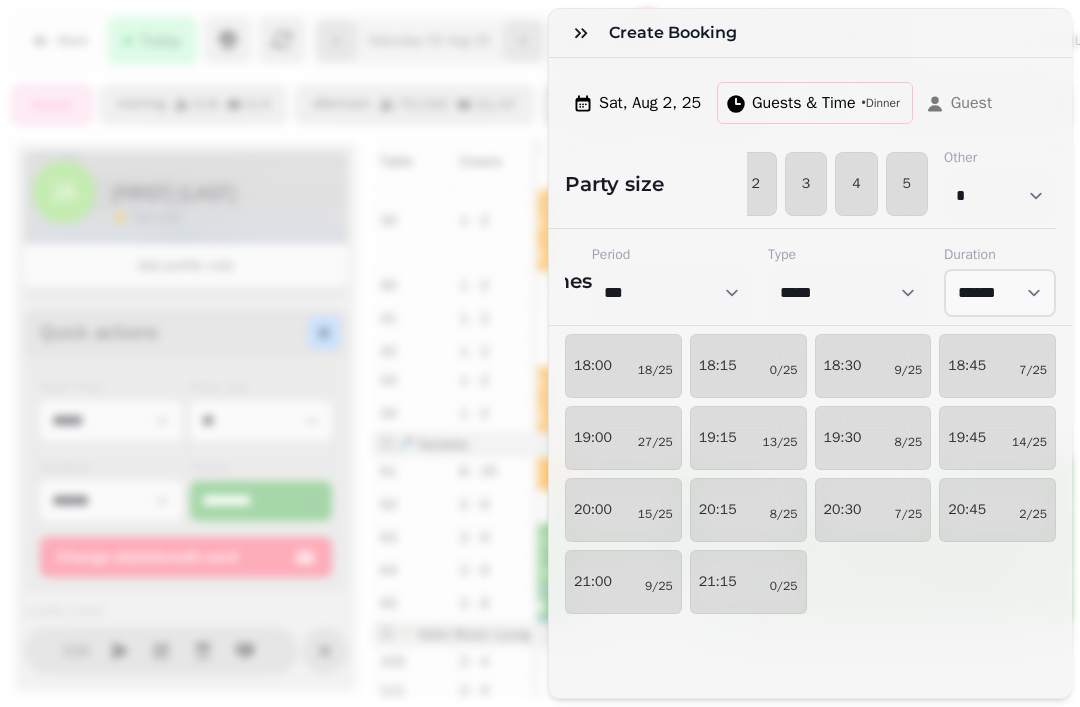 click on "20:30 7/25" at bounding box center [873, 510] 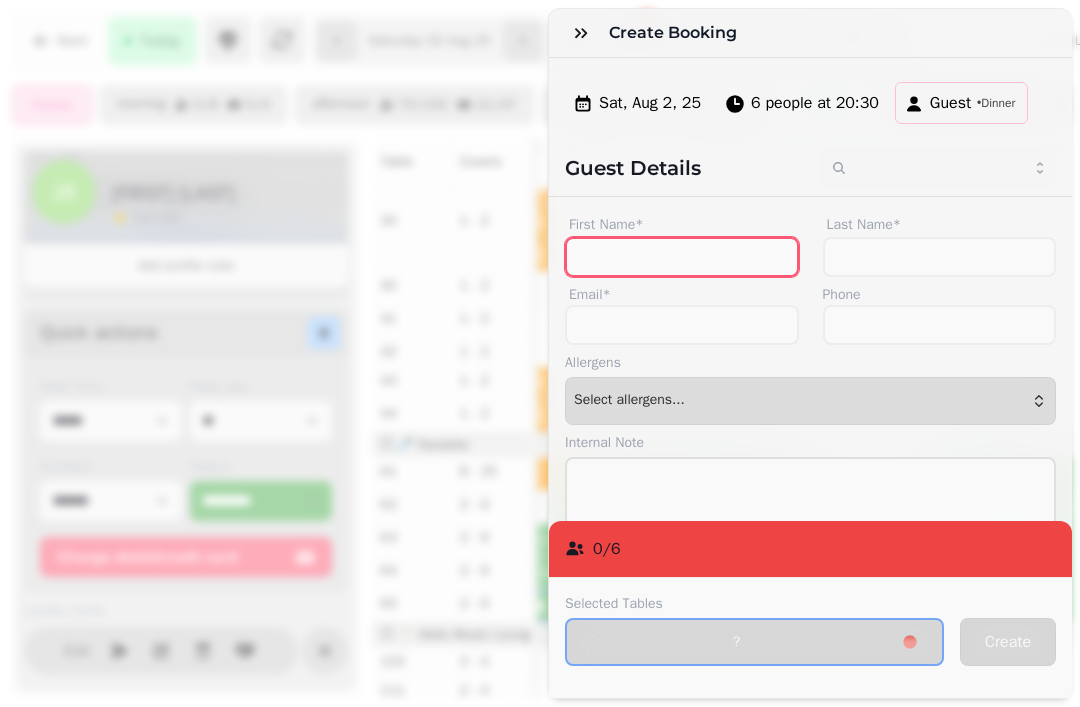click on "First Name*" at bounding box center [682, 257] 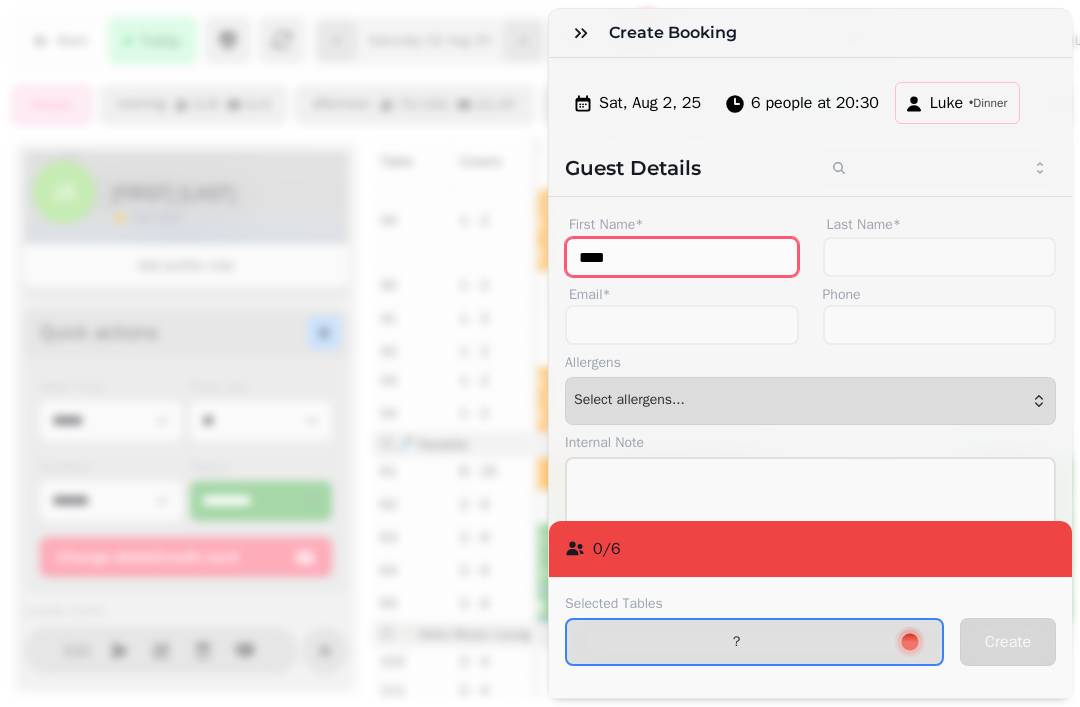 type on "****" 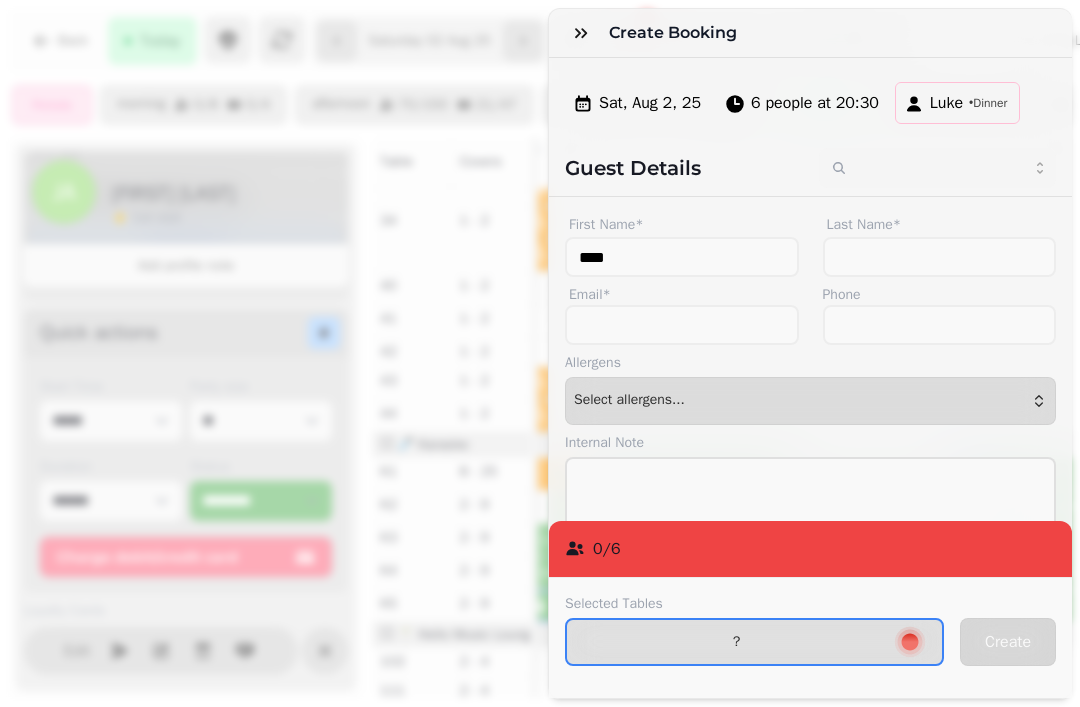 click on "?" at bounding box center [754, 642] 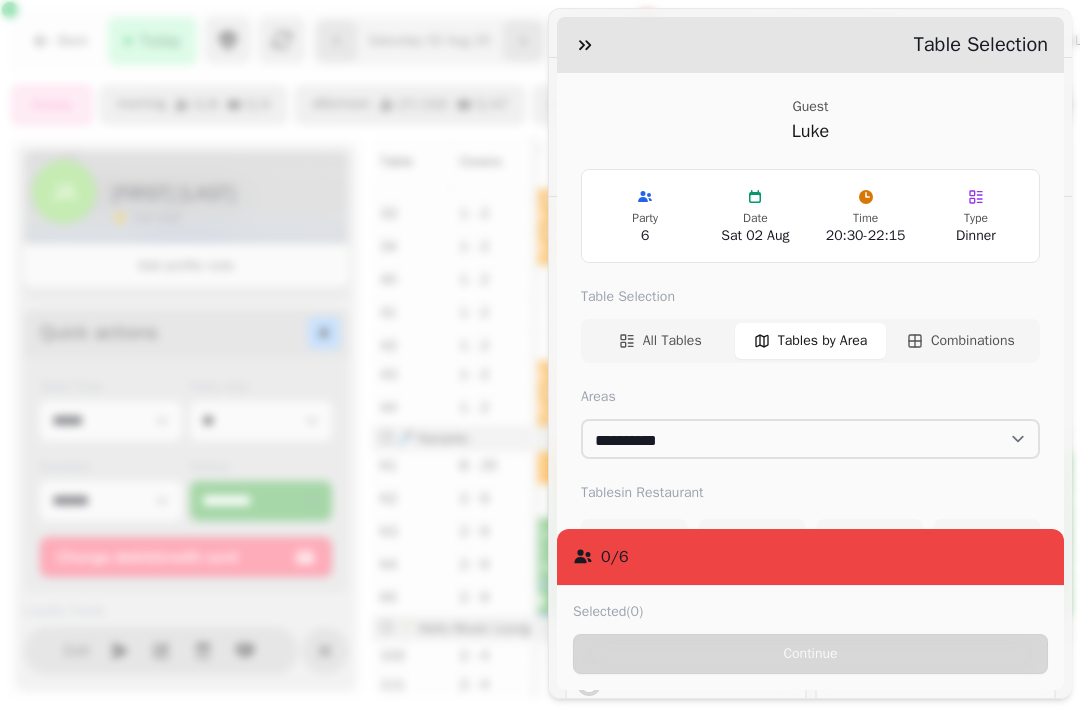 scroll, scrollTop: 295, scrollLeft: 0, axis: vertical 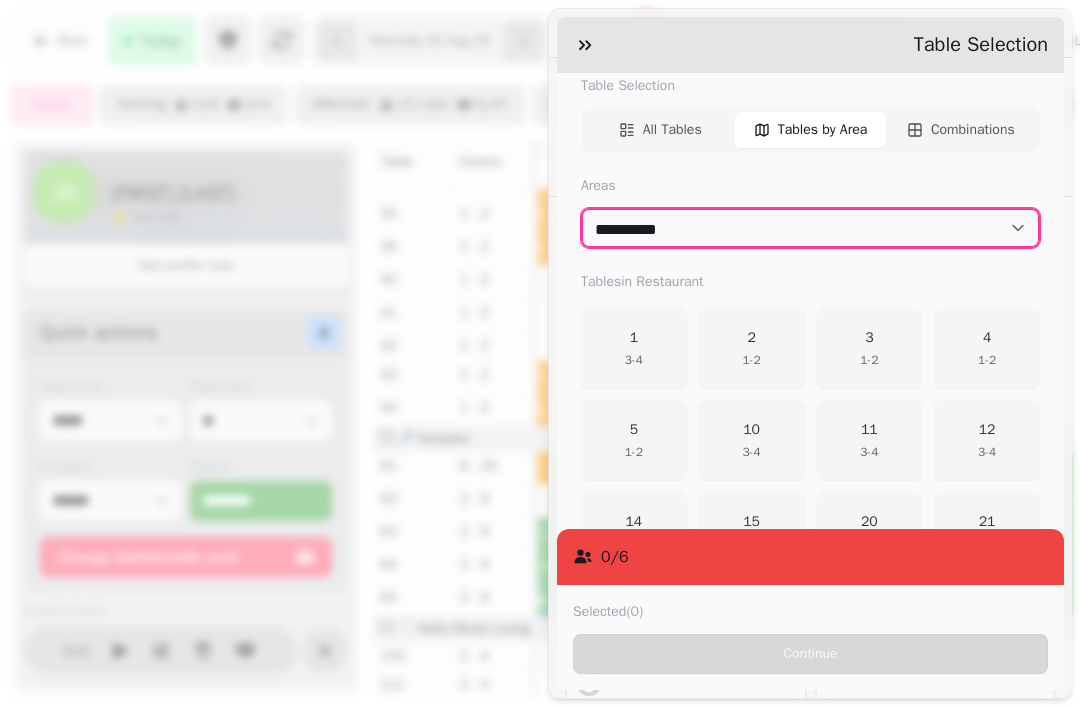 click on "**********" at bounding box center (810, 228) 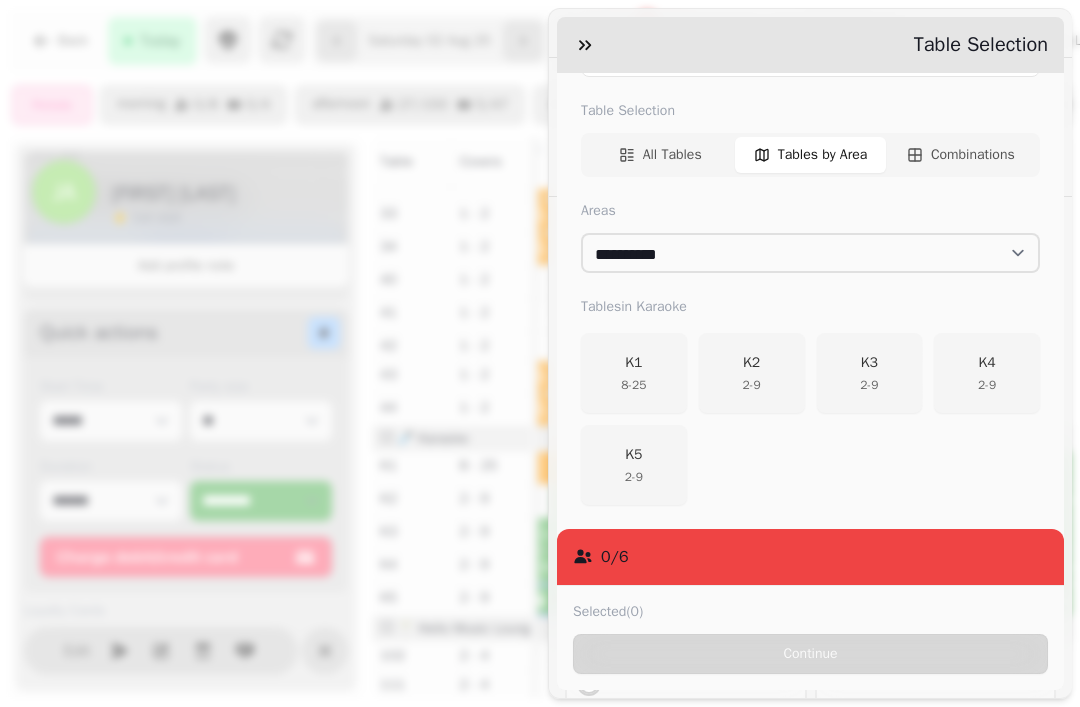 click on "K1" at bounding box center [633, 363] 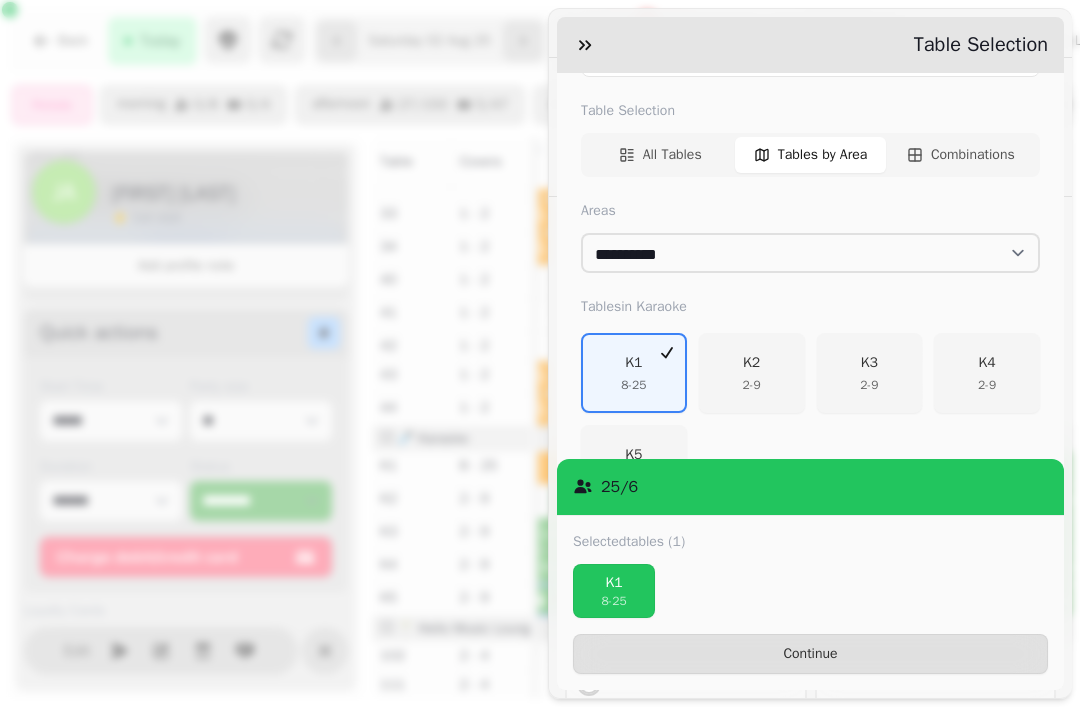 click on "Continue" at bounding box center (810, 654) 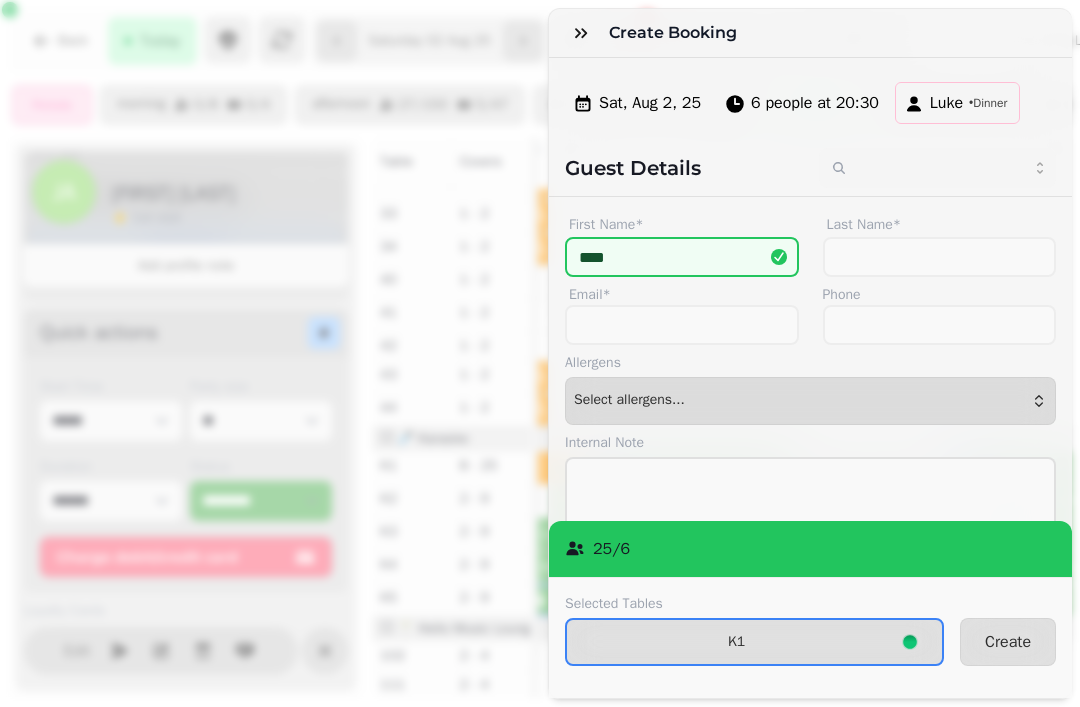 click on "Create" at bounding box center [1008, 642] 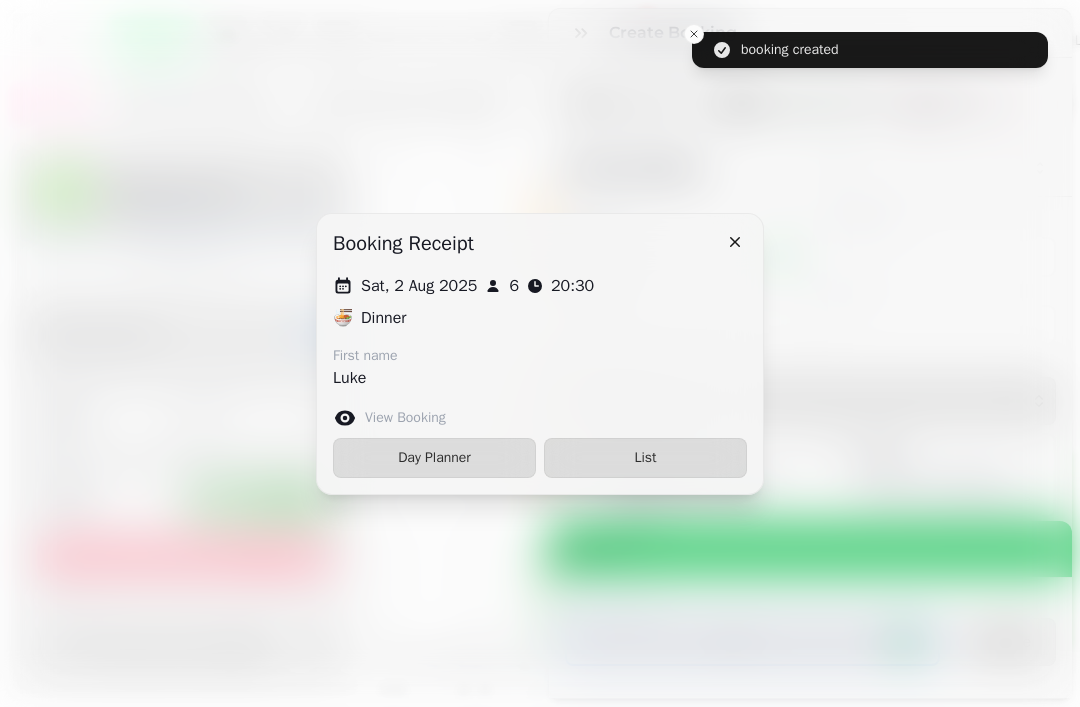 click at bounding box center (540, 353) 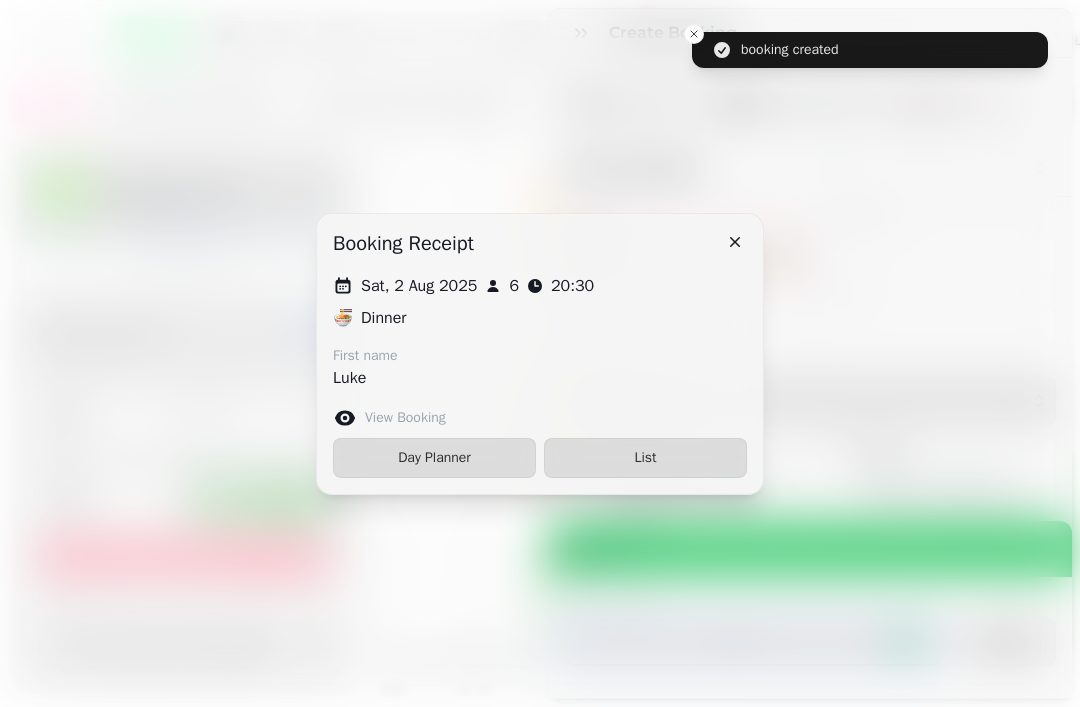 click on "****" at bounding box center (682, 257) 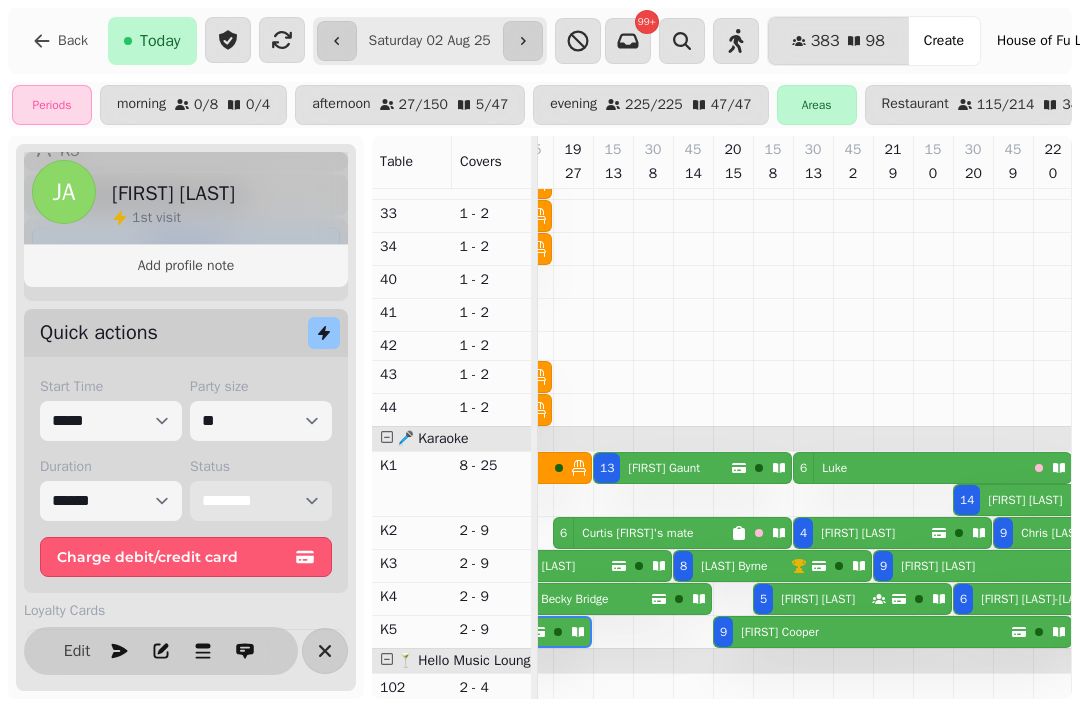 scroll, scrollTop: 646, scrollLeft: 2854, axis: both 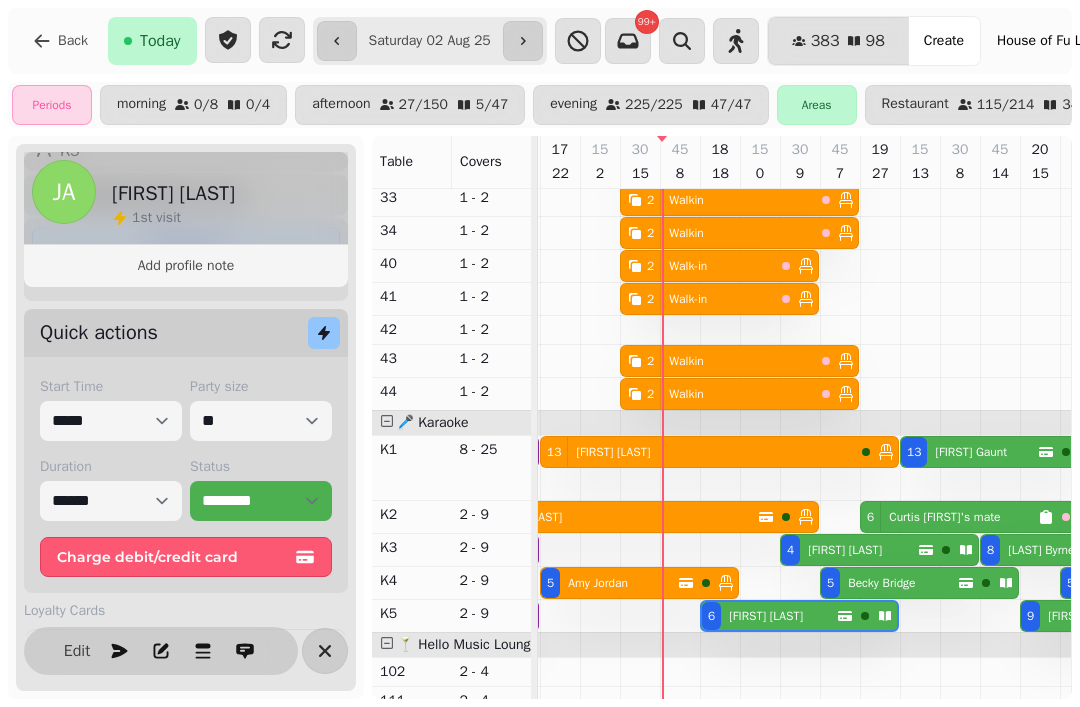 click on "**********" at bounding box center [540, 353] 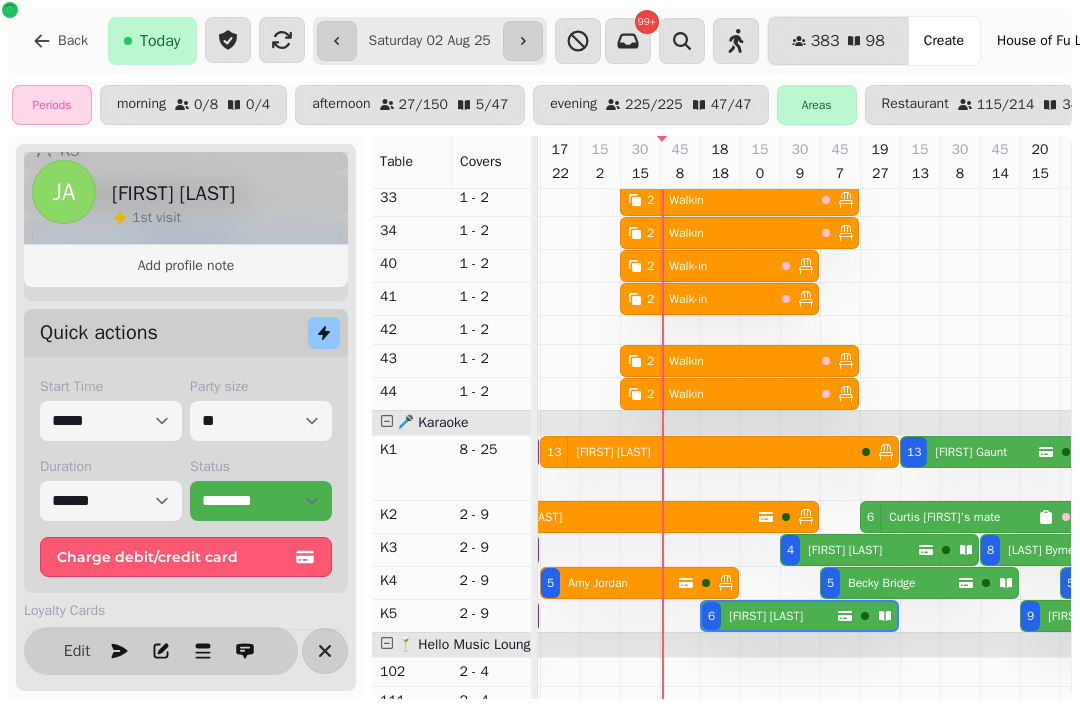 scroll, scrollTop: 642, scrollLeft: 3056, axis: both 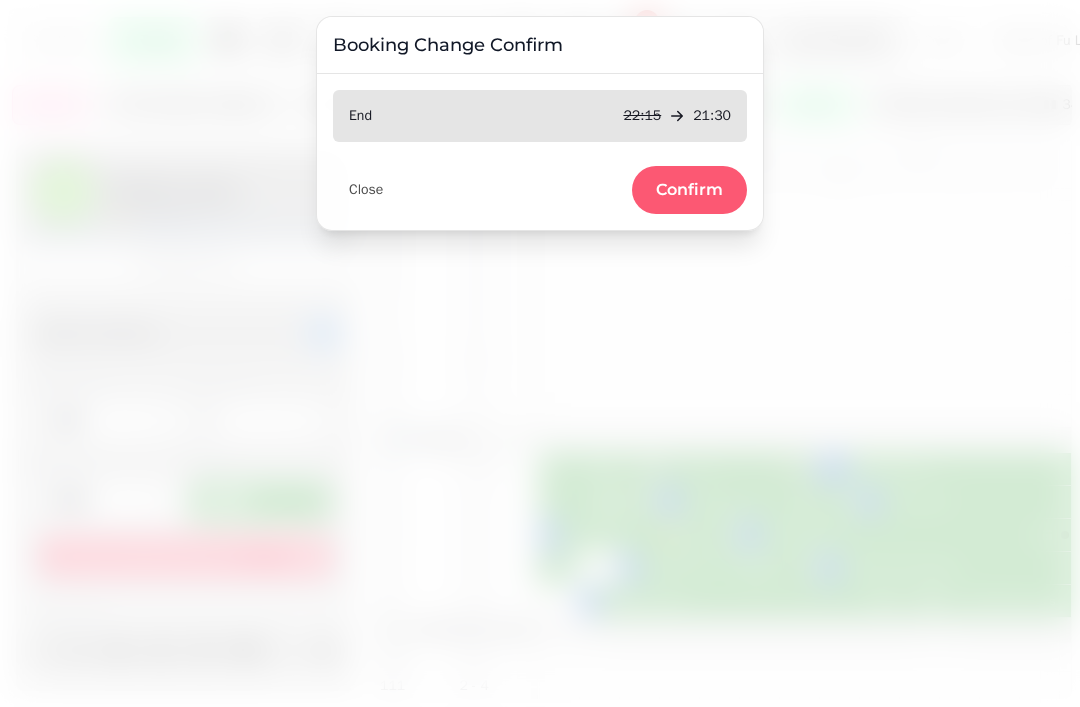 click on "Confirm" at bounding box center (689, 190) 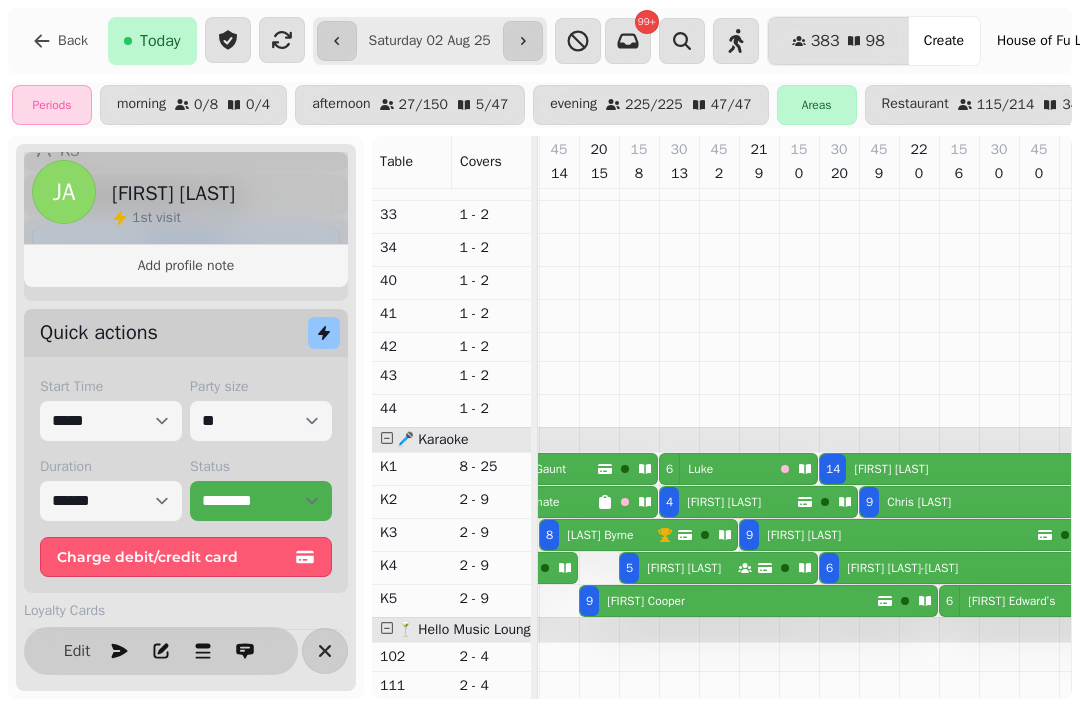 scroll, scrollTop: 636, scrollLeft: 3250, axis: both 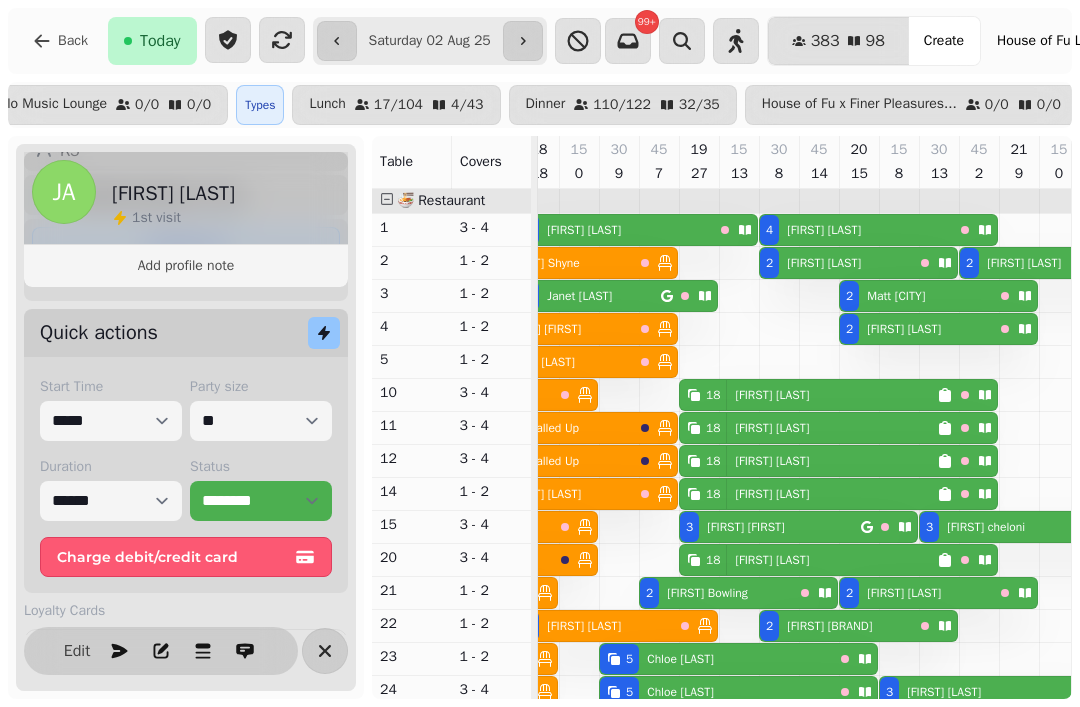 click 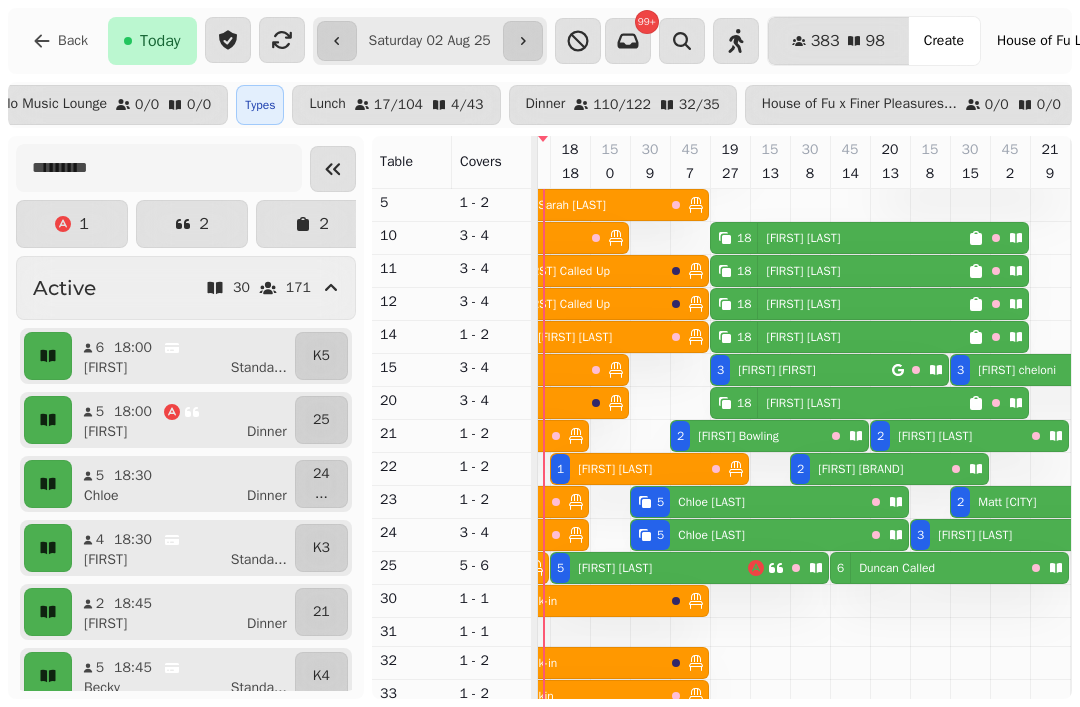 scroll, scrollTop: 549, scrollLeft: 2660, axis: both 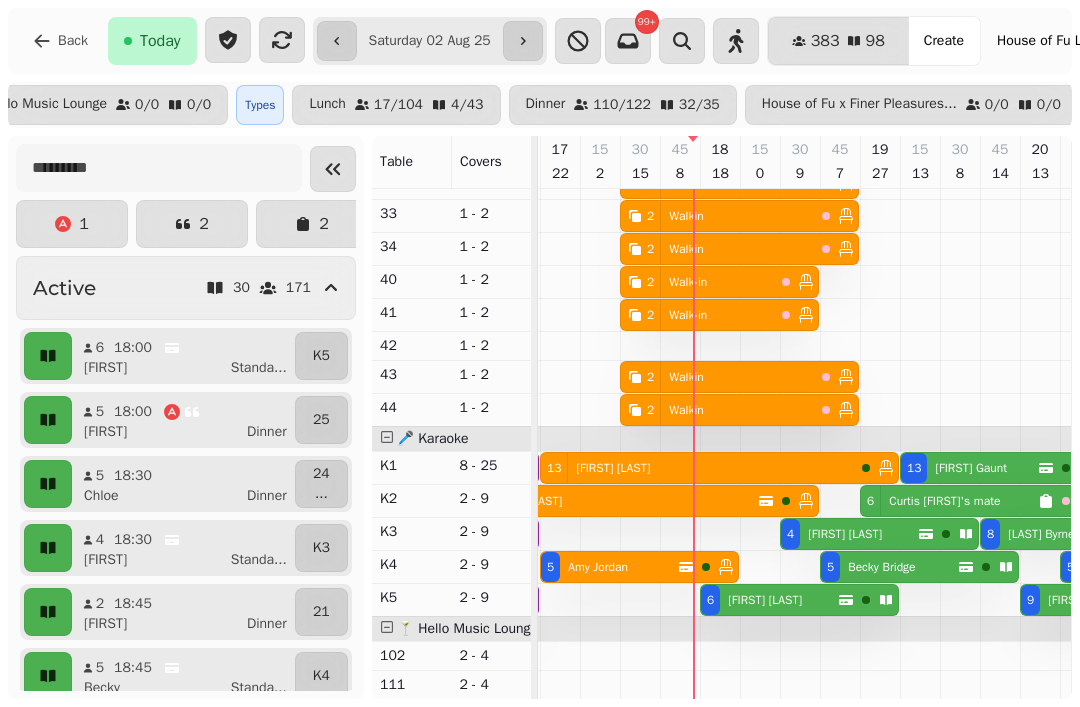 click on "Jasmina   Alisic" at bounding box center [761, 600] 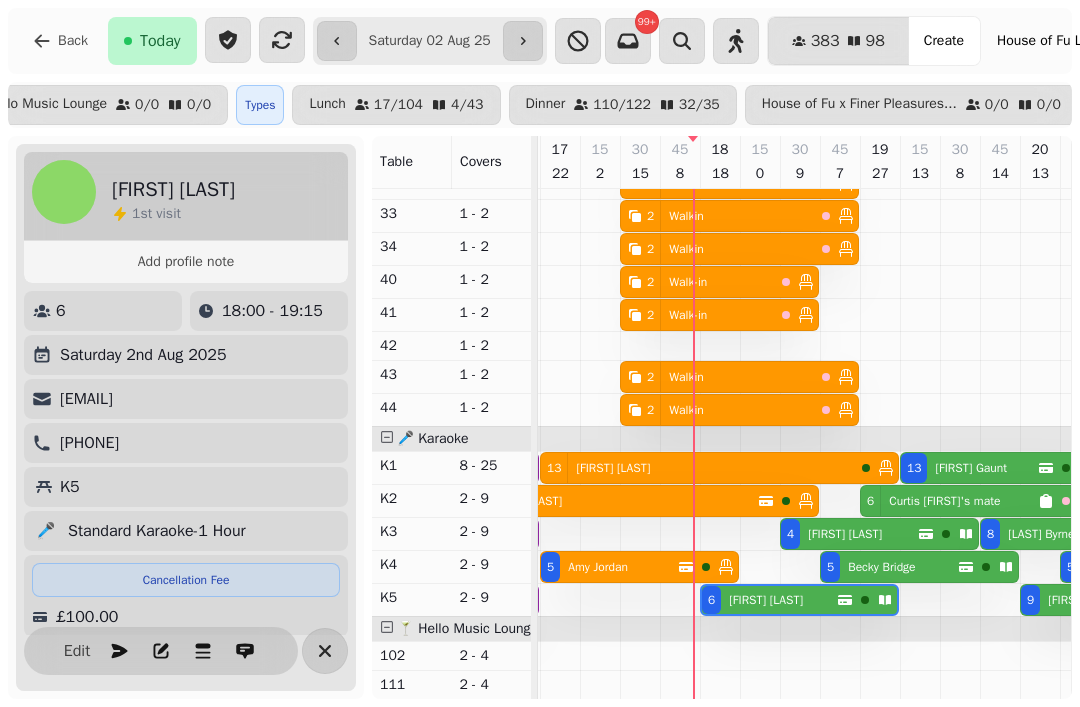 scroll, scrollTop: 0, scrollLeft: 2867, axis: horizontal 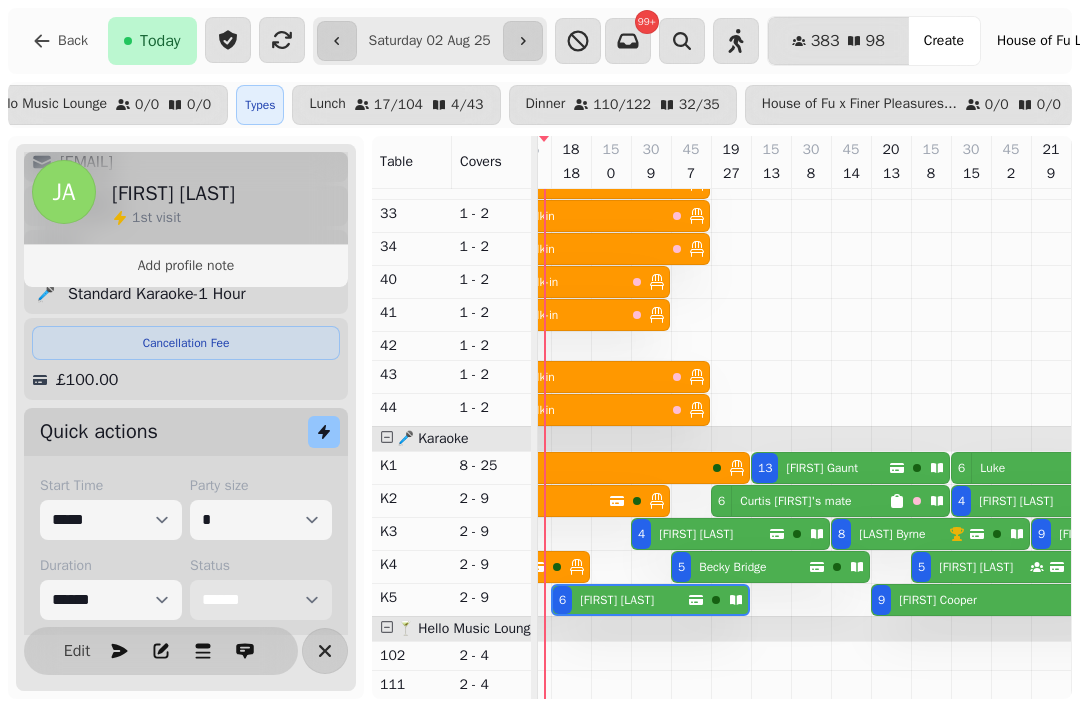 click on "**********" at bounding box center [261, 600] 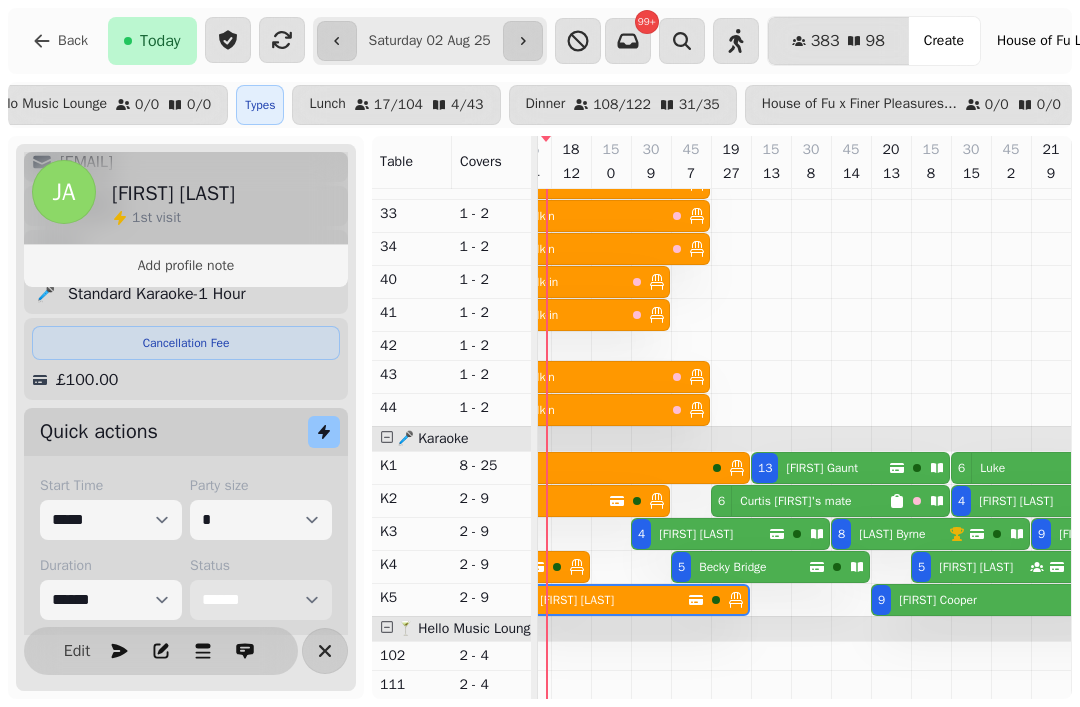 scroll, scrollTop: 637, scrollLeft: 2870, axis: both 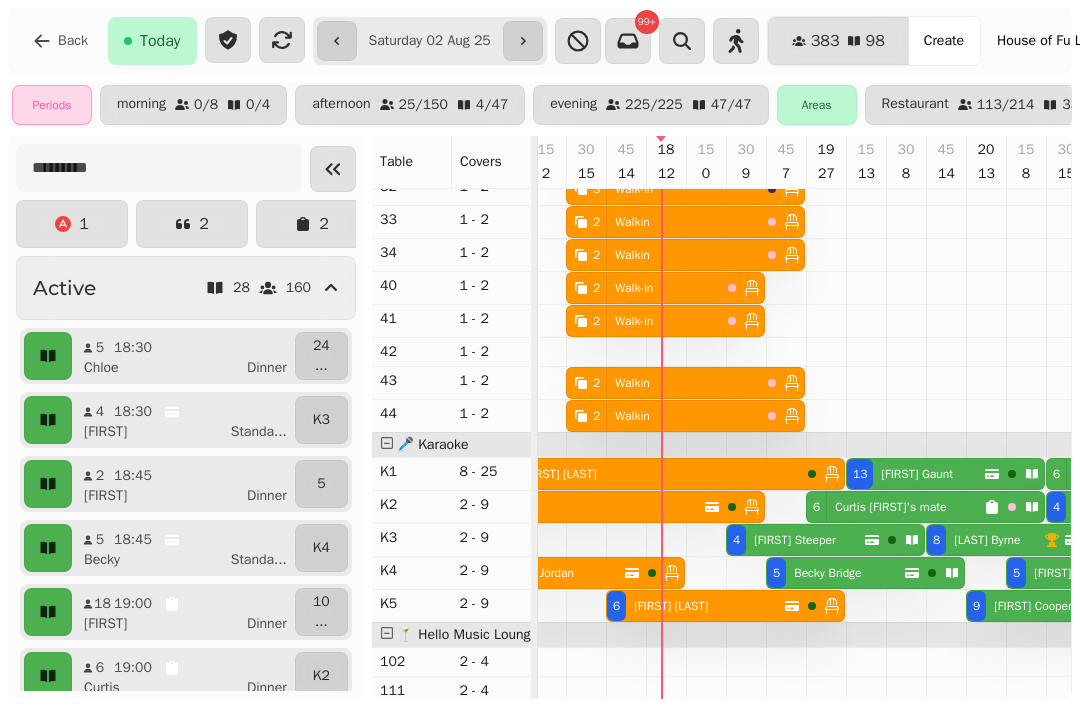 click on "[NUMBER] [FIRST] [LAST]" at bounding box center [555, 573] 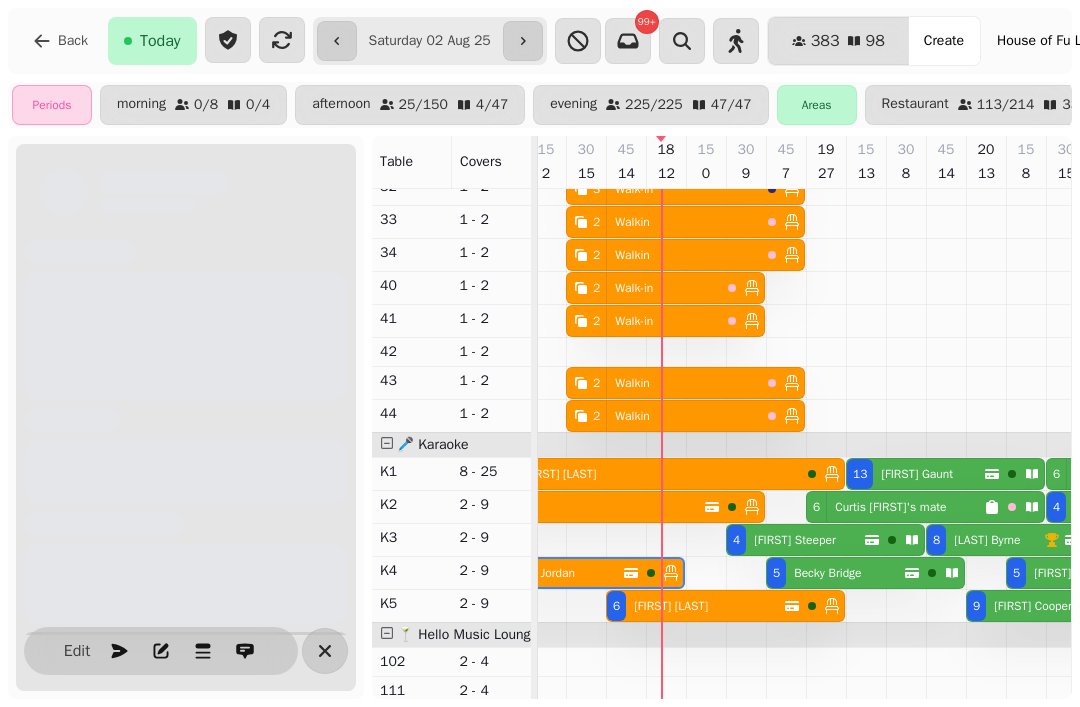 scroll, scrollTop: 0, scrollLeft: 2707, axis: horizontal 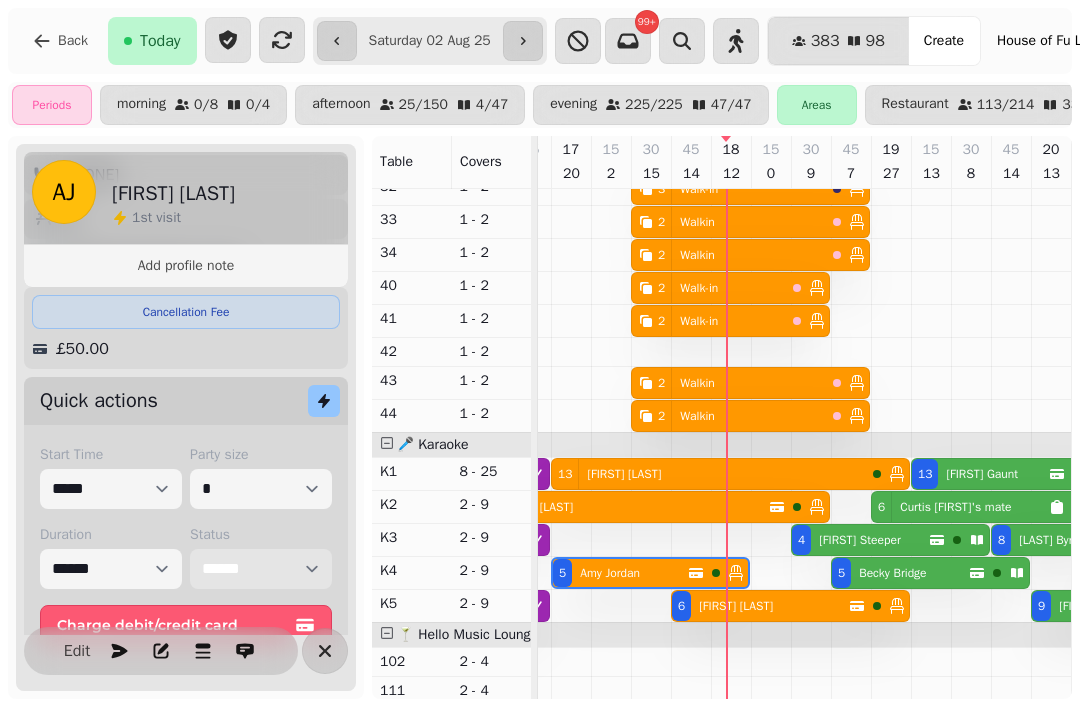 click on "**********" at bounding box center [261, 569] 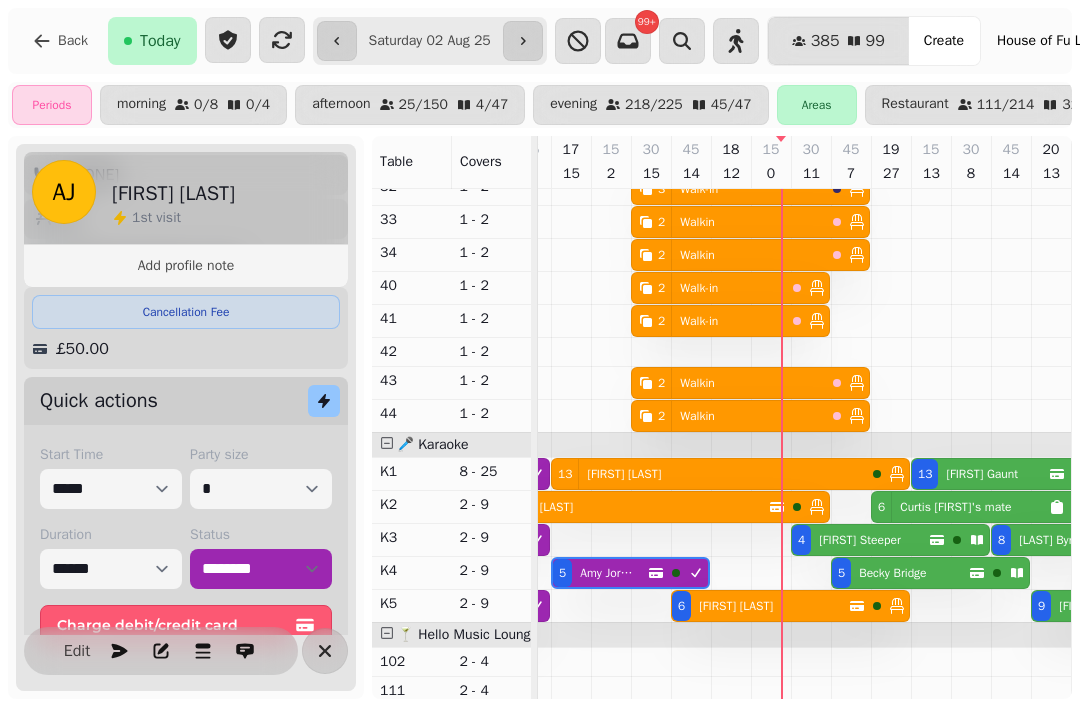 click on "**********" at bounding box center (540, 353) 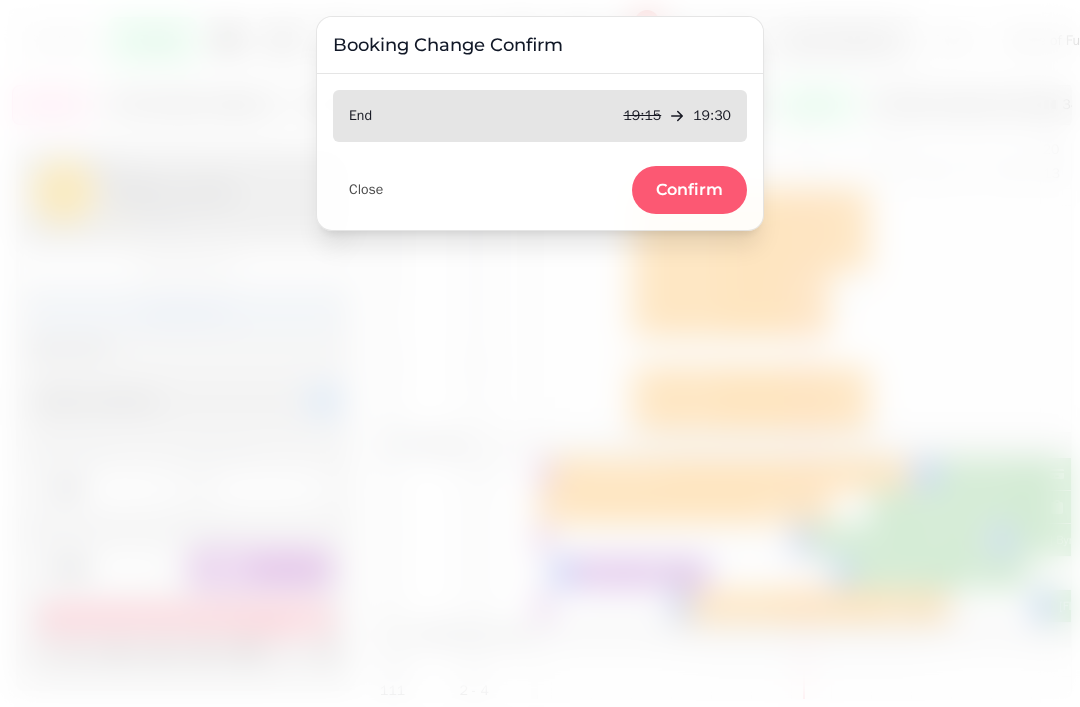 click on "Confirm" at bounding box center (689, 190) 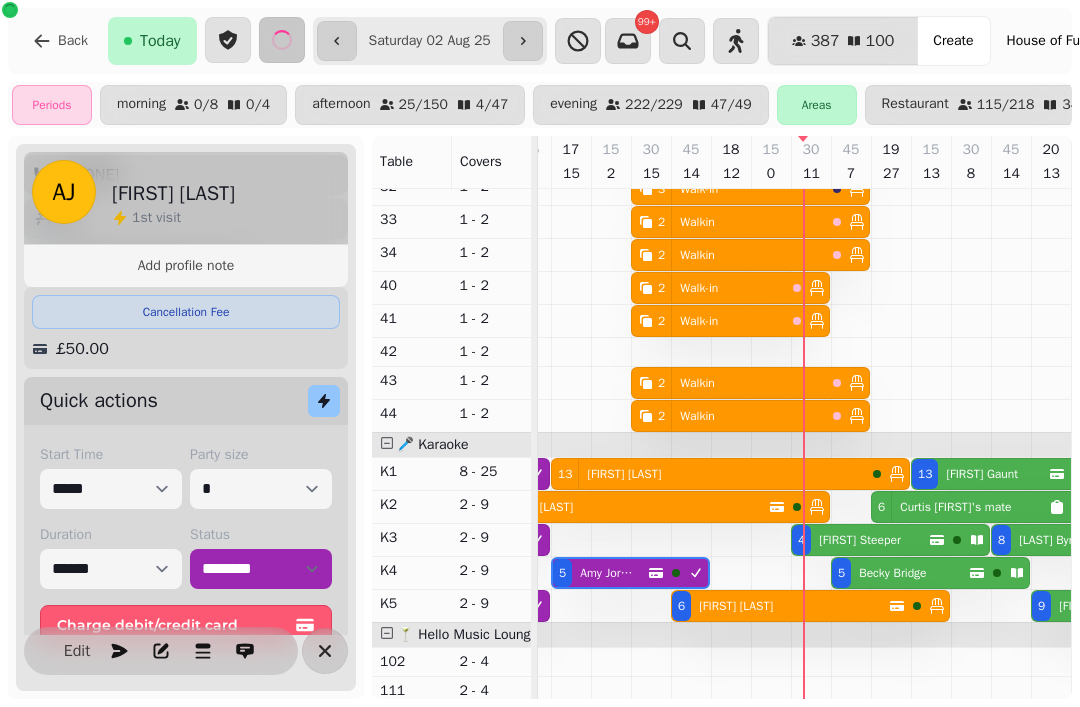 click on "[FIRST] [LAST]" at bounding box center (860, 540) 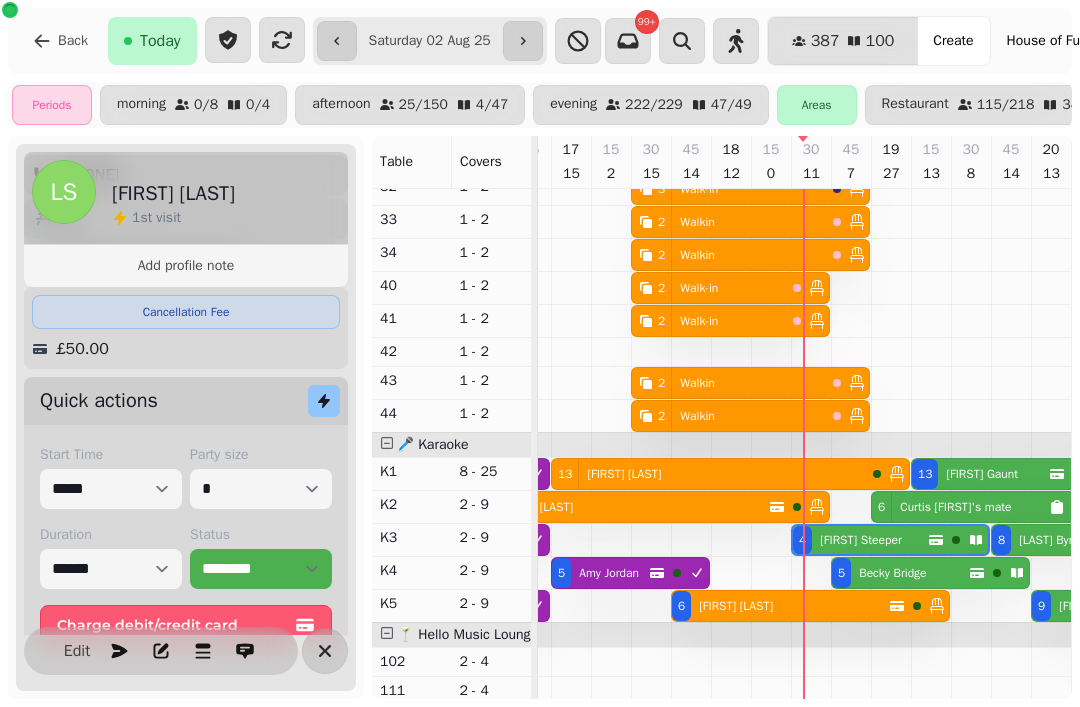scroll, scrollTop: 0, scrollLeft: 2947, axis: horizontal 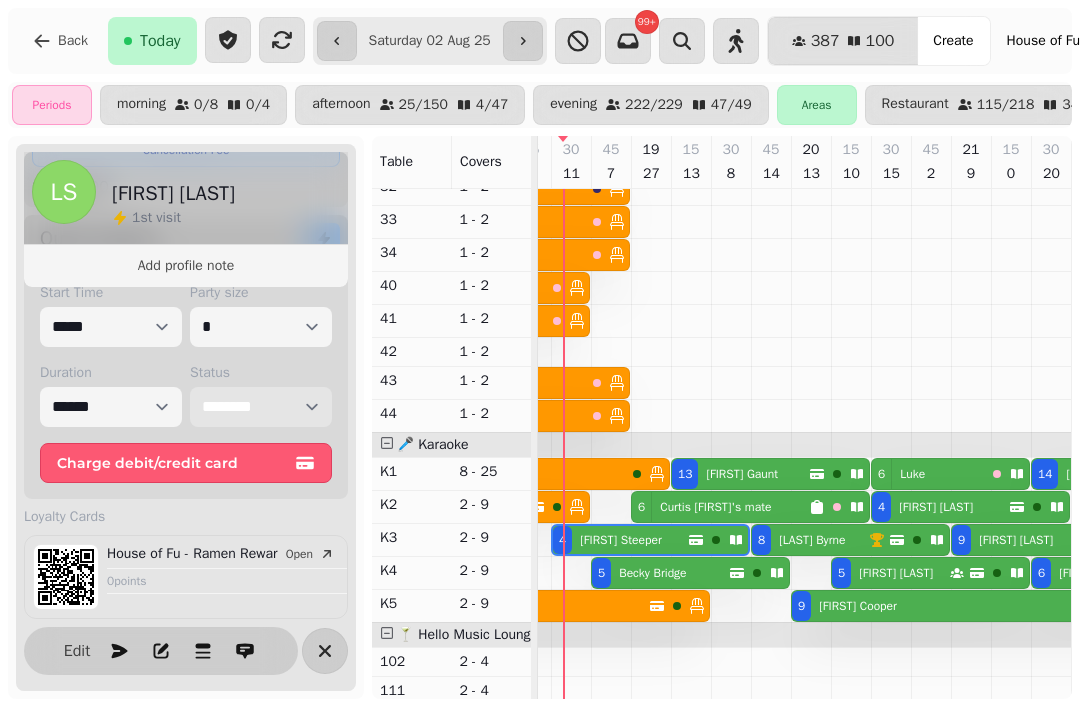 click on "**********" at bounding box center (261, 407) 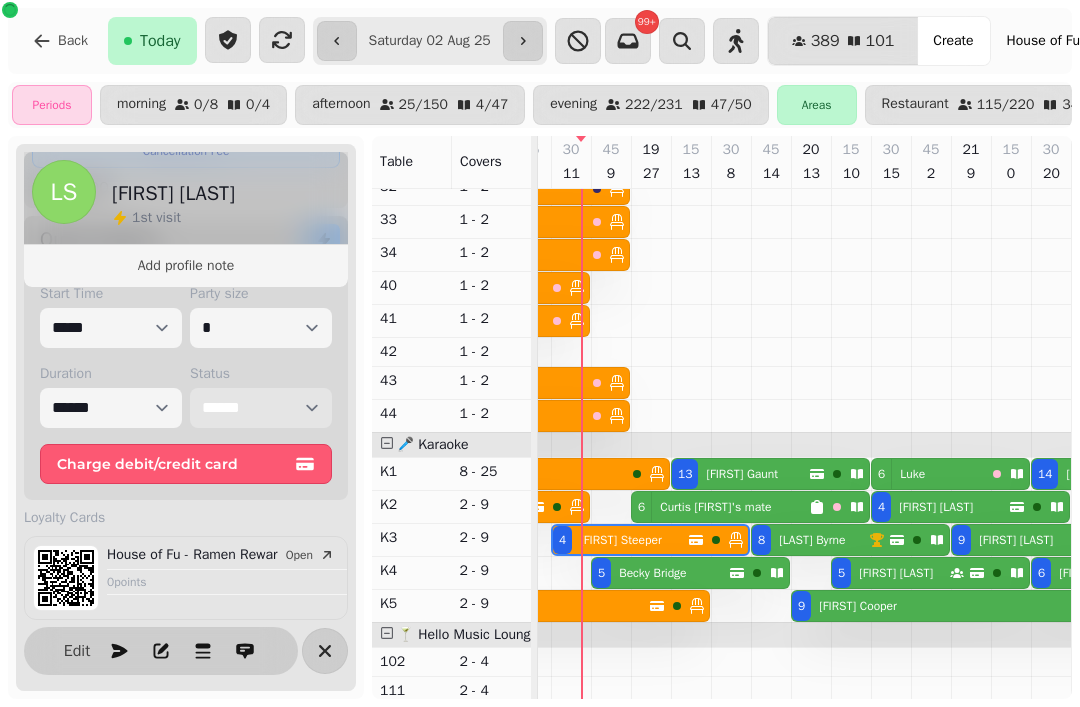 scroll, scrollTop: 611, scrollLeft: 2922, axis: both 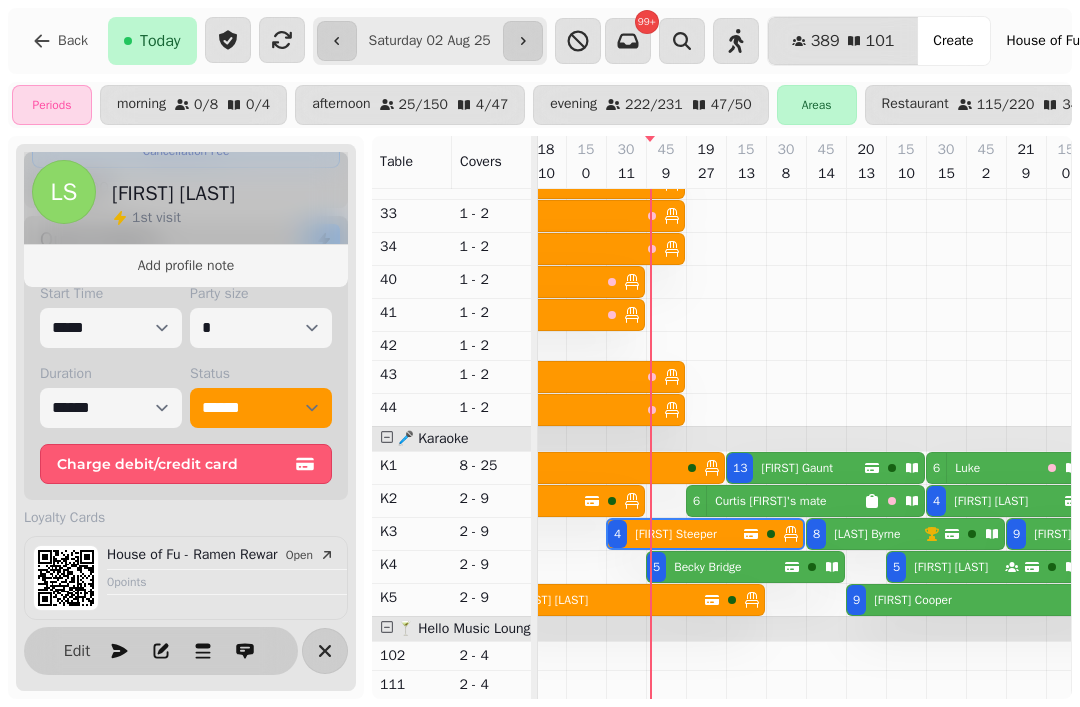 click on "Becky   Bridge" at bounding box center (707, 567) 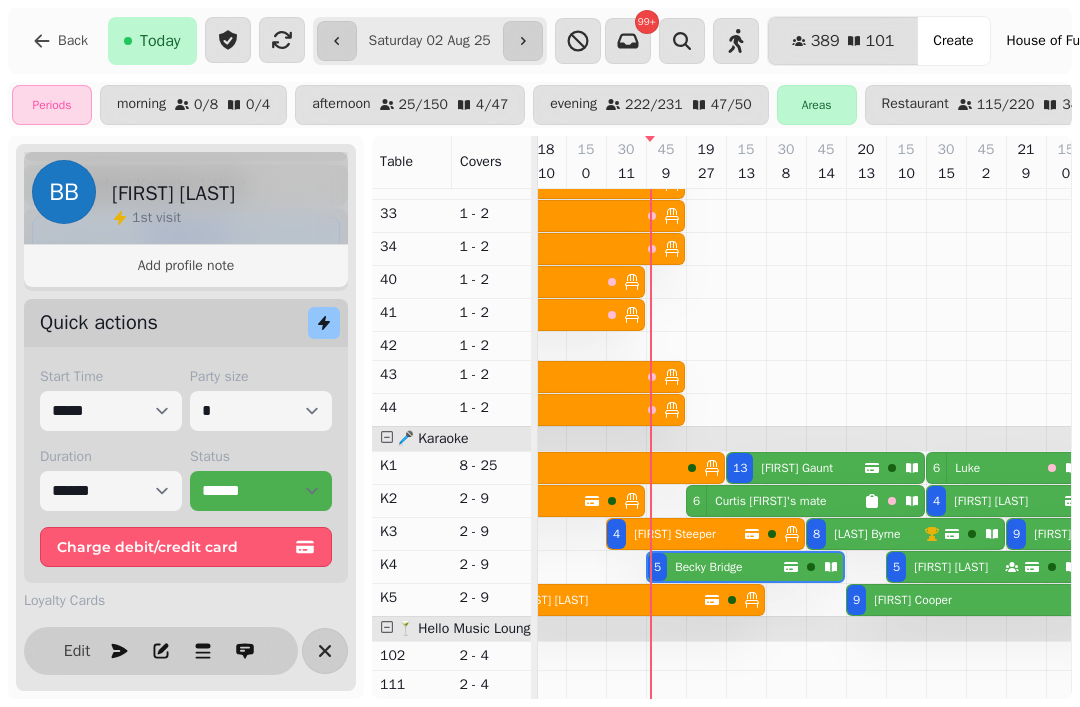 scroll, scrollTop: 349, scrollLeft: 0, axis: vertical 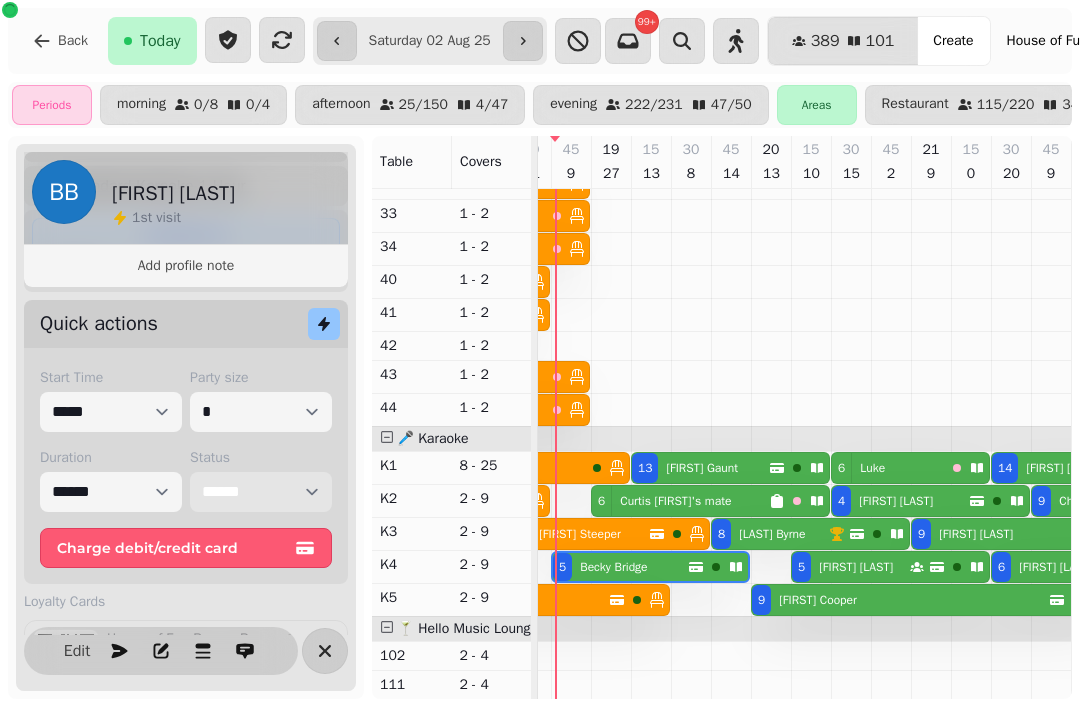 click on "**********" at bounding box center [261, 492] 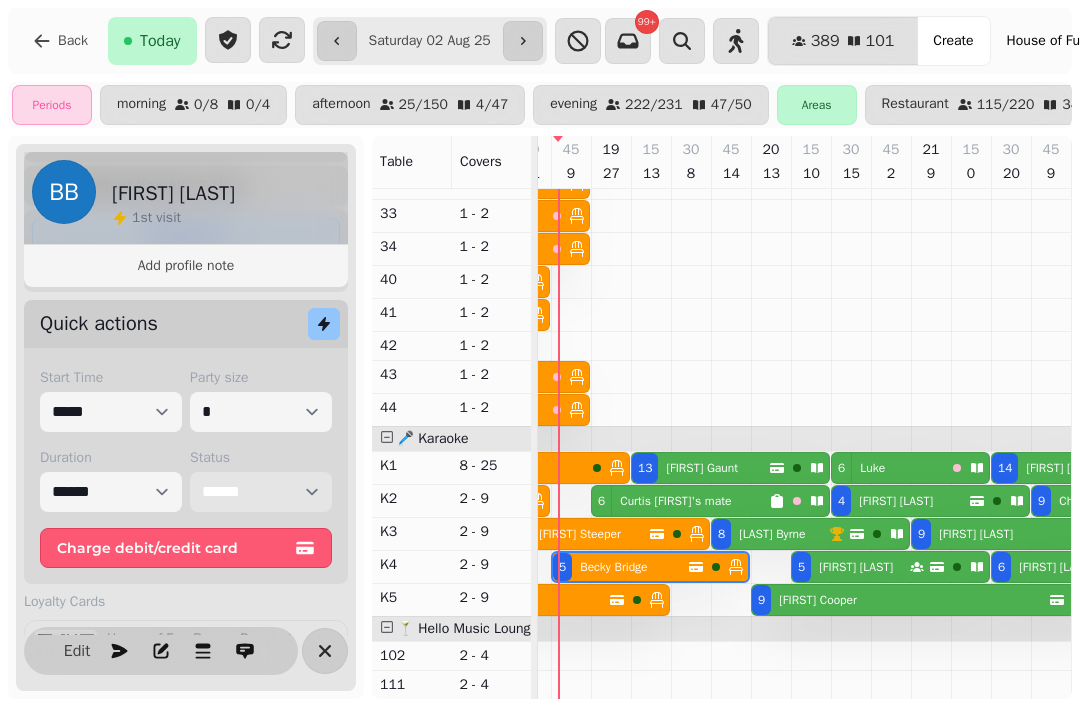 scroll, scrollTop: 629, scrollLeft: 2879, axis: both 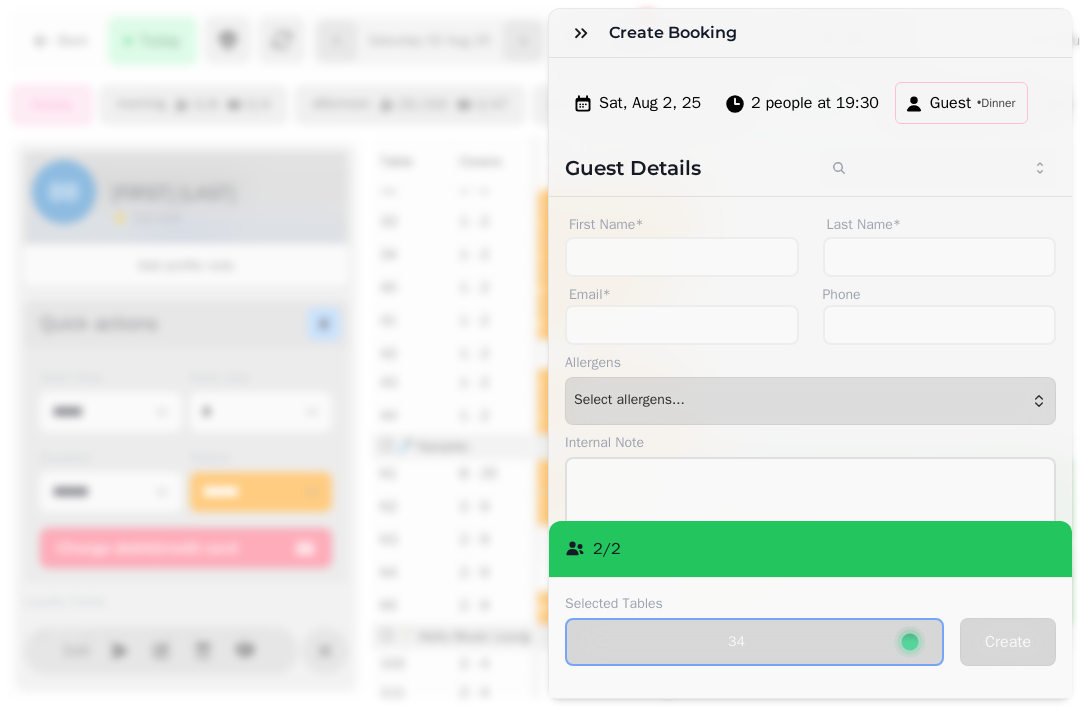 click 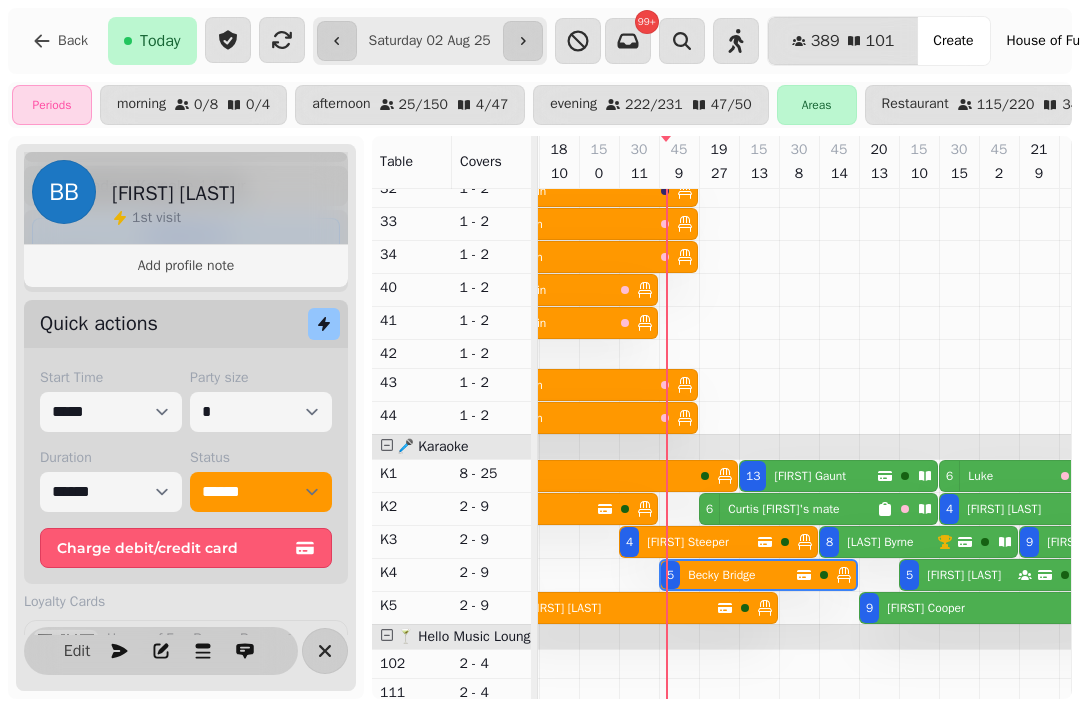 click at bounding box center [609, 509] 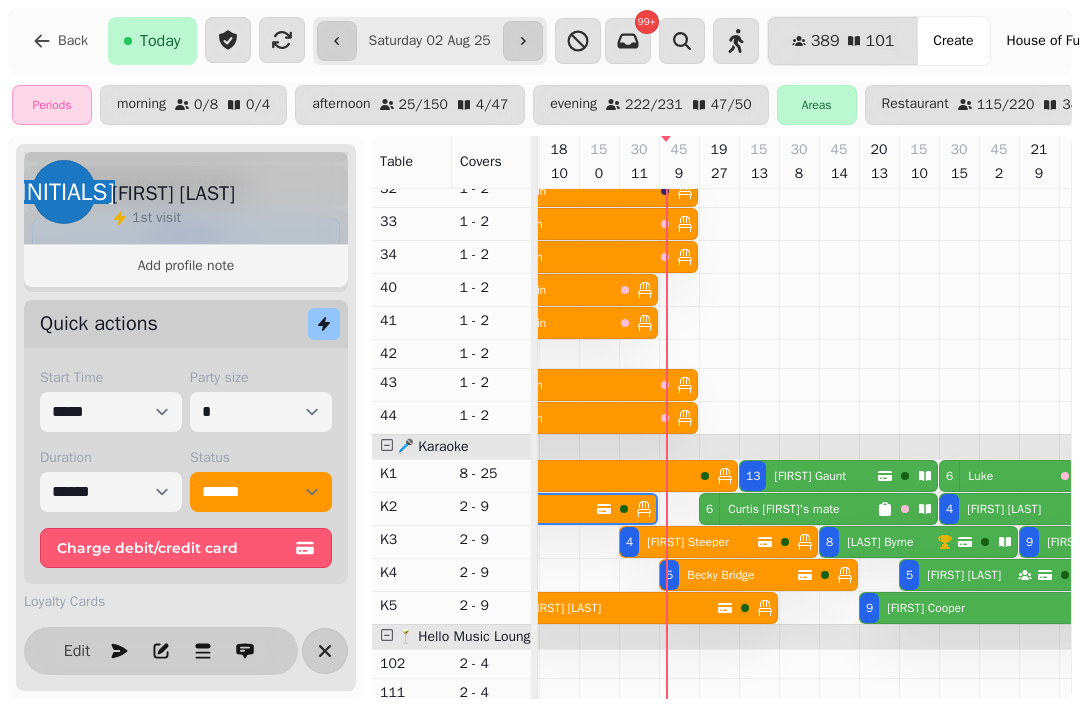 scroll, scrollTop: 0, scrollLeft: 2627, axis: horizontal 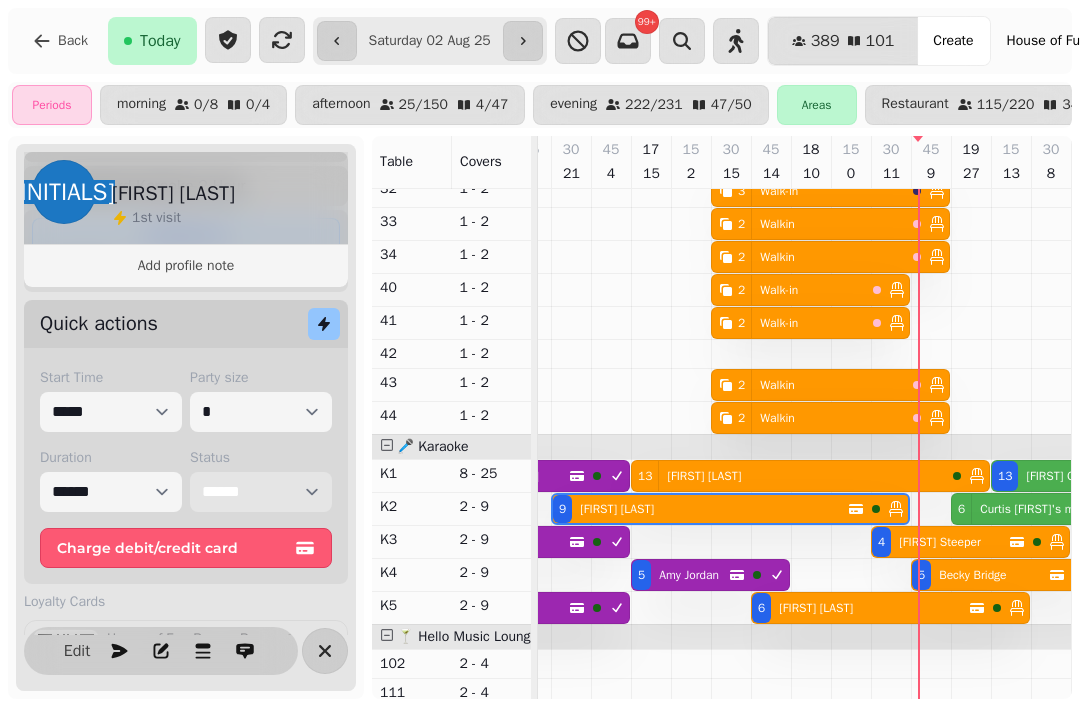 click on "**********" at bounding box center [261, 492] 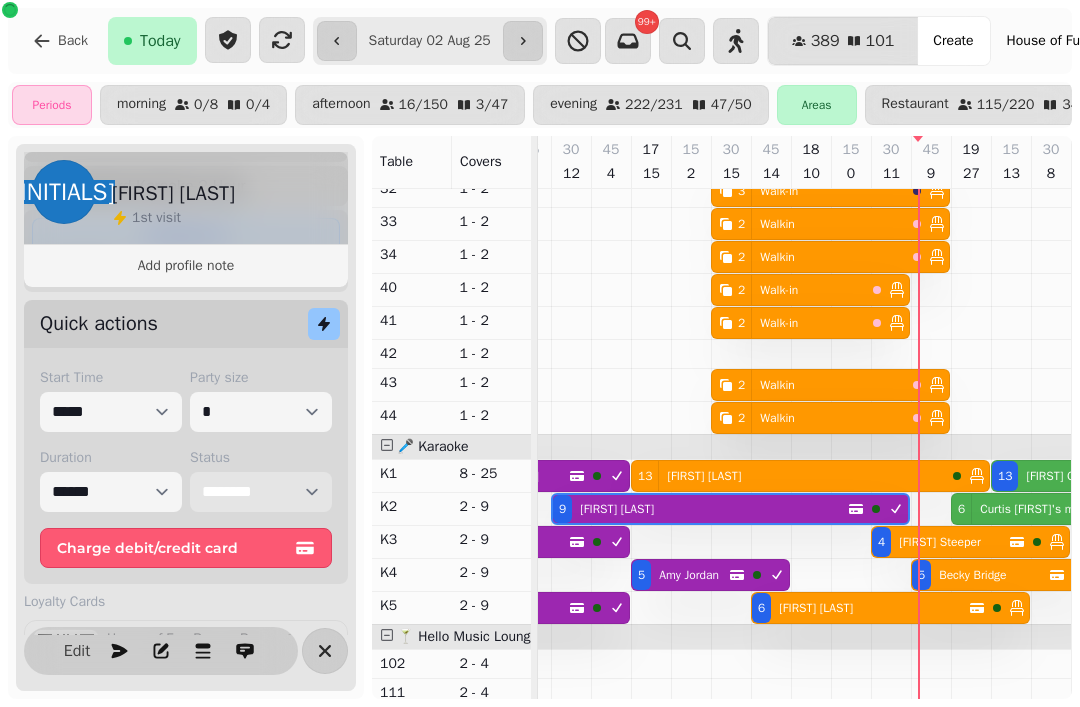scroll, scrollTop: 629, scrollLeft: 2791, axis: both 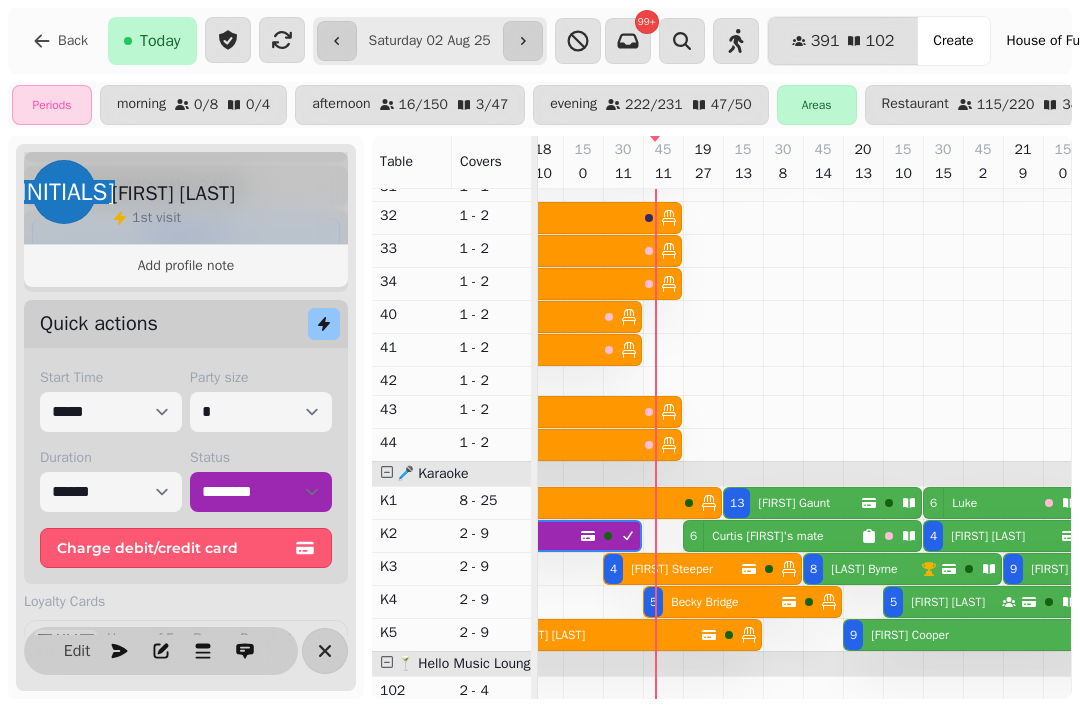 click on "Jill   Gaunt" at bounding box center (794, 503) 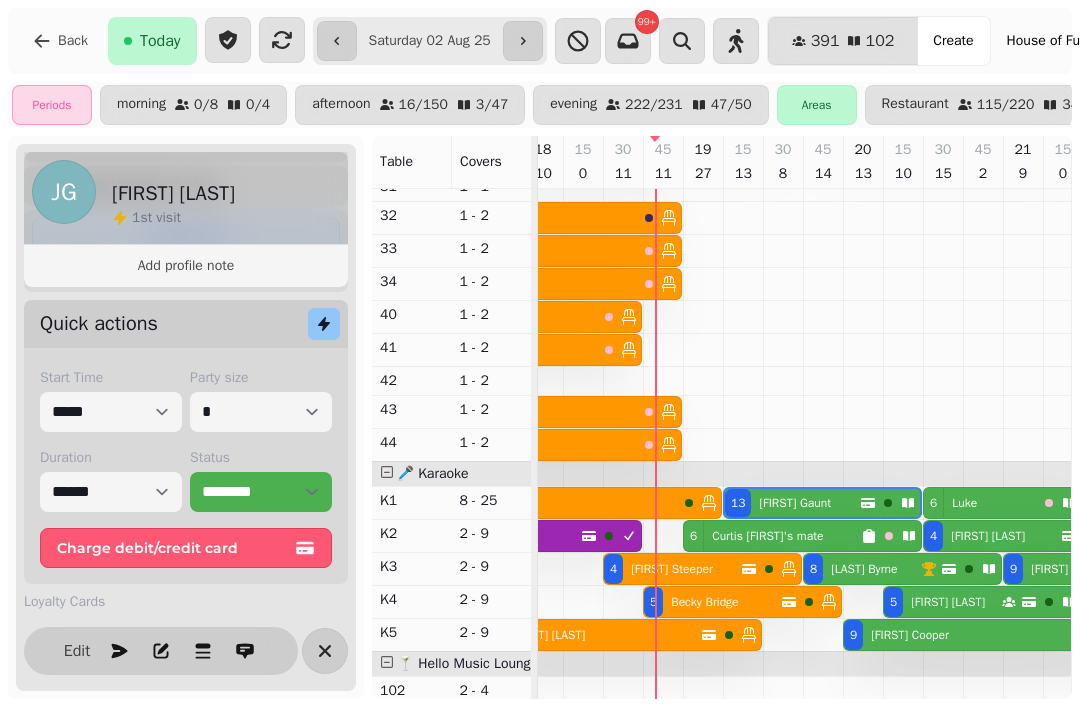 scroll, scrollTop: 0, scrollLeft: 3067, axis: horizontal 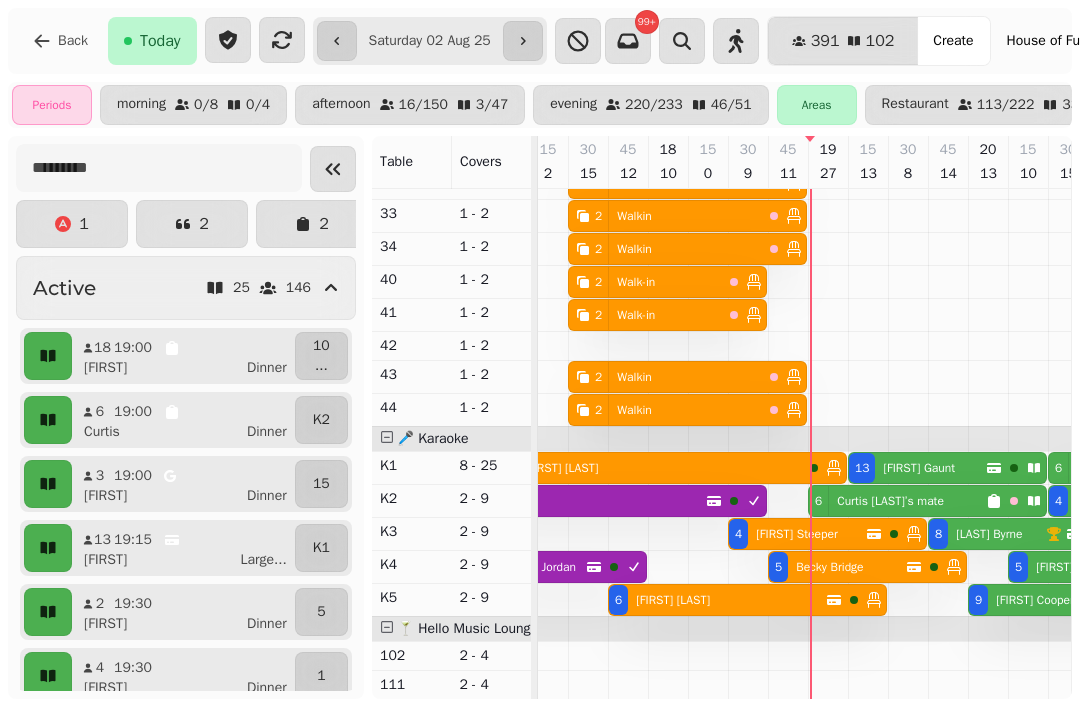 click on "[FIRST]   [LAST]" at bounding box center [1069, 567] 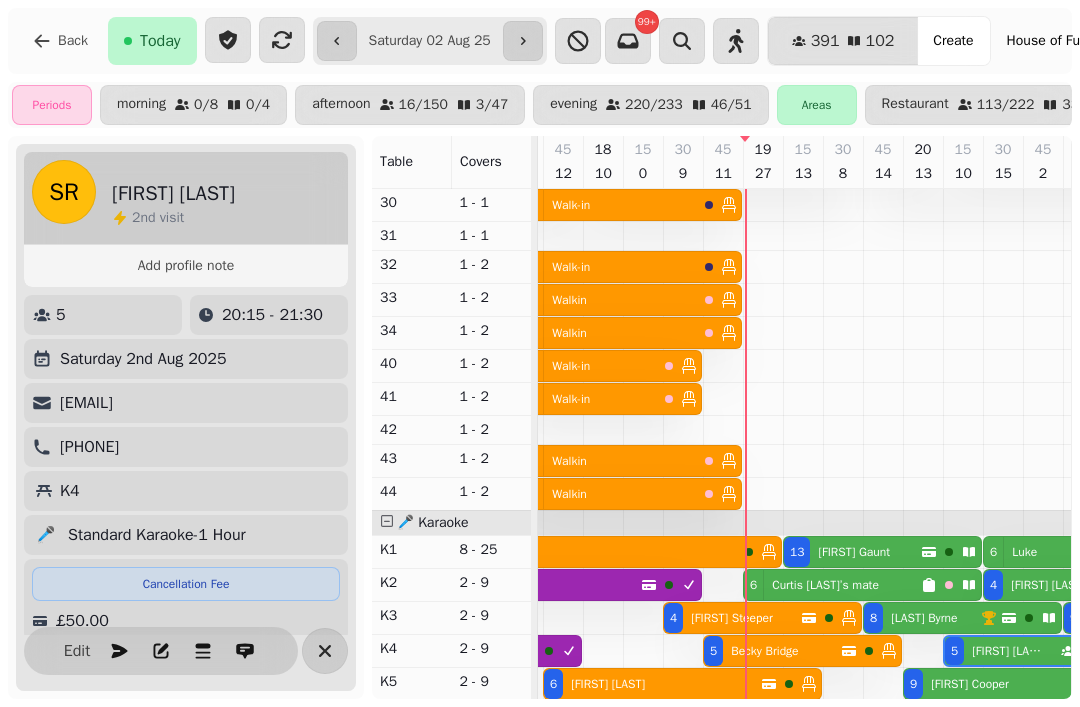 click on "[FIRST]    [LAST]’s mate" at bounding box center (825, 585) 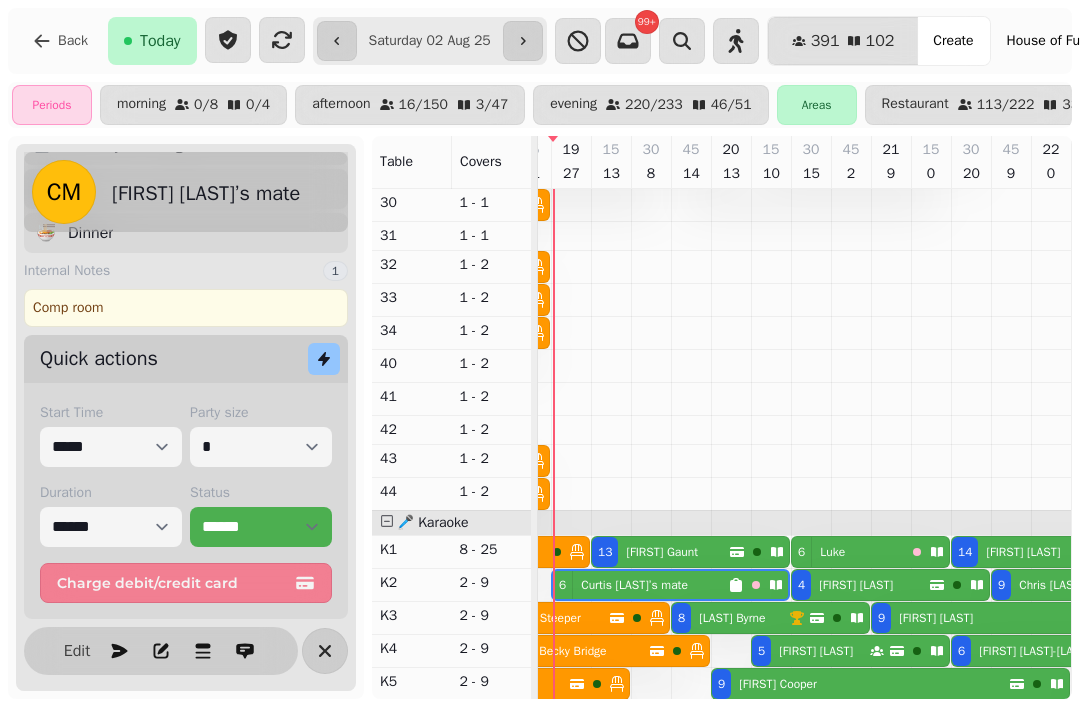 scroll, scrollTop: 159, scrollLeft: 0, axis: vertical 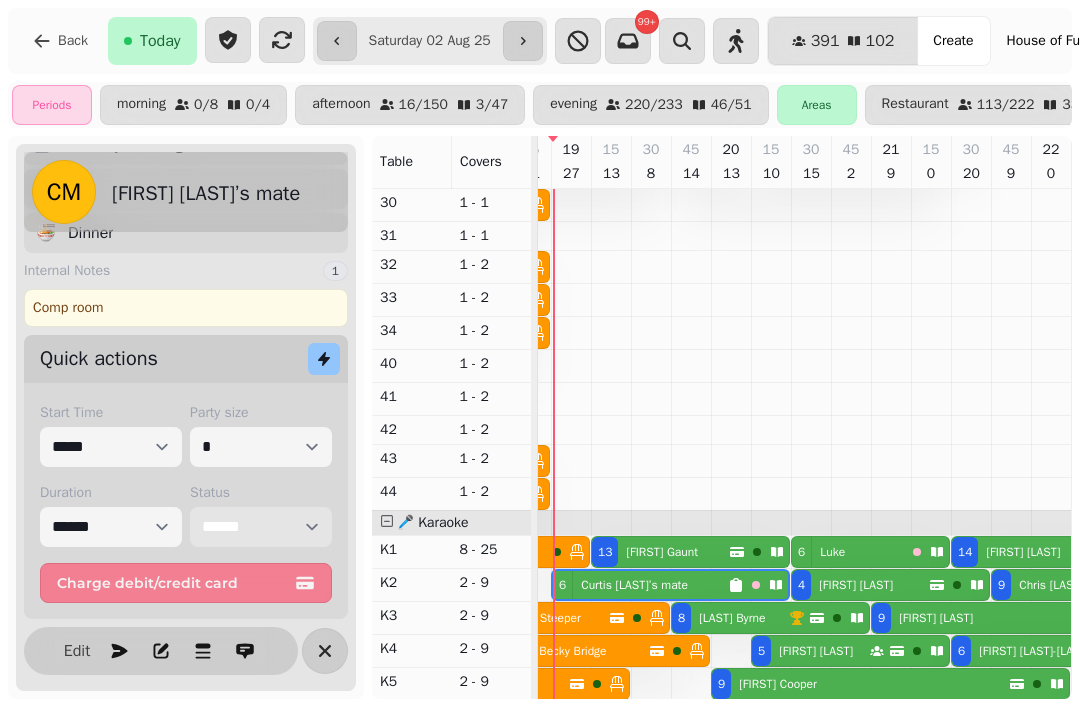 click on "**********" at bounding box center (261, 527) 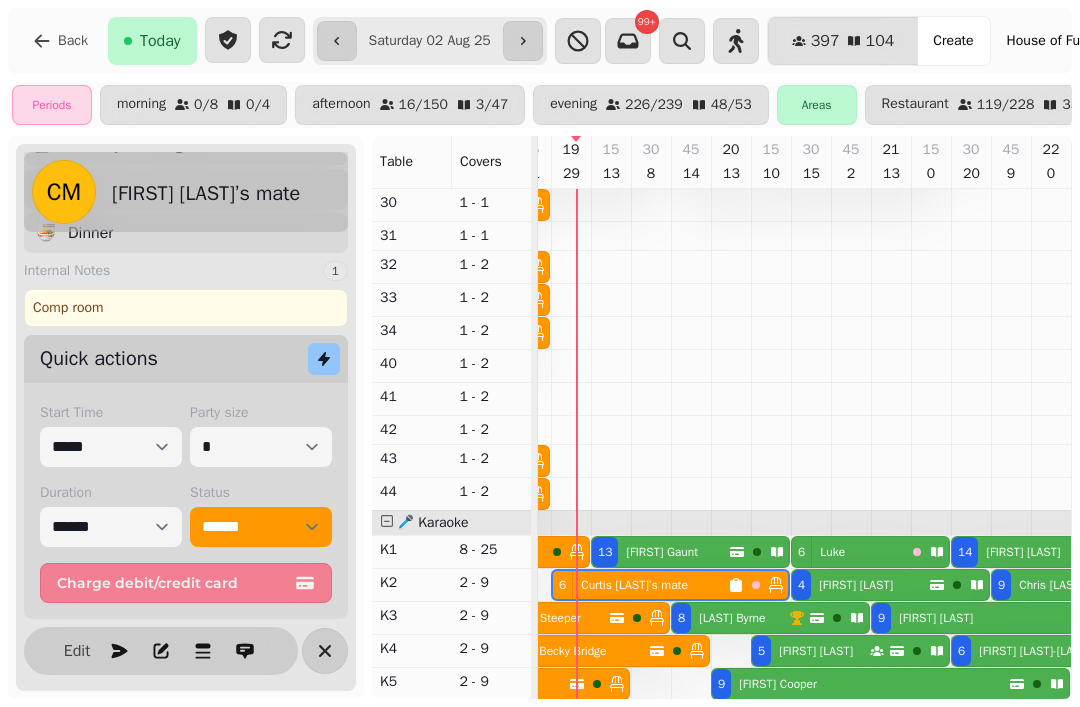 click at bounding box center [549, 552] 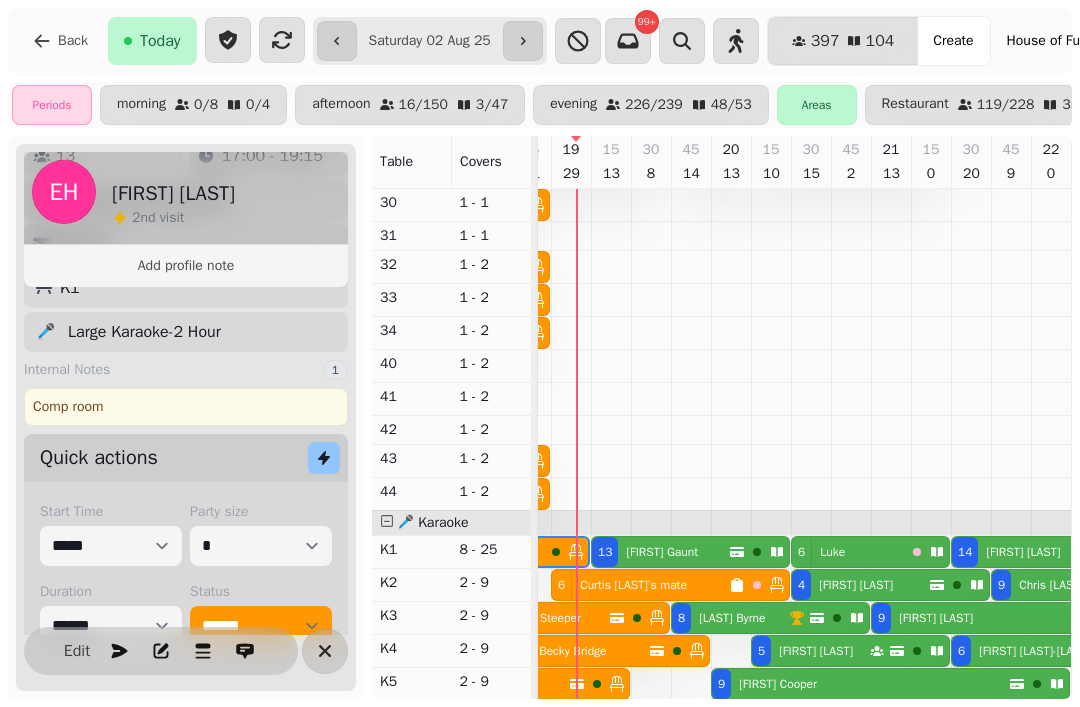 scroll, scrollTop: 0, scrollLeft: 2707, axis: horizontal 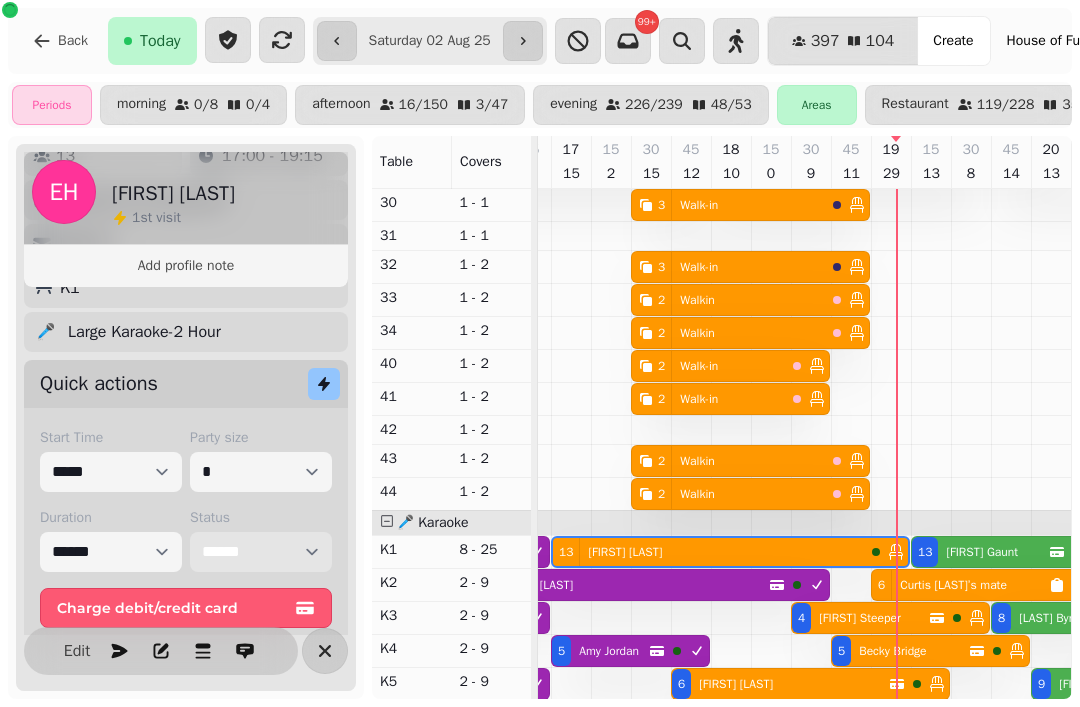 click on "**********" at bounding box center [261, 552] 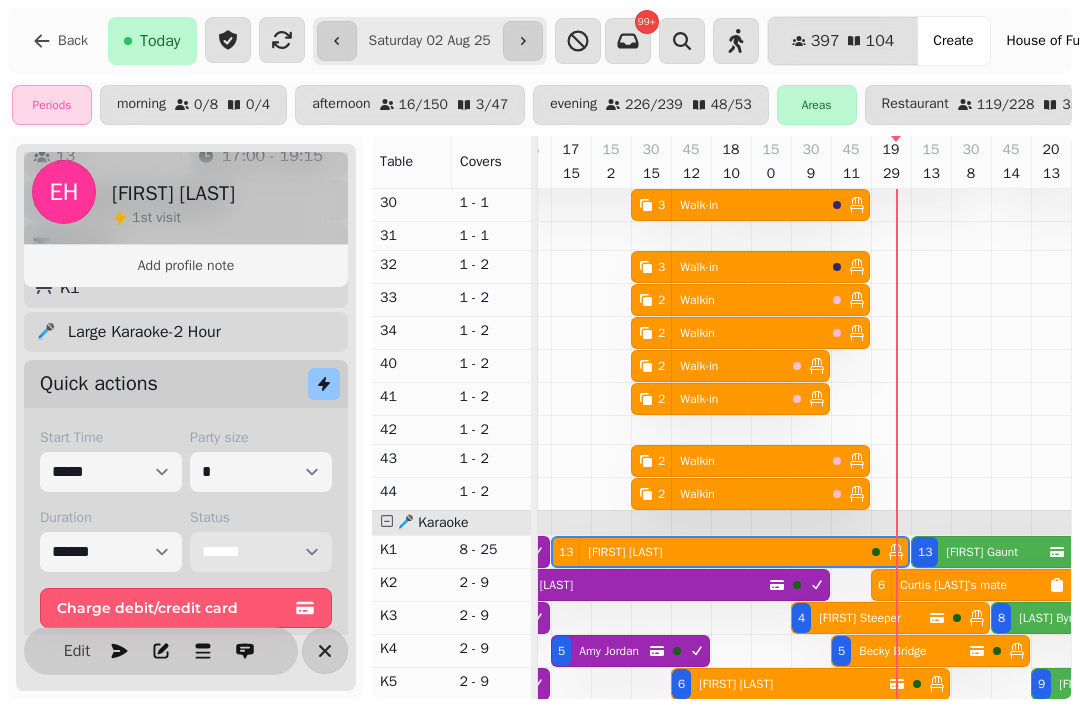 select on "********" 